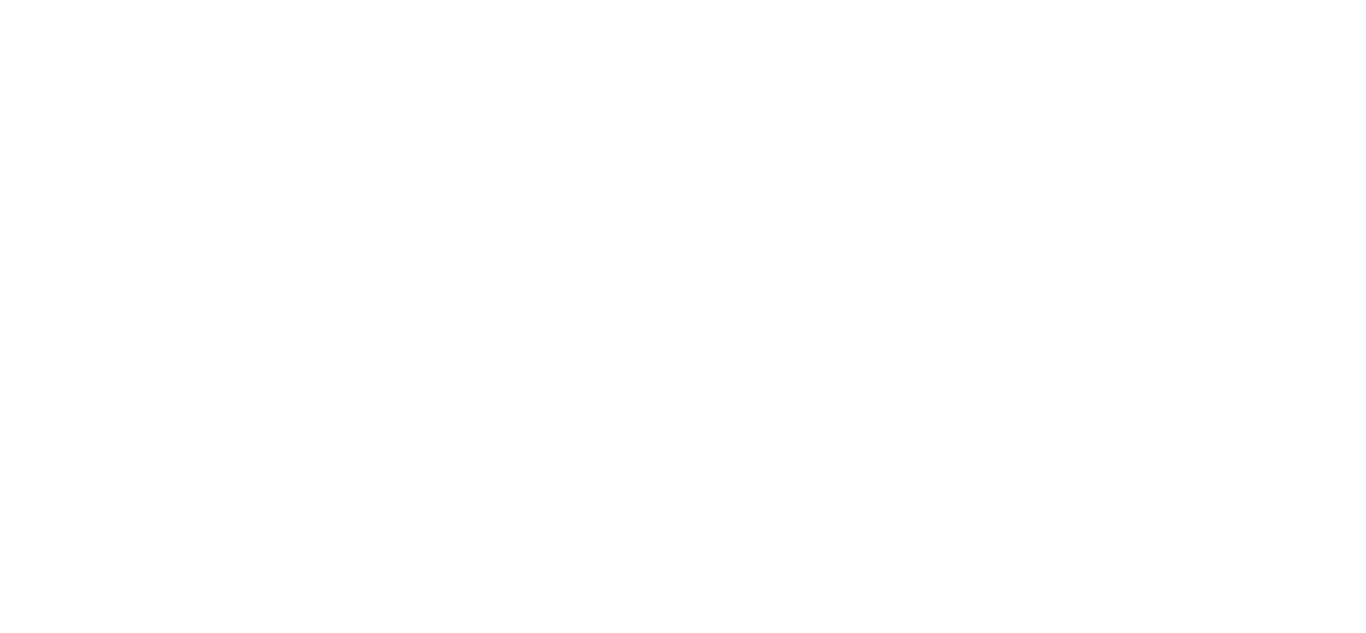scroll, scrollTop: 0, scrollLeft: 0, axis: both 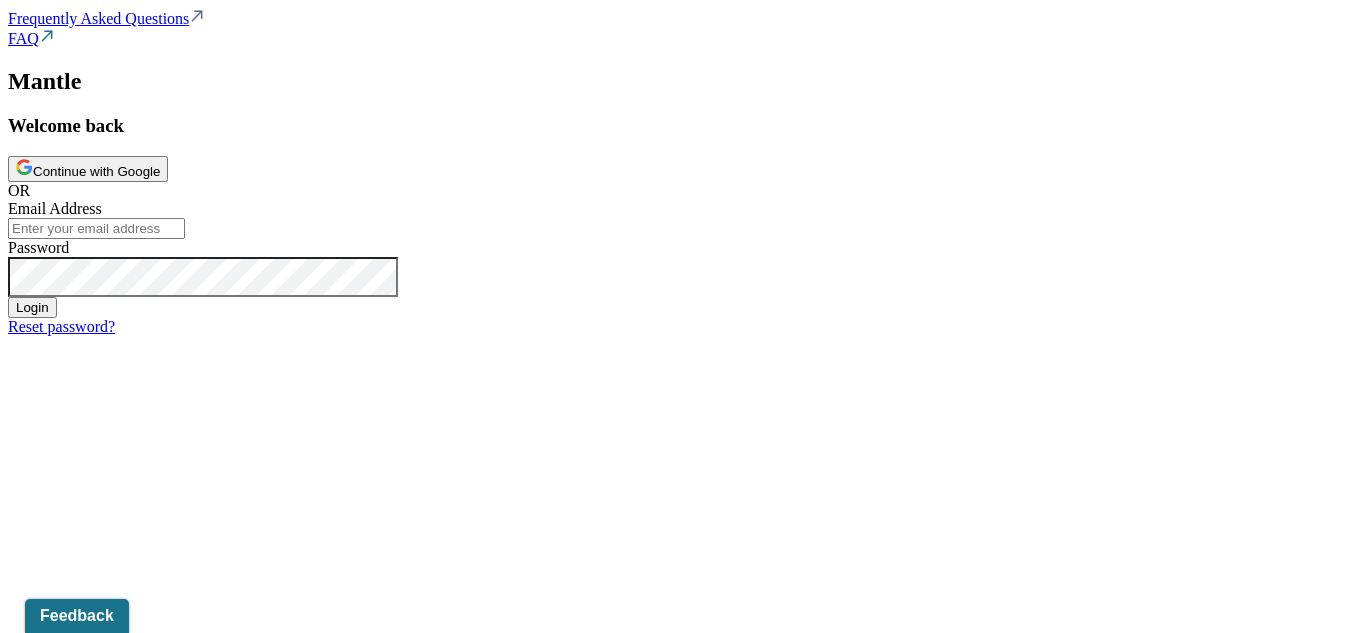 click on "Continue with Google" at bounding box center (88, 169) 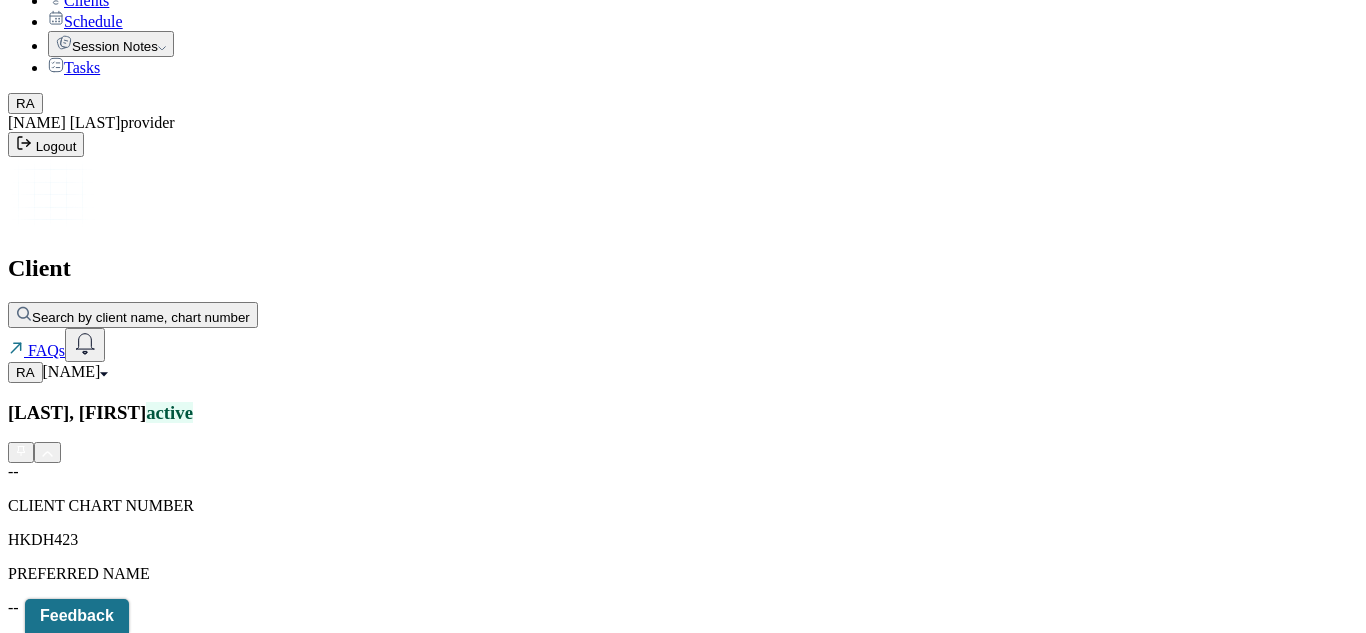 scroll, scrollTop: 67, scrollLeft: 0, axis: vertical 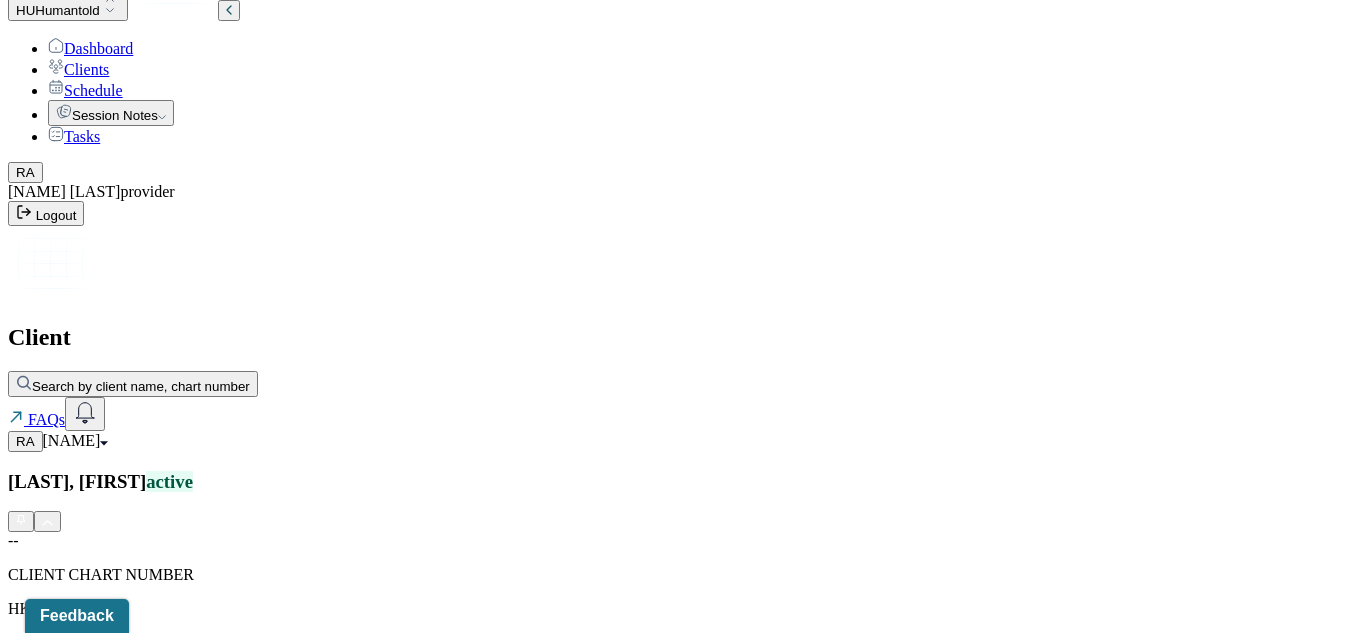 click on "Dashboard" at bounding box center [90, 48] 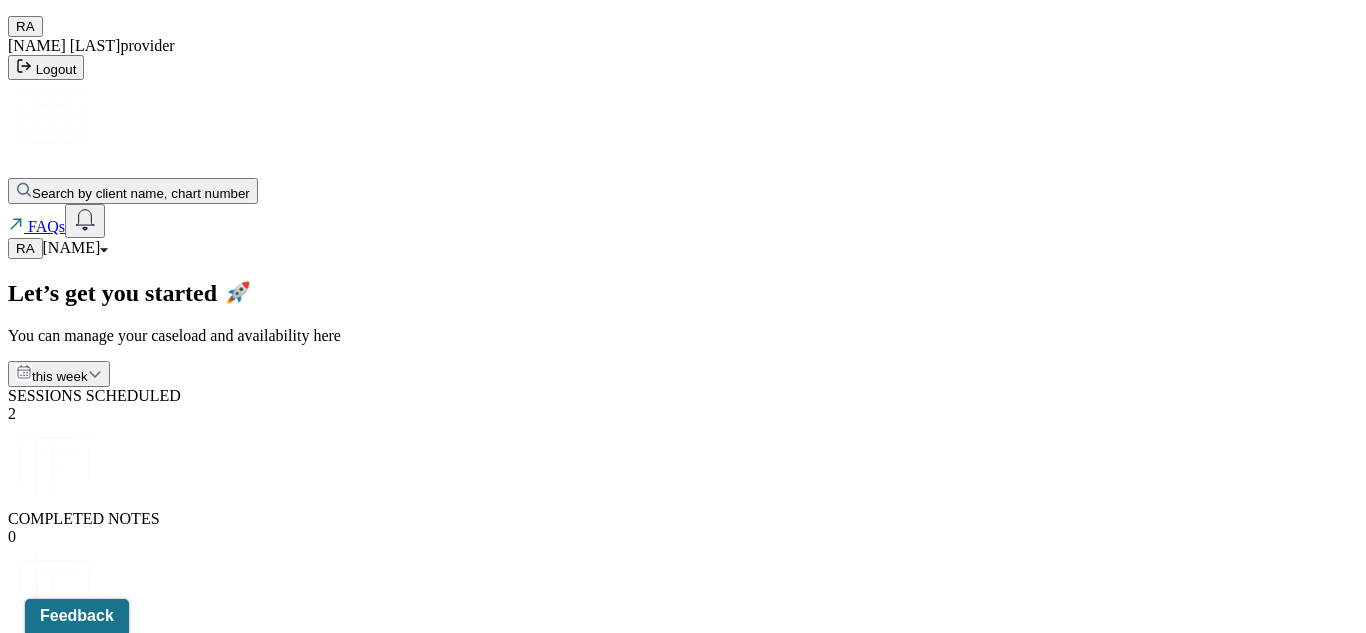 scroll, scrollTop: 209, scrollLeft: 0, axis: vertical 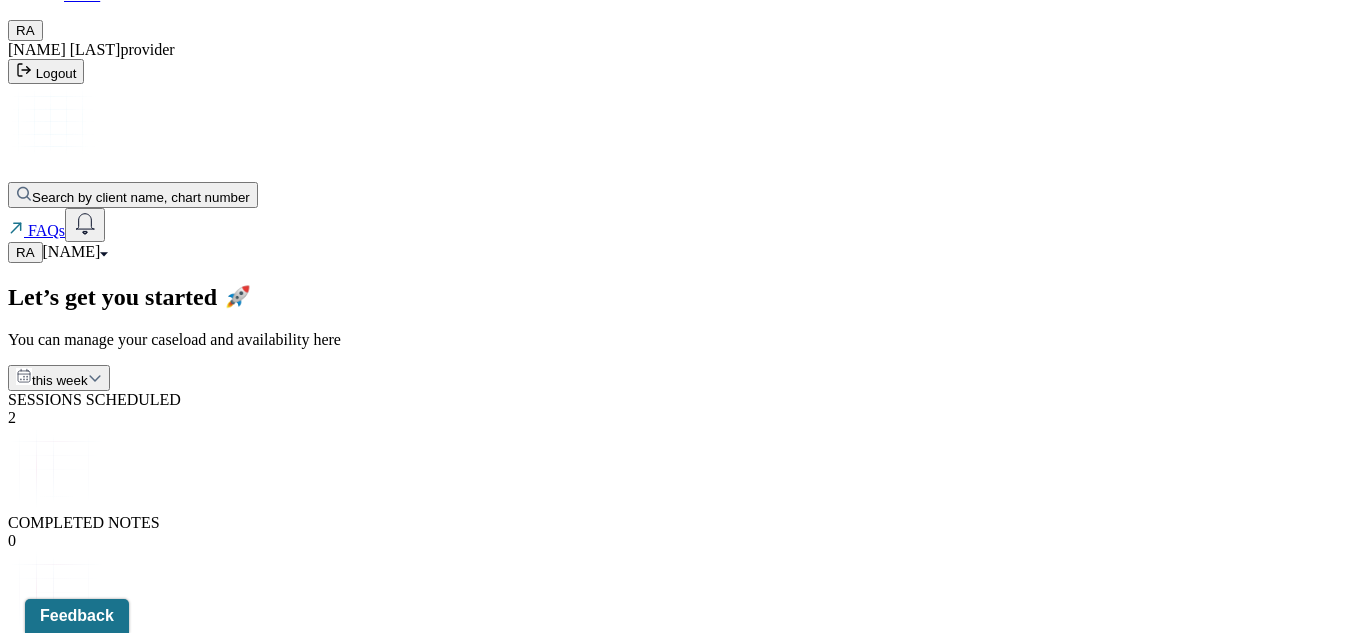 click on "Complete [FIRST]'s Fri, [DATE] session note" at bounding box center [213, 1960] 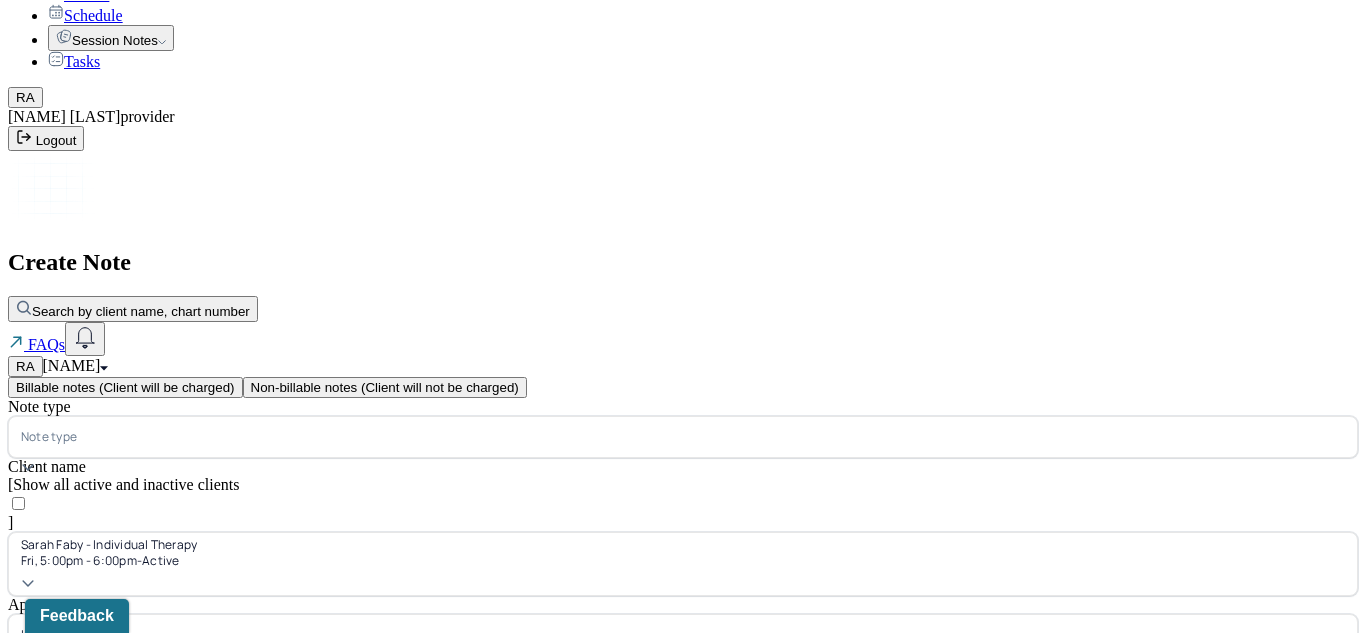 scroll, scrollTop: 95, scrollLeft: 0, axis: vertical 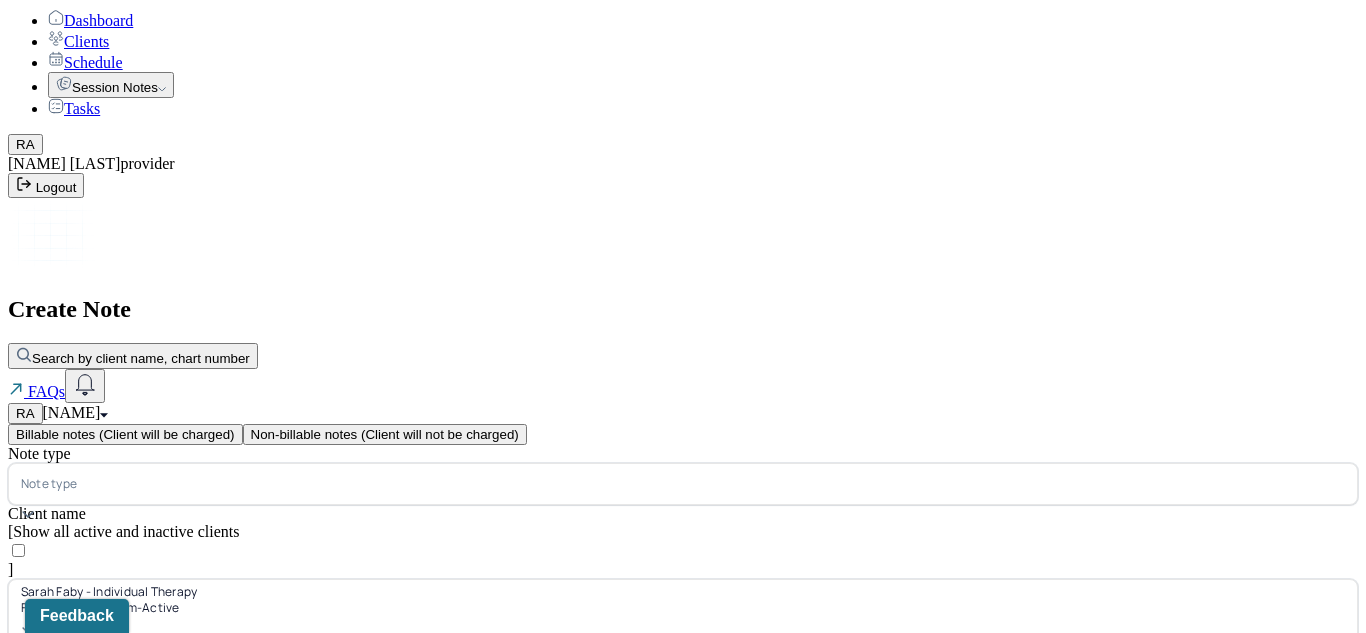 click at bounding box center (713, 484) 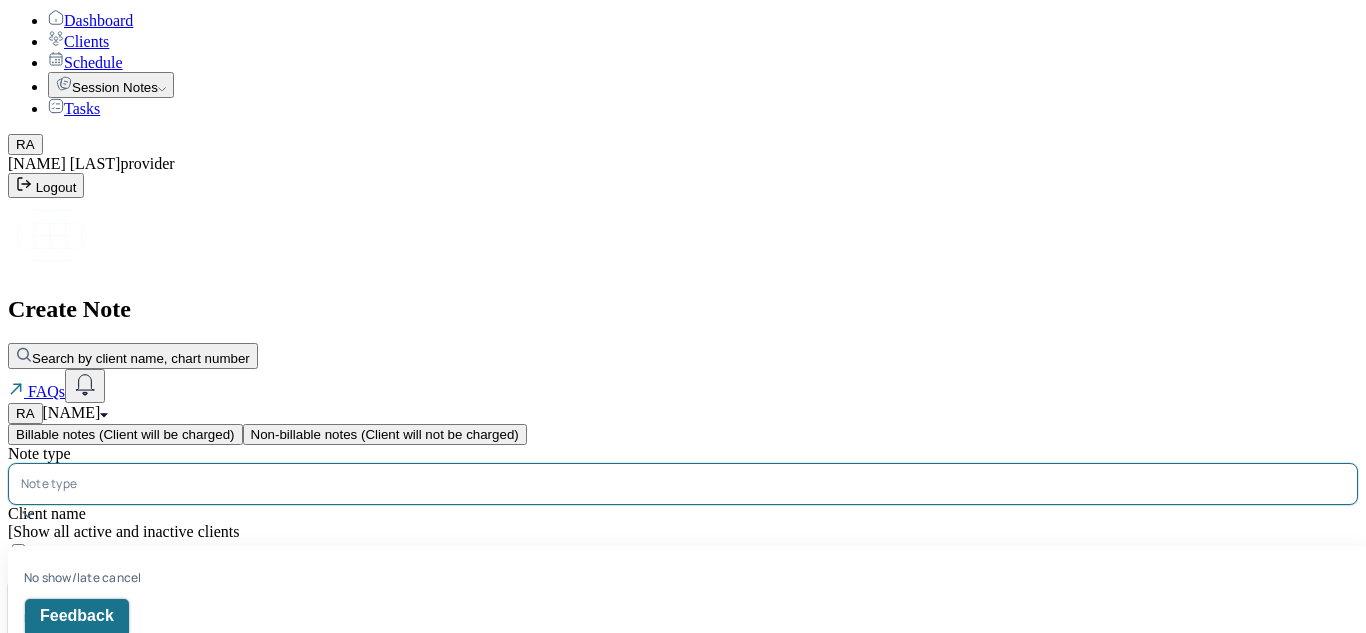 click on "Individual soap note" at bounding box center (691, 780) 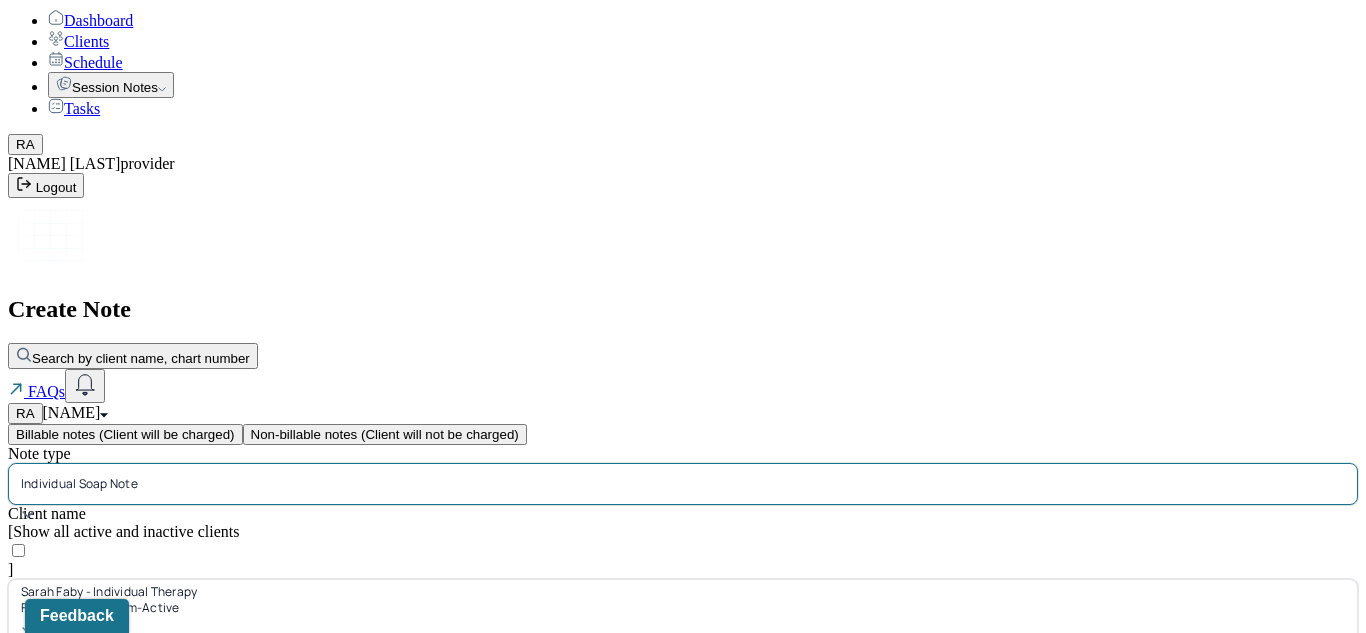click on "17:00" at bounding box center (52, 792) 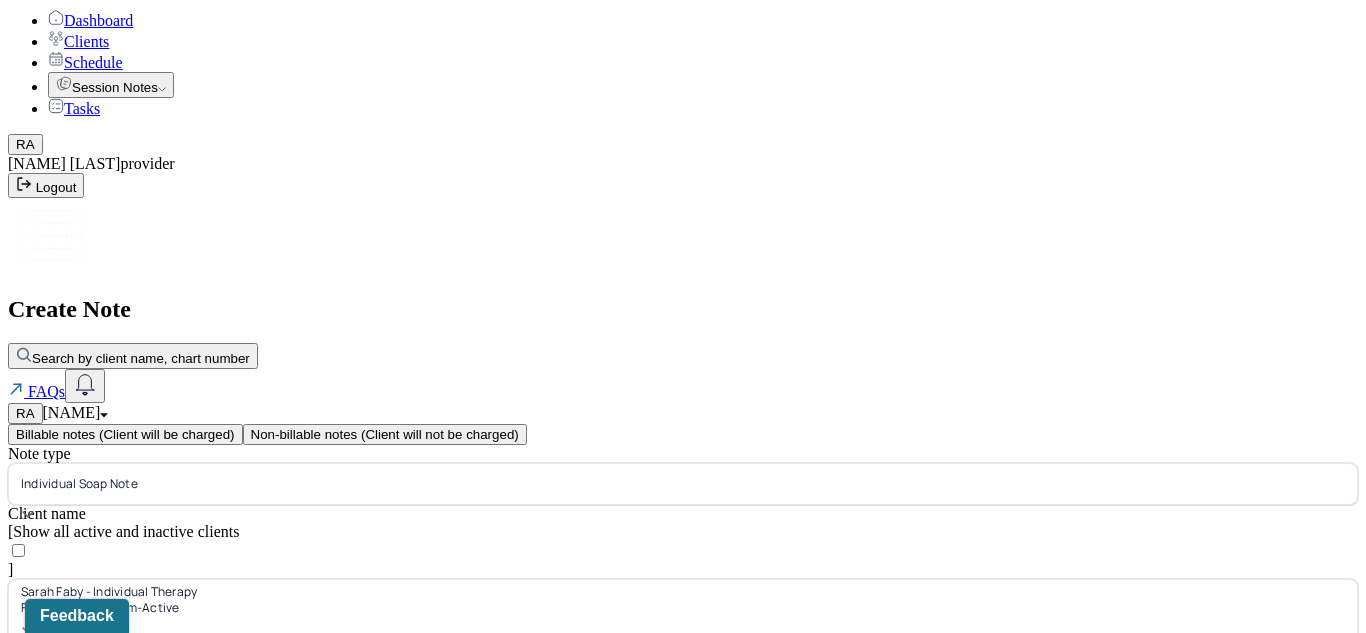 click on "17:00" at bounding box center [52, 792] 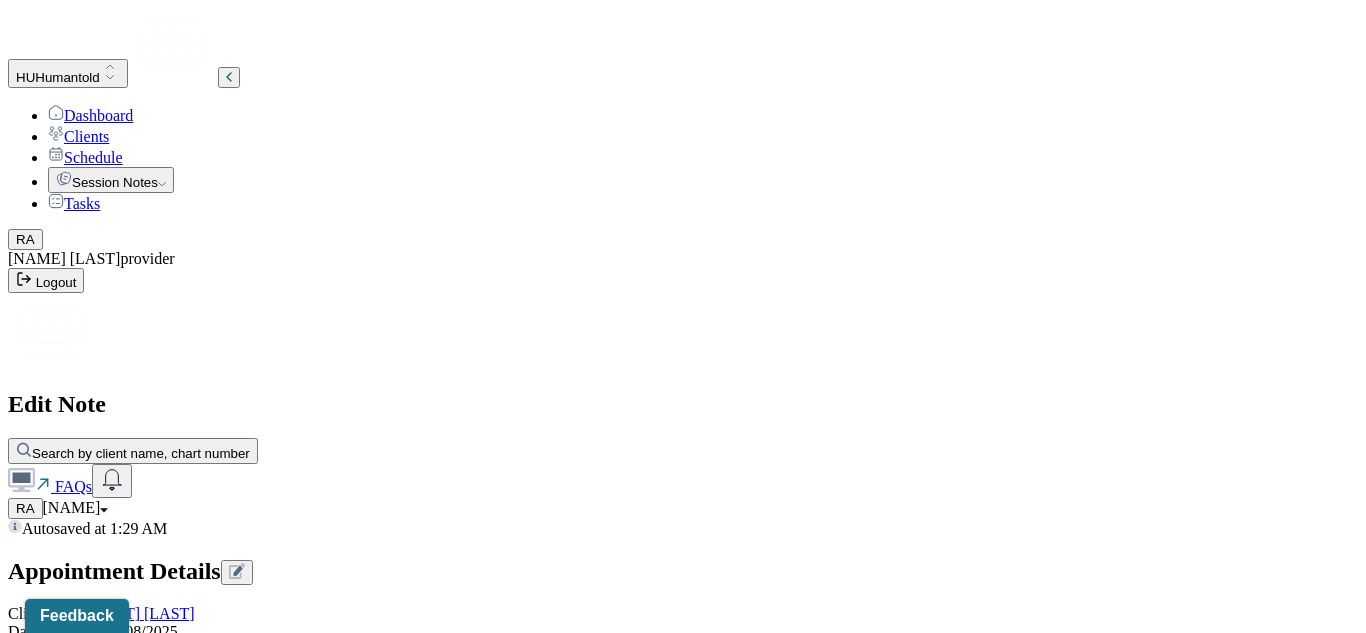 click on "Autosaved at 1:29 AM Appointment Details     Client name [FIRST] [LAST] Date of service 08/08/2025 Time 3:00pm - 4:00pm Duration 1hr Appointment type individual therapy Provider name [FIRST] [LAST] Modifier 1 95 Telemedicine Note type Individual soap note Appointment Details     Client name [FIRST] [LAST] Date of service 08/08/2025 Time 3:00pm - 4:00pm Duration 1hr Appointment type individual therapy Provider name [FIRST] [LAST] Modifier 1 95 Telemedicine Note type Individual soap note   Load previous session note   Instructions The fields marked with an asterisk ( * ) are required before you can submit your notes. Before you can submit your session notes, they must be signed. You have the option to save your notes as a draft before making a submission. Appointment location * Appointment location Primary diagnosis * Primary diagnosis Secondary diagnosis (optional) Secondary diagnosis Tertiary diagnosis (optional) Tertiary diagnosis Emotional / Behavioural symptoms demonstrated * Causing * Causing Intention for Session" at bounding box center [683, 2279] 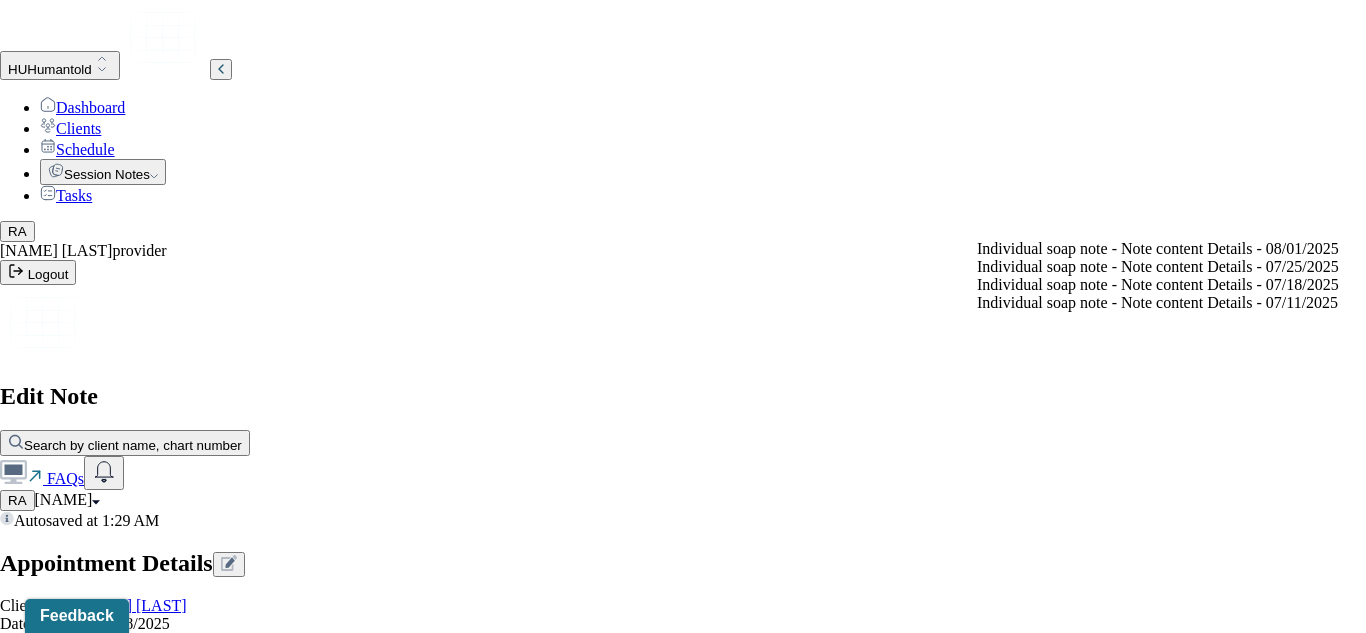 click on "Individual soap note   - Note content Details -   08/01/2025" at bounding box center (1158, 249) 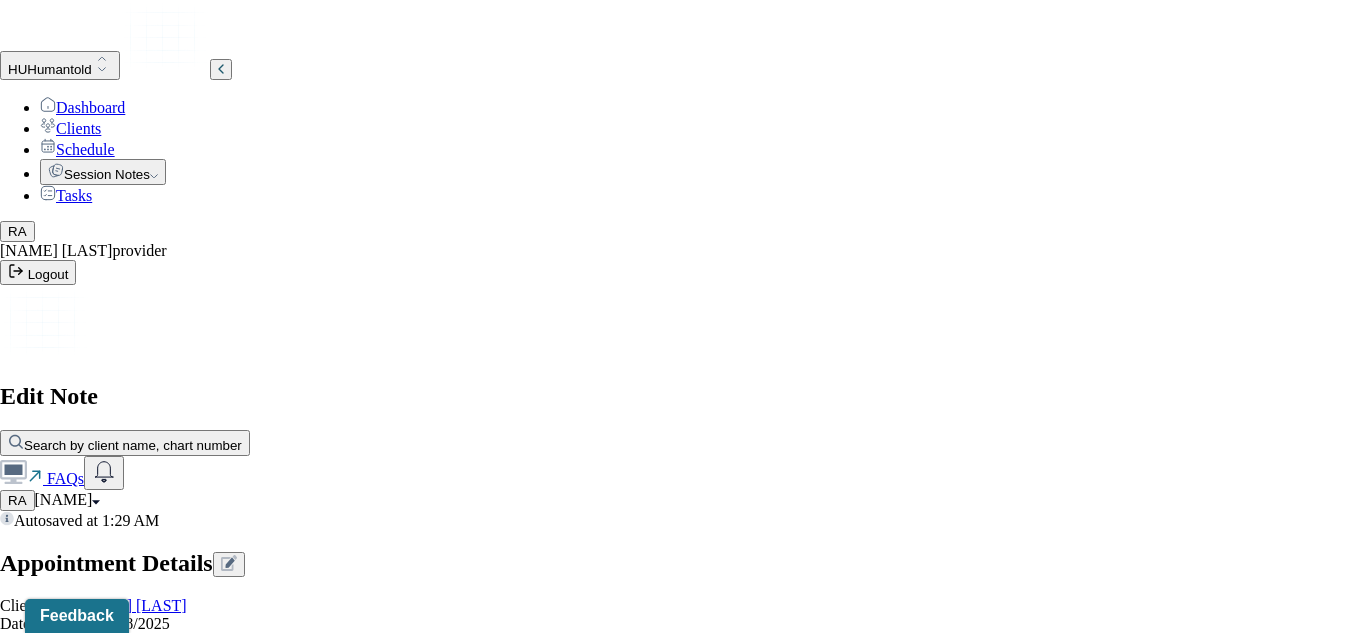 click on "Yes, Load Previous Note" at bounding box center (139, 4231) 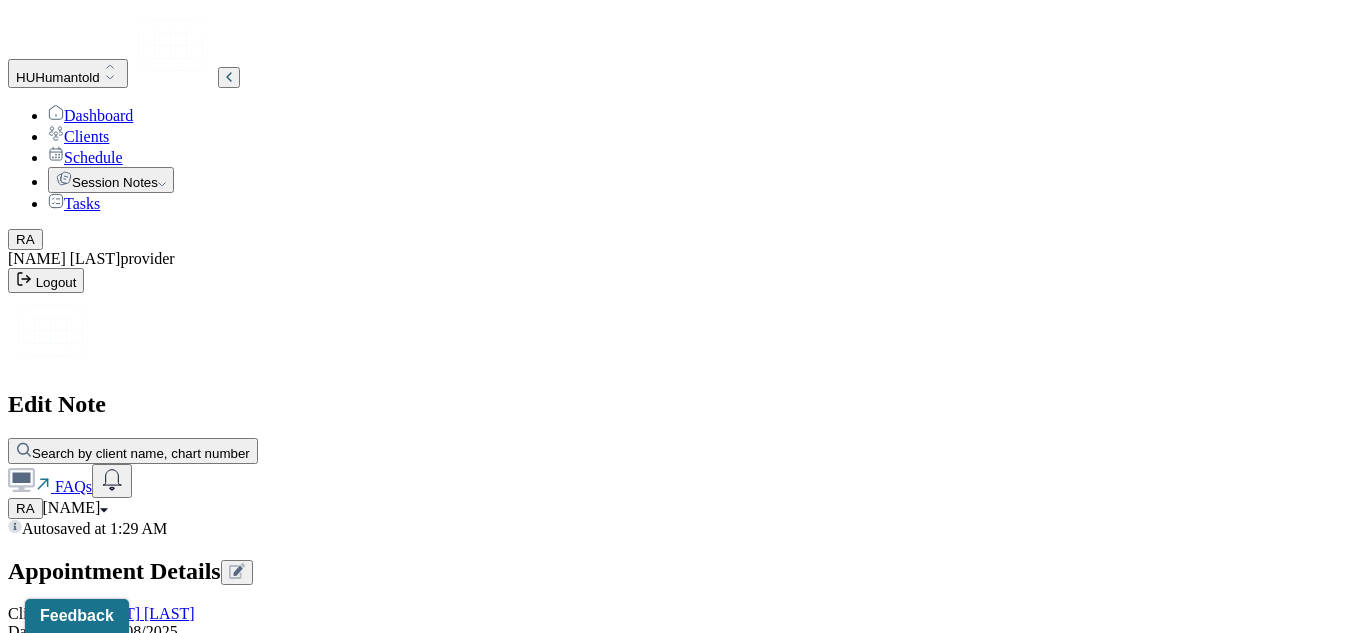 click on "Instructions The fields marked with an asterisk ( * ) are required before you can submit your notes. Before you can submit your session notes, they must be signed. You have the option to save your notes as a draft before making a submission. Appointment location * Teletherapy Client Teletherapy Location Home Office Other Provider Teletherapy Location Home Office Other Consent was received for the teletherapy session The teletherapy session was conducted via video Primary diagnosis * F41.1 GENERALIZED ANXIETY DISORDER Secondary diagnosis (optional) F32.A DEPRESSION, UNSPECIFIED Tertiary diagnosis (optional) Tertiary diagnosis Emotional / Behavioural symptoms demonstrated * The client appeared physically exhausted and under the weather.  Client was preoccupied with managing her pain. Causing * Maladaptive Functioning Intention for Session * Attempts to alleviate the emotional disturbances Session Note Subjective Objective How did they present themselves? Was there nervous talking or lack of eye contact? EDMR *" at bounding box center [683, 2633] 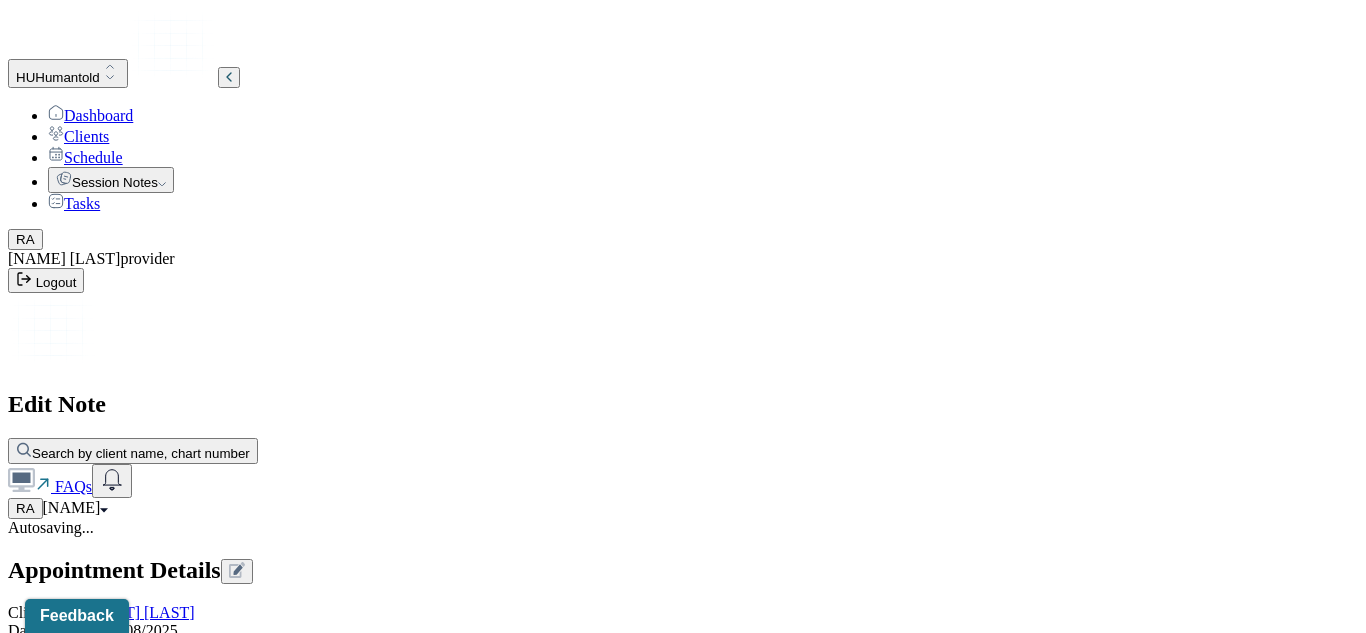 type 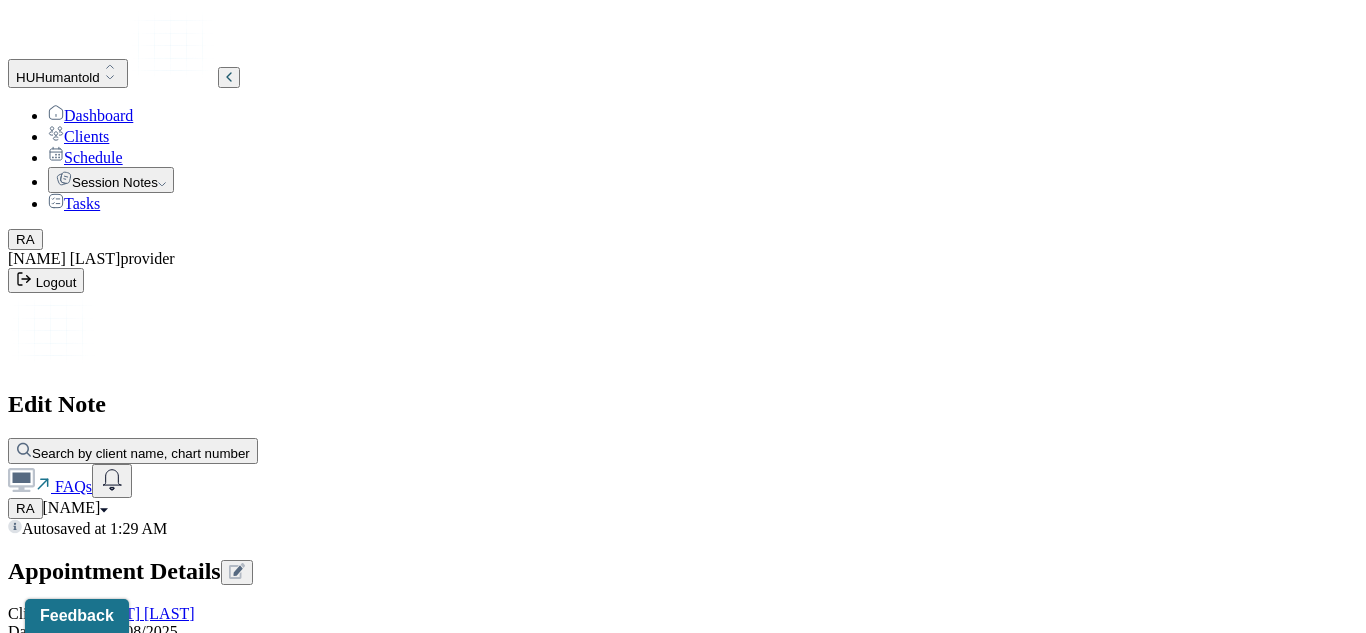 click on "Appointment location * Teletherapy Client Teletherapy Location Home Office Other Provider Teletherapy Location Home Office Other Consent was received for the teletherapy session The teletherapy session was conducted via video Primary diagnosis * F41.1 GENERALIZED ANXIETY DISORDER Secondary diagnosis (optional) F32.A DEPRESSION, UNSPECIFIED Tertiary diagnosis (optional) Tertiary diagnosis Emotional / Behavioural symptoms demonstrated * Causing * Maladaptive Functioning Intention for Session * Attempts to alleviate the emotional disturbances" at bounding box center [683, 1402] 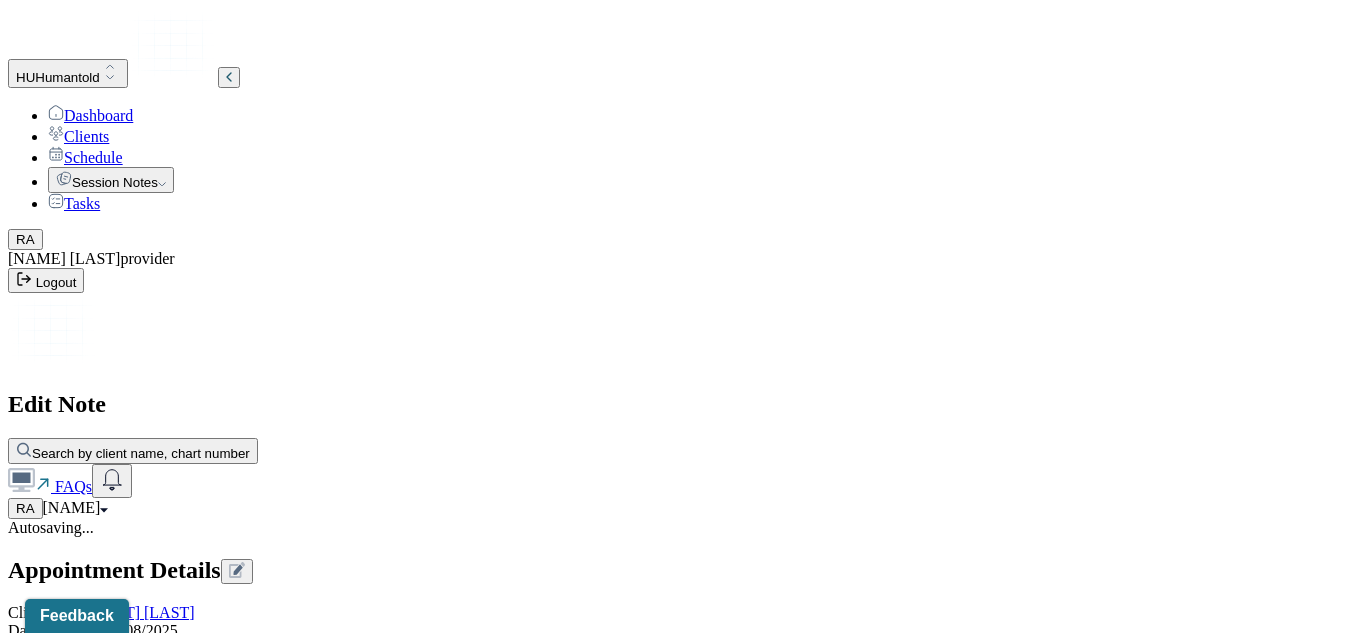 type 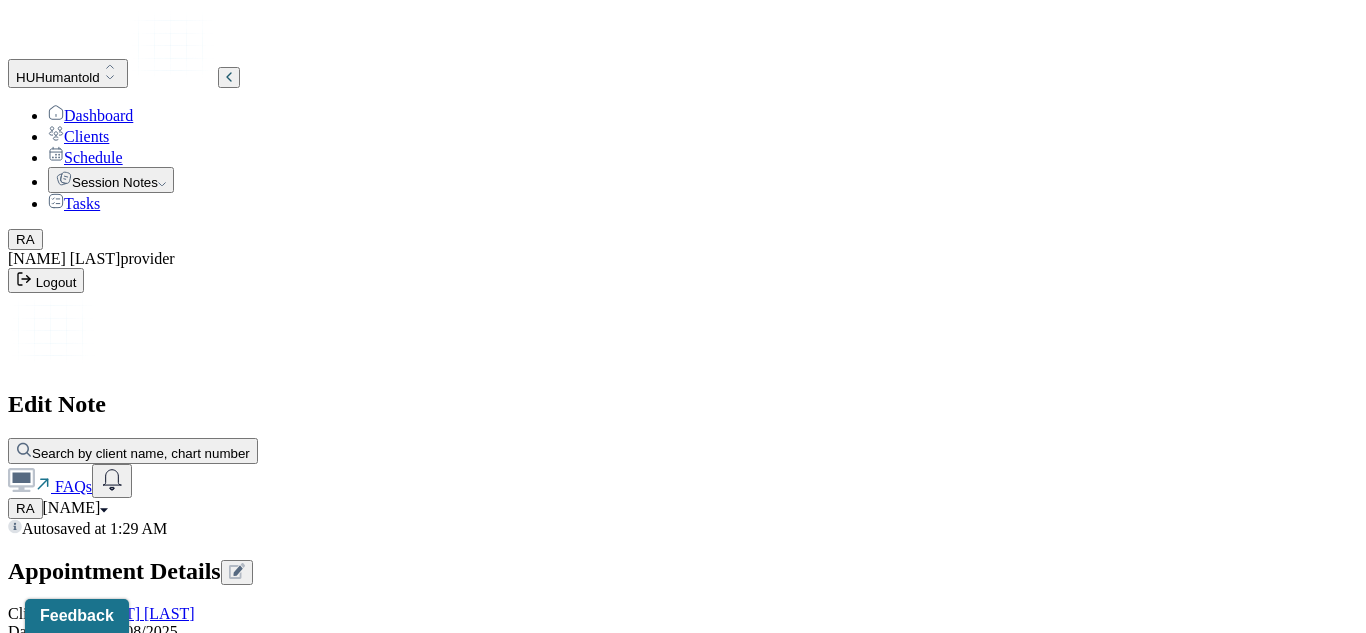 click on "Autosaved at 1:29 AM Appointment Details Client name [NAME] Date of service 08/08/2025 Time 3:00pm - 4:00pm Duration 1hr Appointment type individual therapy Provider name [NAME] Modifier 1 95 Telemedicine Note type Individual soap note Appointment Details Client name [NAME] Date of service 08/08/2025 Time 3:00pm - 4:00pm Duration 1hr Appointment type individual therapy Provider name [NAME] Modifier 1 95 Telemedicine Note type Individual soap note Load previous session note Instructions The fields marked with an asterisk ( * ) are required before you can submit your notes. Before you can submit your session notes, they must be signed. You have the option to save your notes as a draft before making a submission. Appointment location * Teletherapy Client Teletherapy Location Home Office Other Provider Teletherapy Location Home Office Other Consent was received for the teletherapy session The teletherapy session was conducted via video Primary diagnosis * Secondary diagnosis * *" at bounding box center [683, 2424] 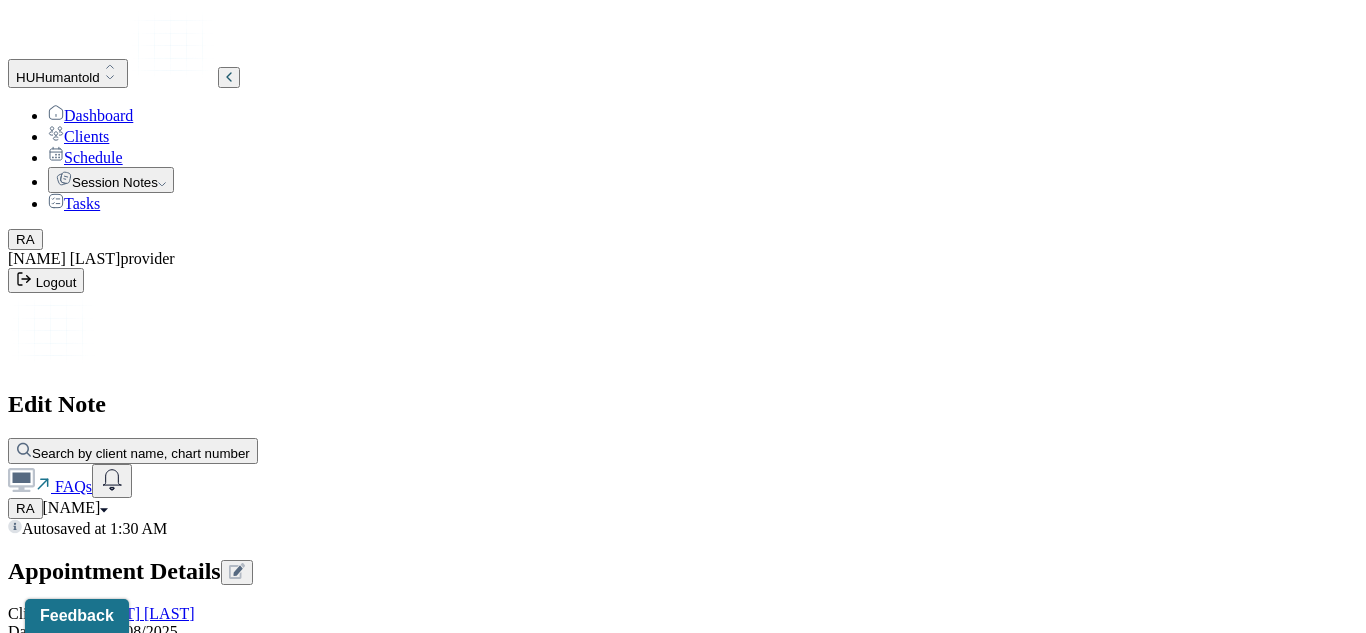 type on "The" 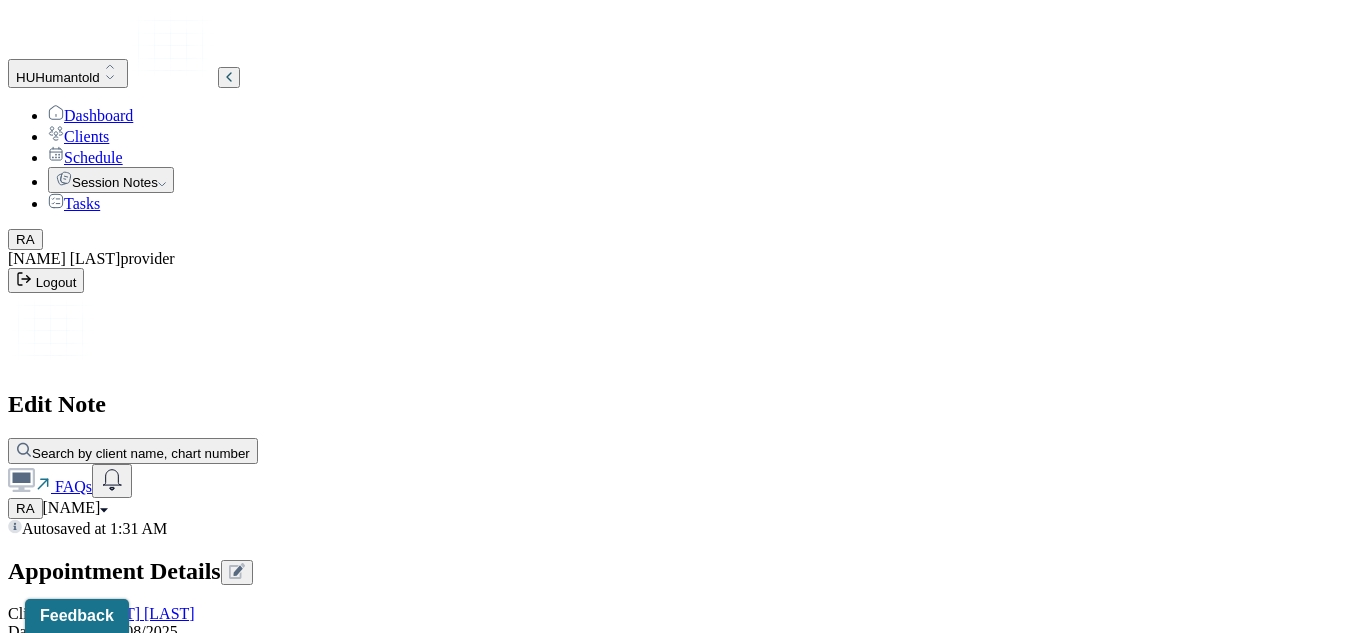 click on "08/08/2025" at bounding box center [96, 3322] 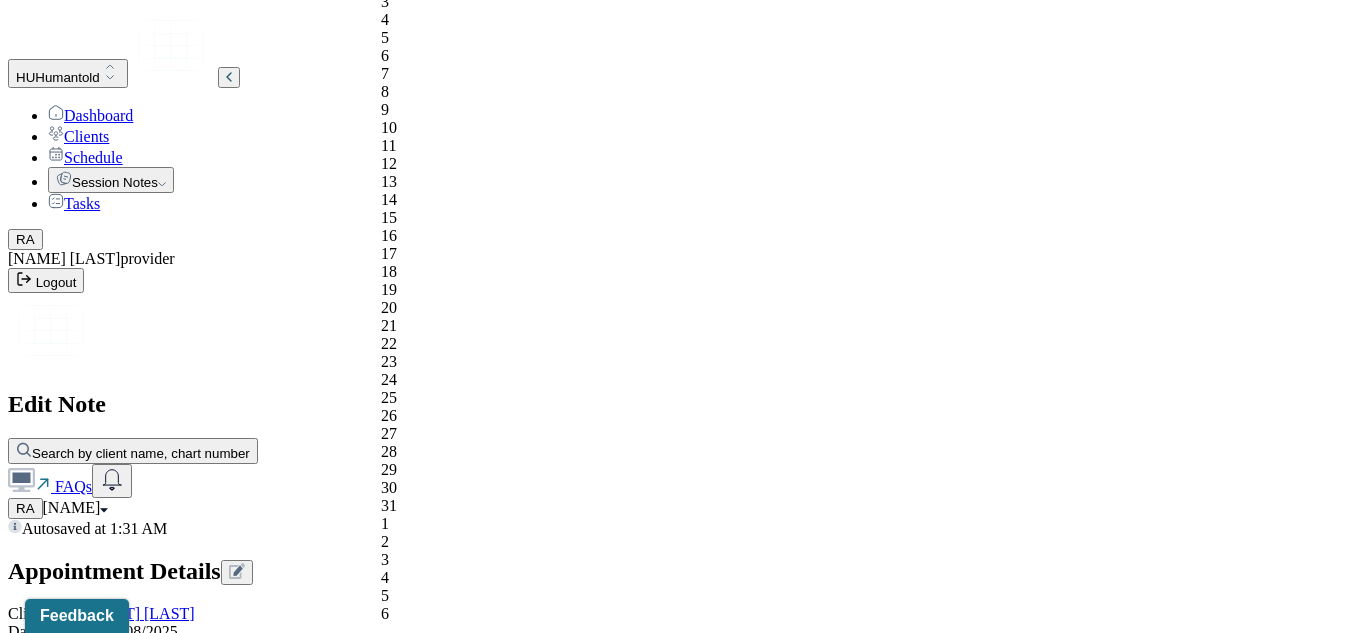 click on "15" at bounding box center (477, 218) 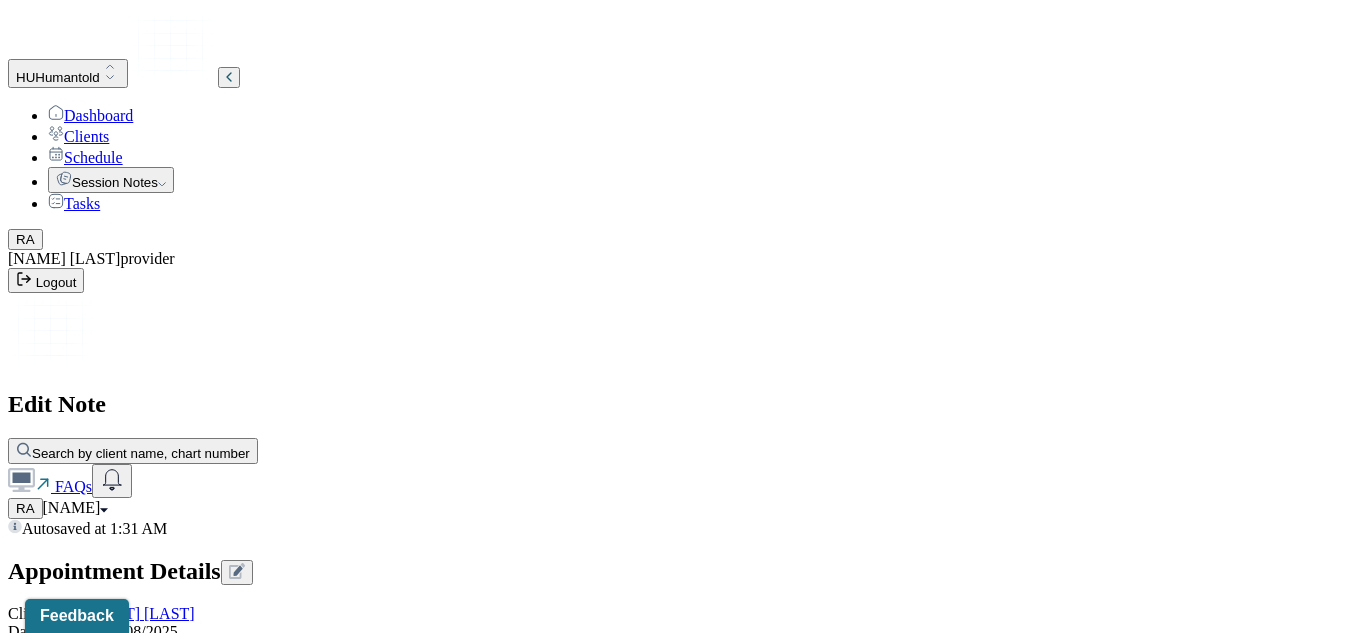 click on "Frequency of sessions" at bounding box center (683, 3184) 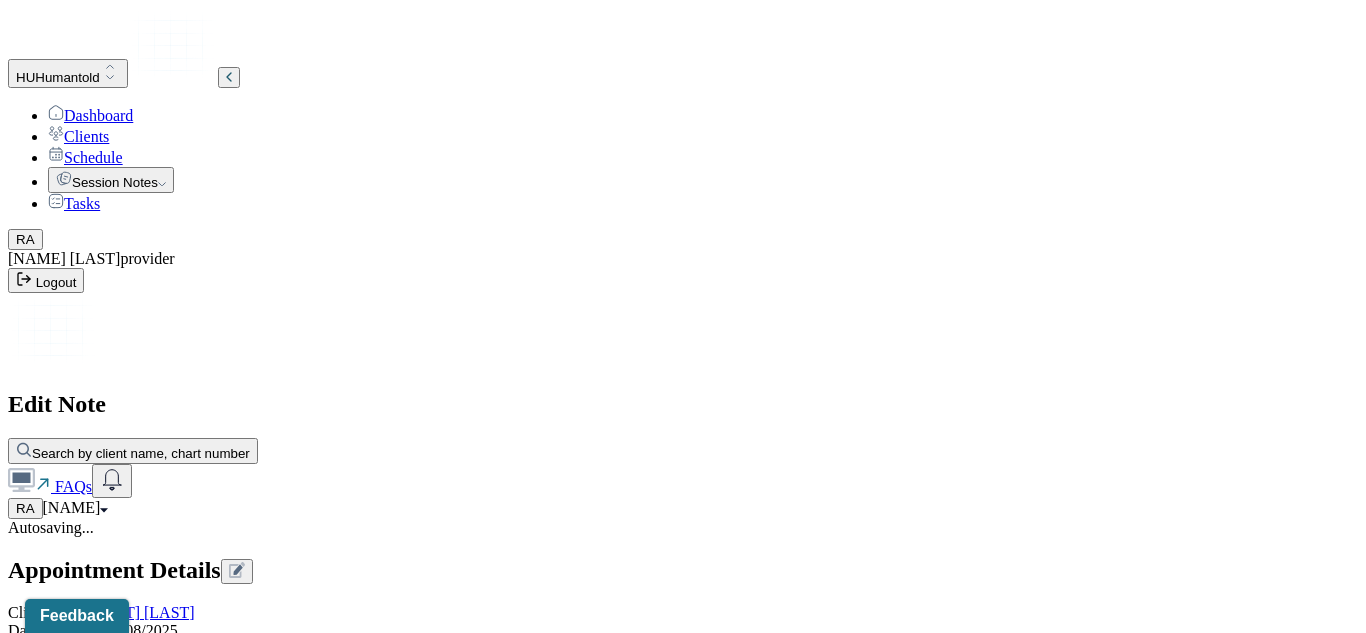 type on "Progress." 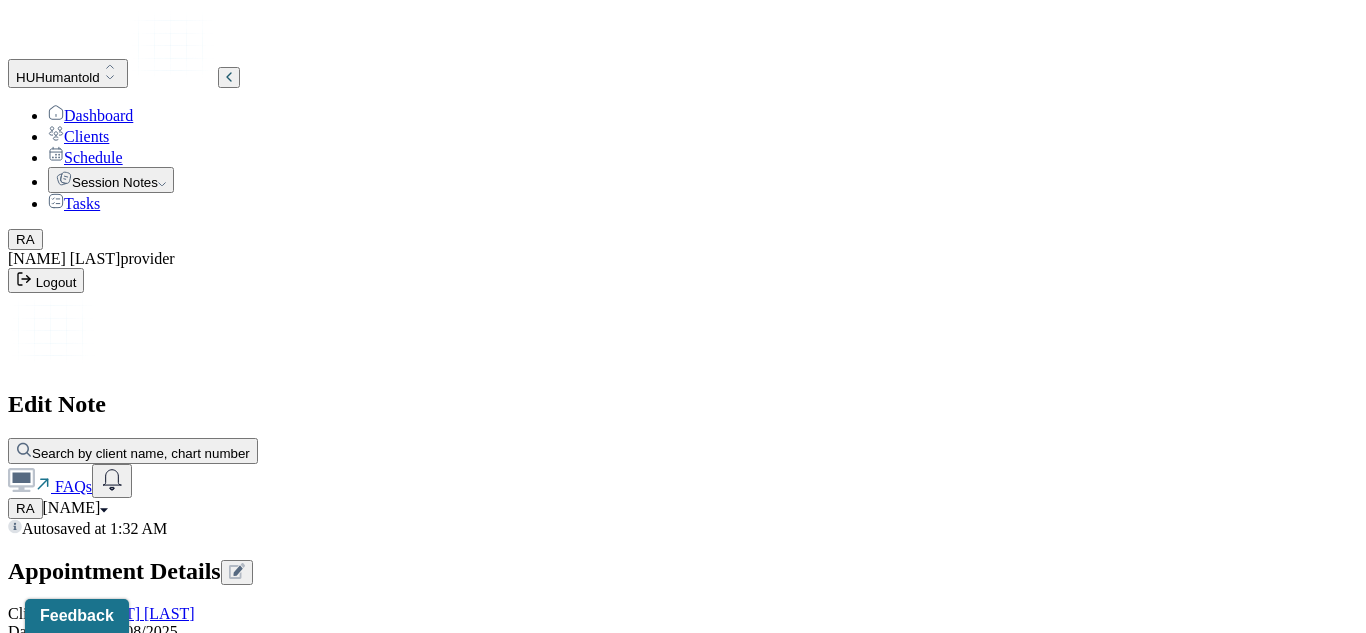click on "Progress./ Briefly touched on client's need to over-perform at work which leads to burnout." at bounding box center [242, 3909] 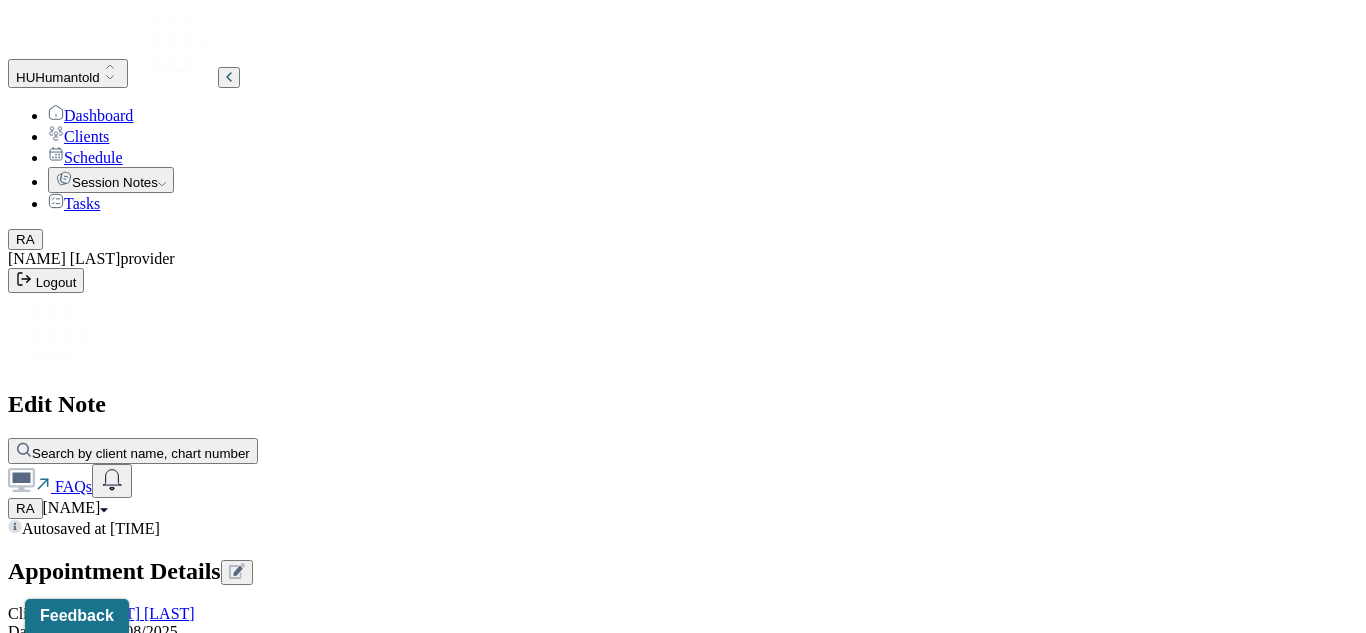 type on "Progress. Client's awareness and insight increased toward her self esteem boost." 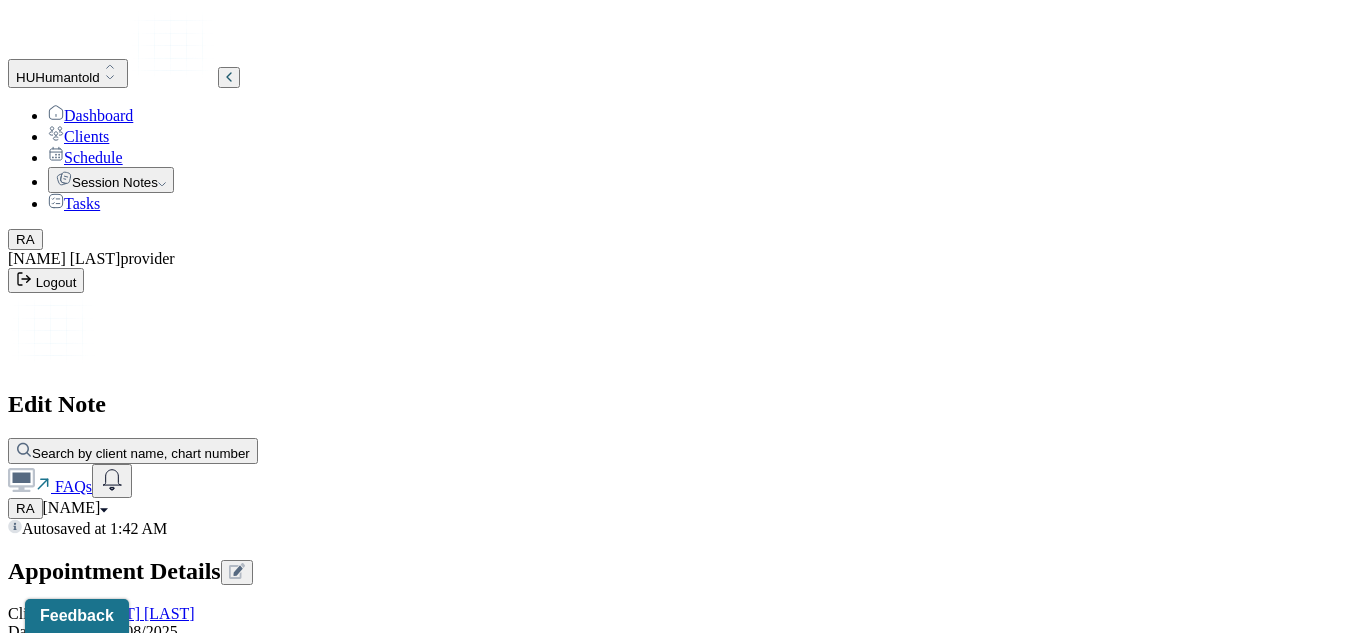 click on "Client was actively participating in session. Client's level of engagement was high." at bounding box center [88, 3573] 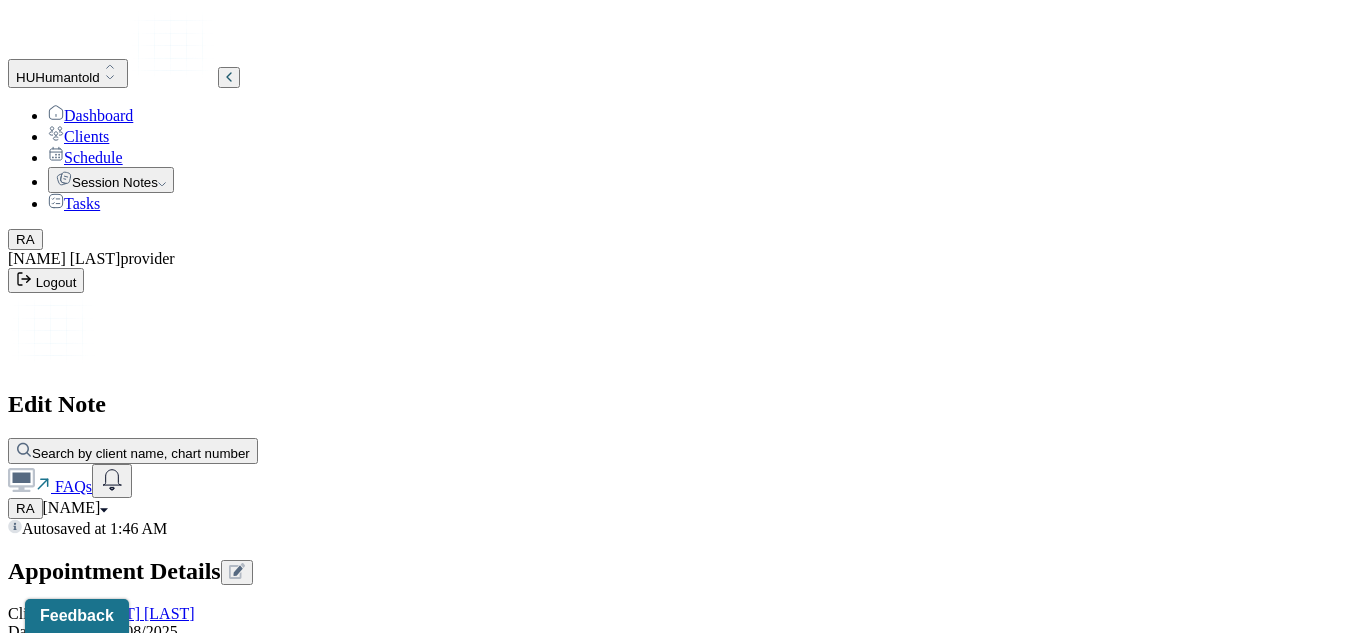 click on "Client appeared in high spirits and was cheerful." at bounding box center (413, 1635) 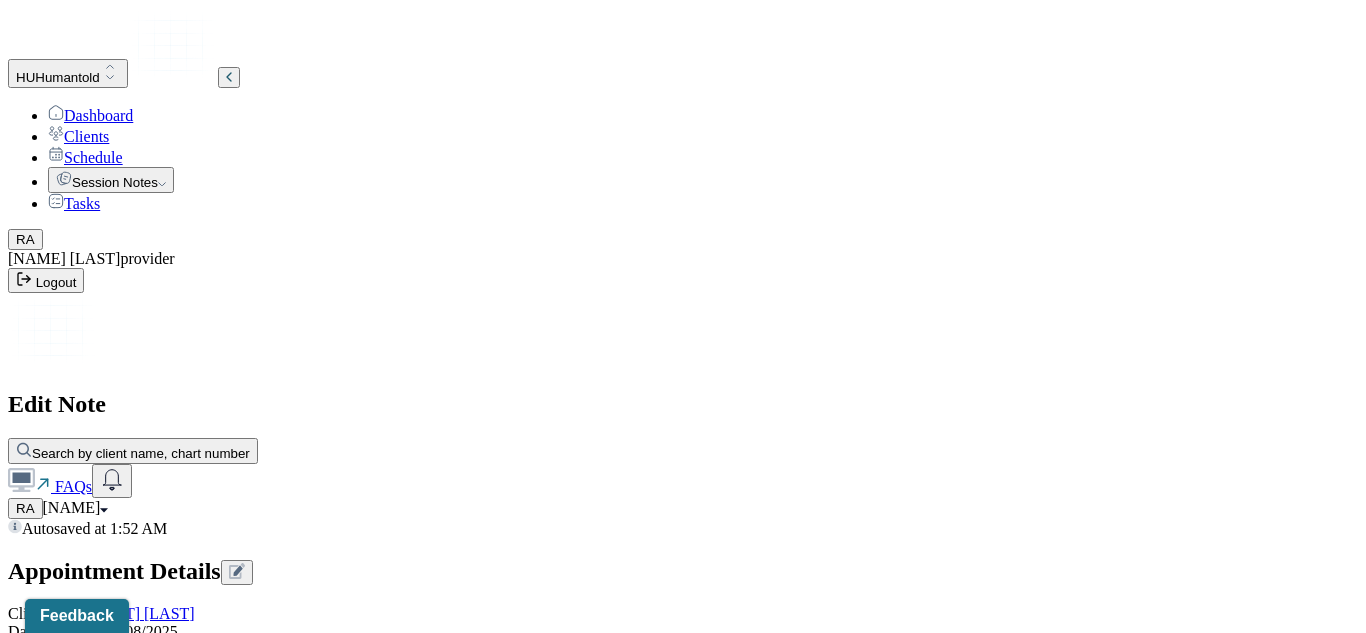 click on "Client greeted the clinician and appeared in high spirits and was cheerful." at bounding box center [413, 1635] 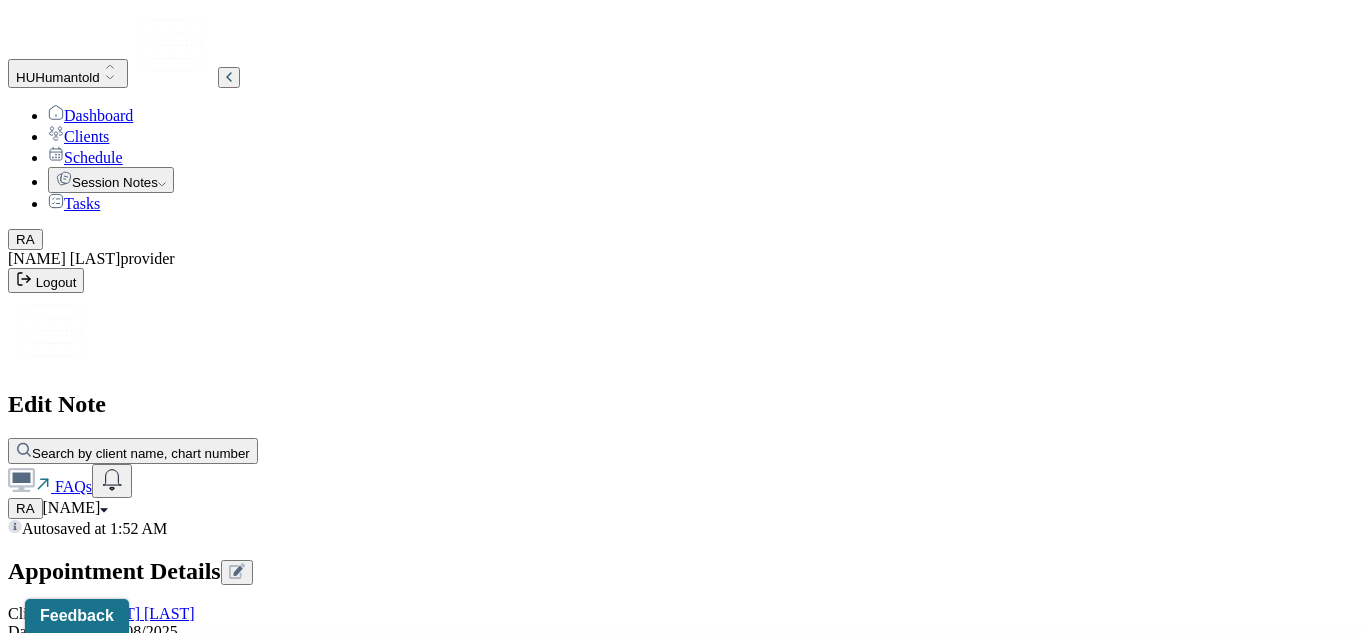 click on "Maladaptive Functioning" at bounding box center (691, 672) 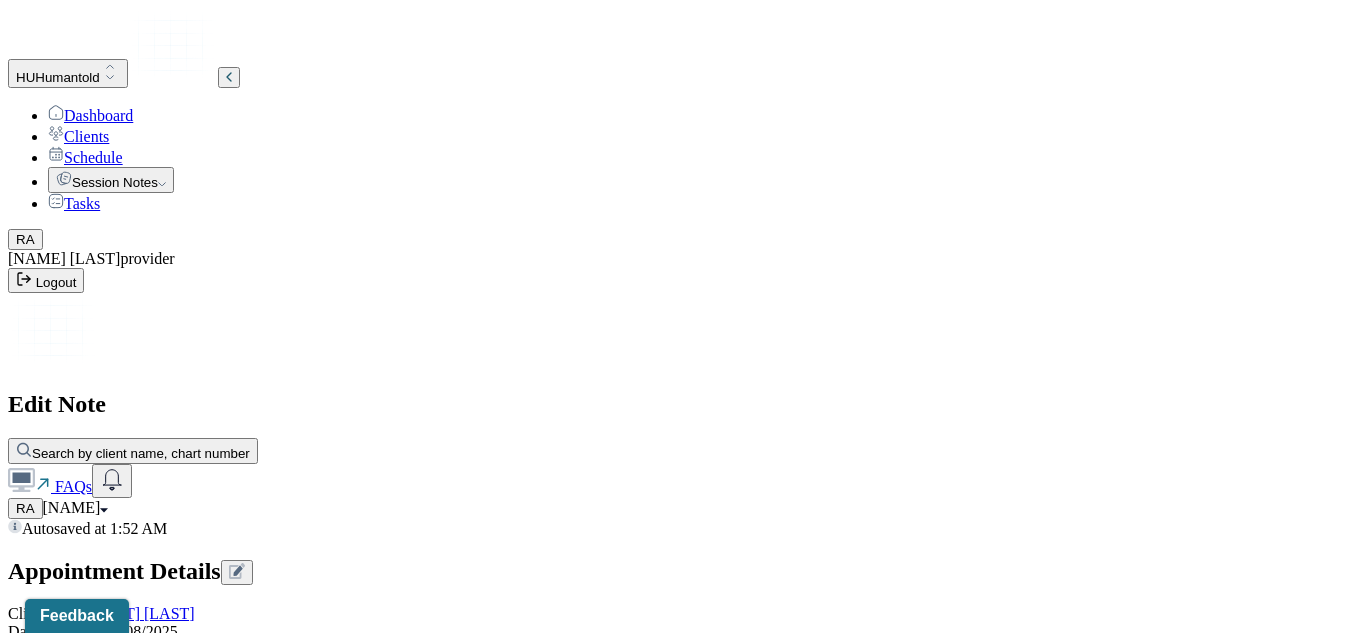 scroll, scrollTop: 1373, scrollLeft: 0, axis: vertical 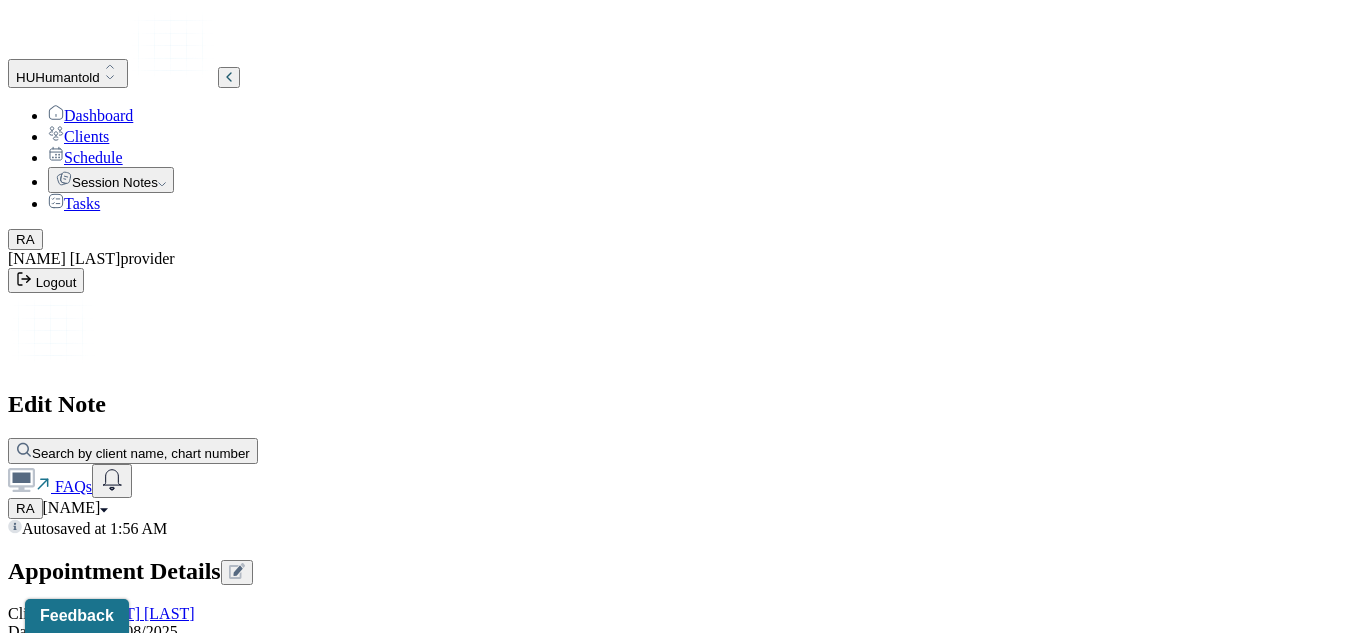 type on "Prognosis remains the same as previously dated note on" 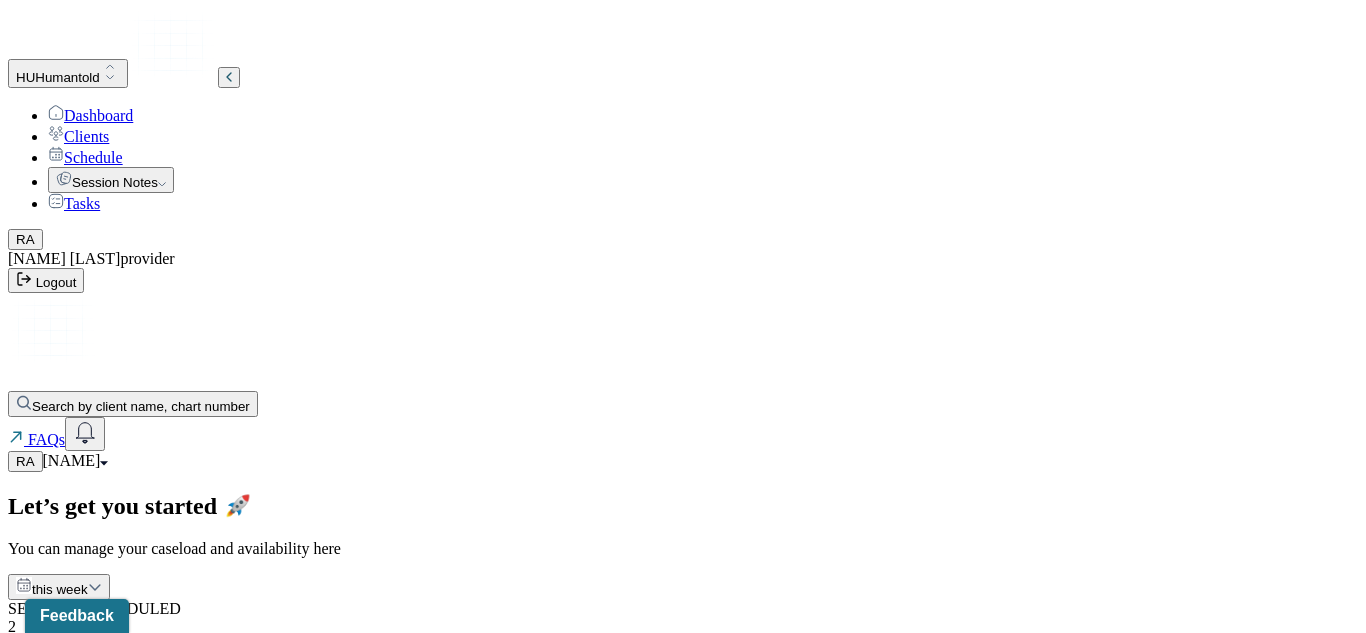 click on "Clients" at bounding box center [78, 136] 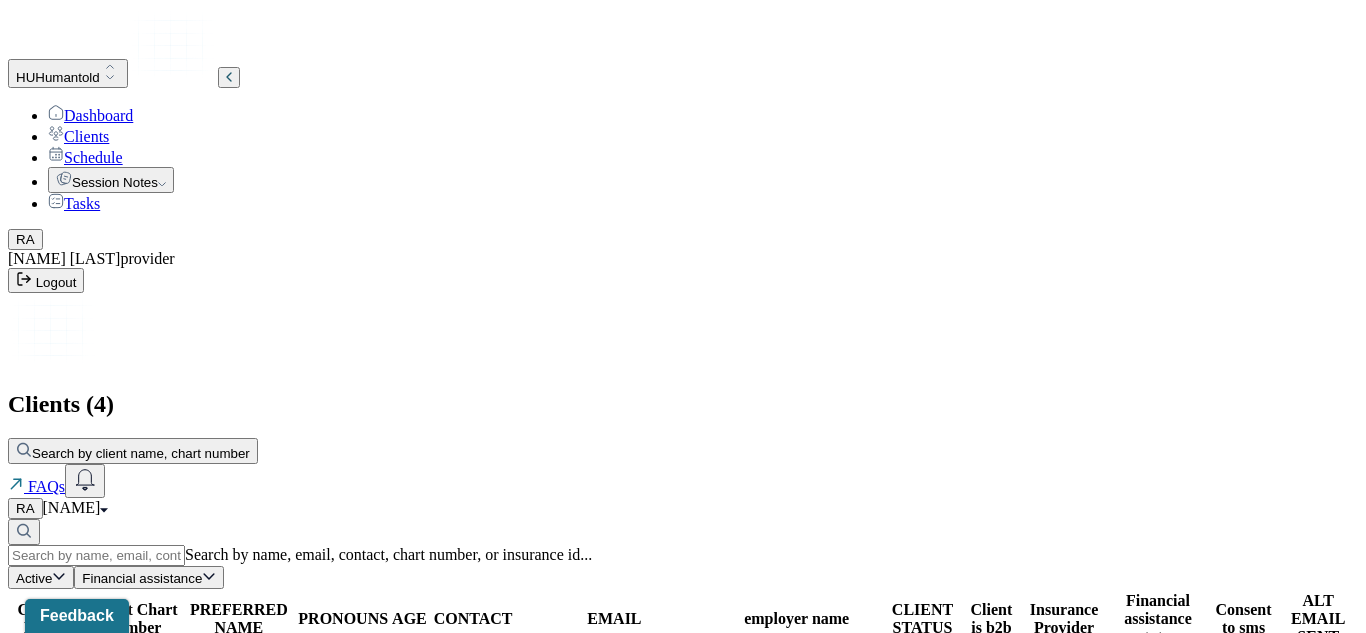 click on "[LAST], [FIRST]" at bounding box center [48, 726] 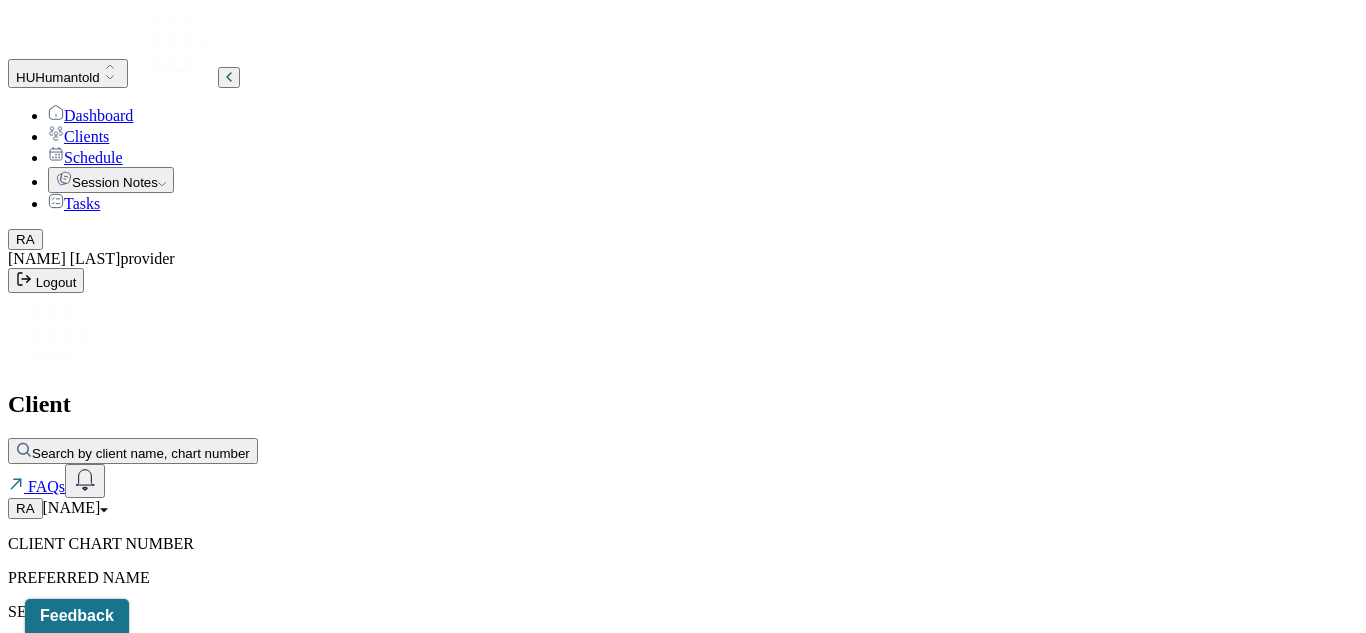 click on "EMAIL" at bounding box center [683, 748] 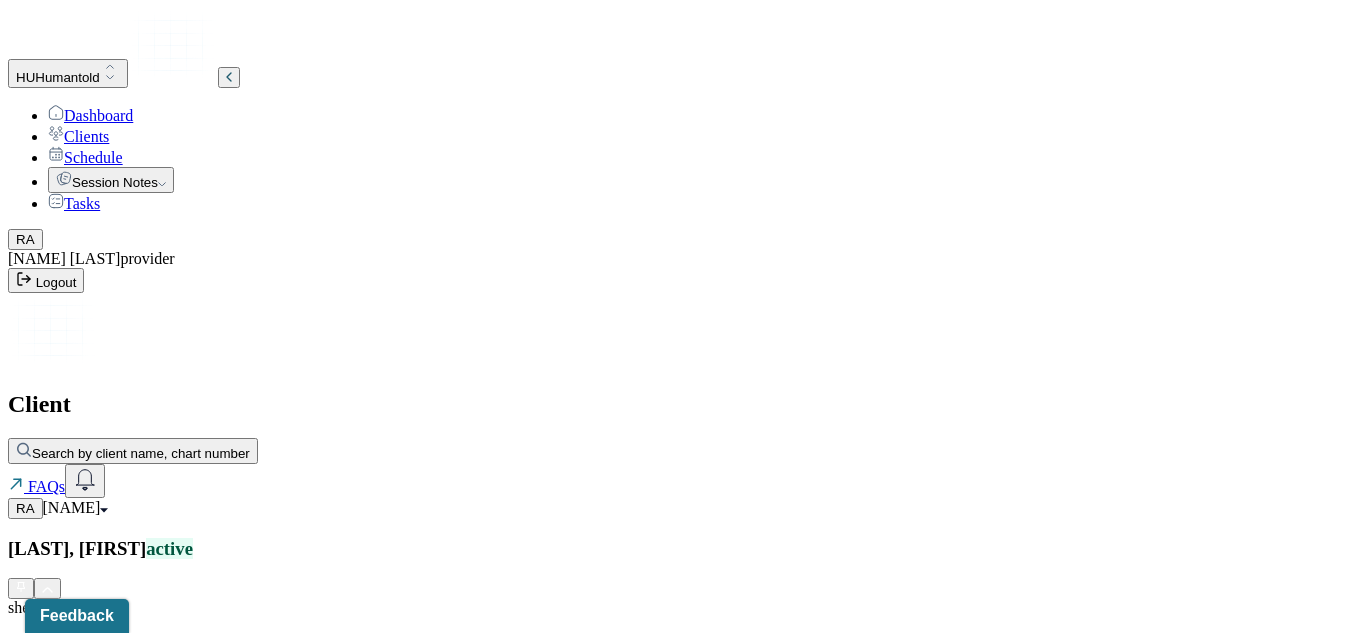 click on "[LAST], [FIRST] active" at bounding box center [683, 569] 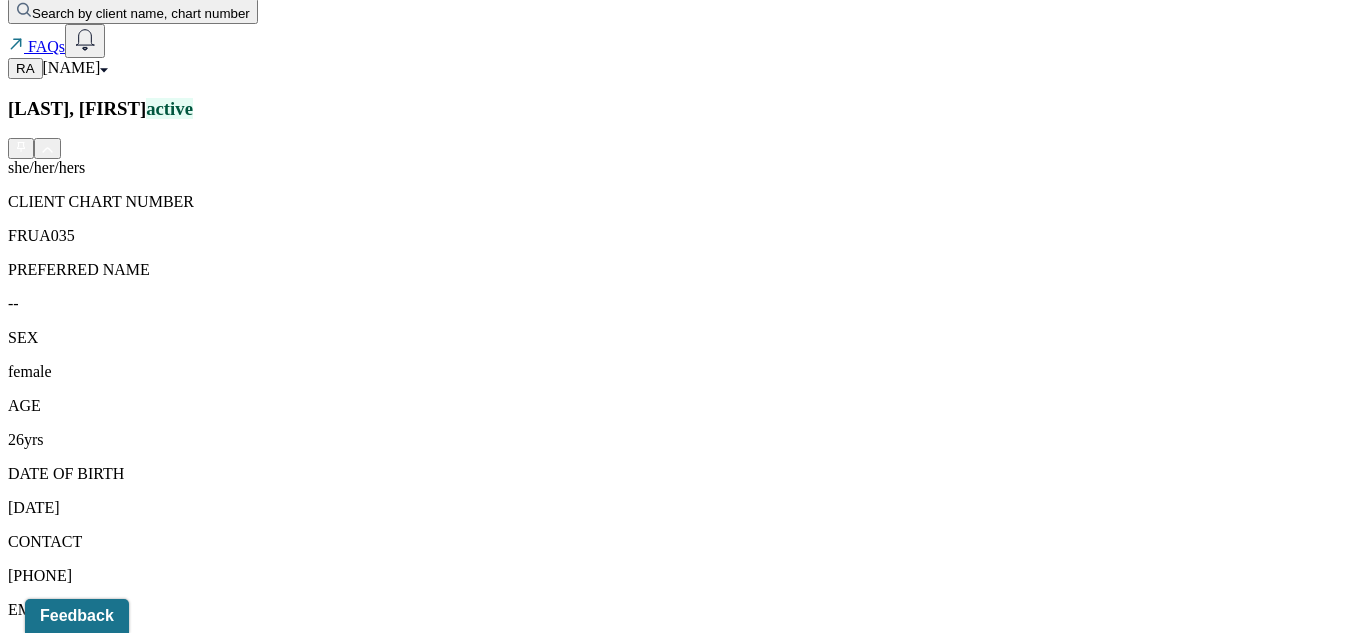 scroll, scrollTop: 480, scrollLeft: 0, axis: vertical 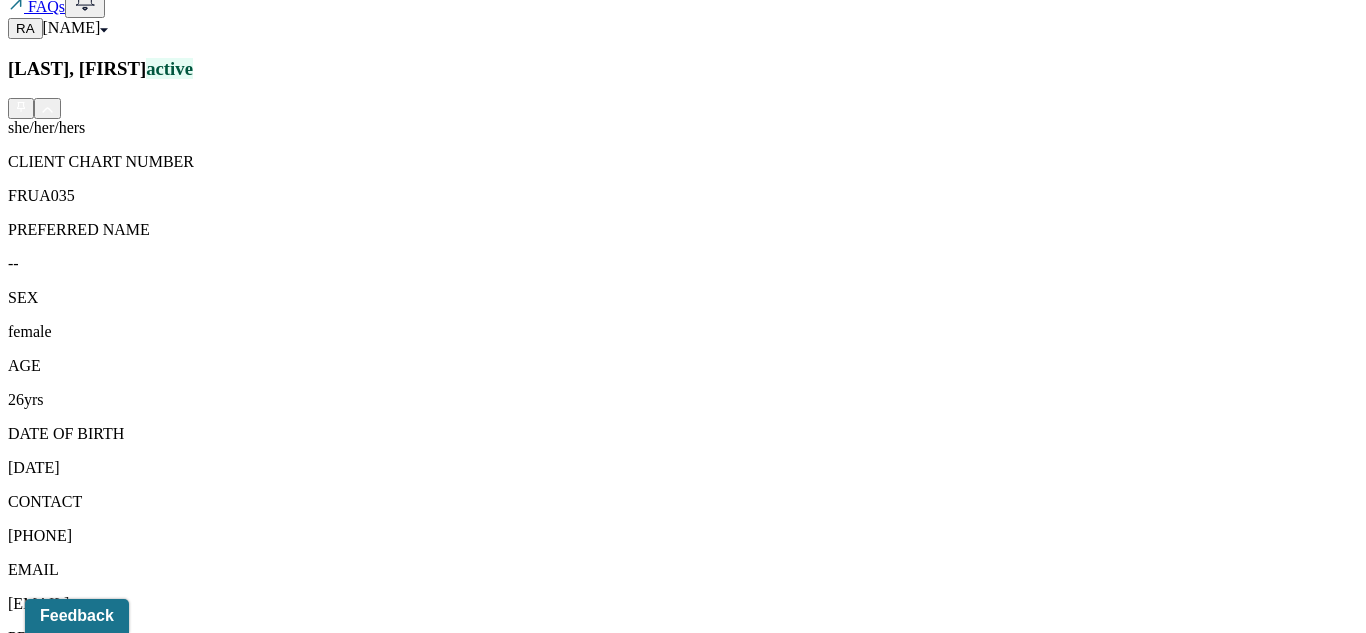 click on "Session Notes" at bounding box center (209, 1557) 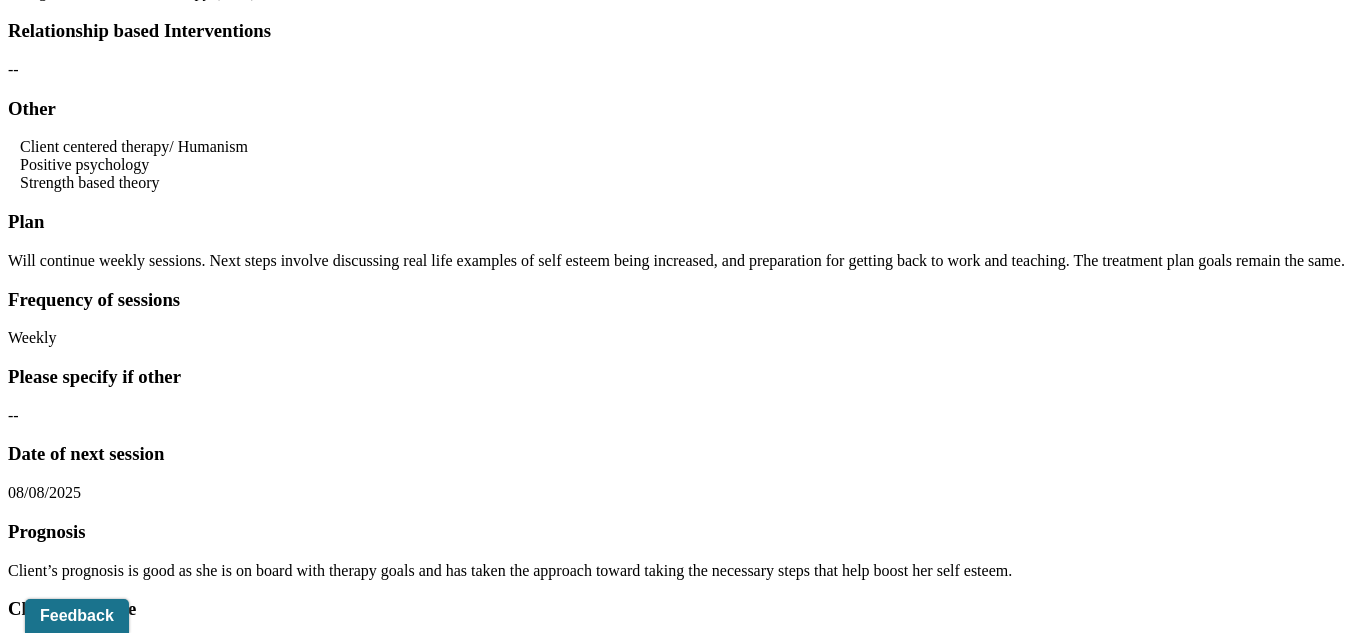 scroll, scrollTop: 2688, scrollLeft: 0, axis: vertical 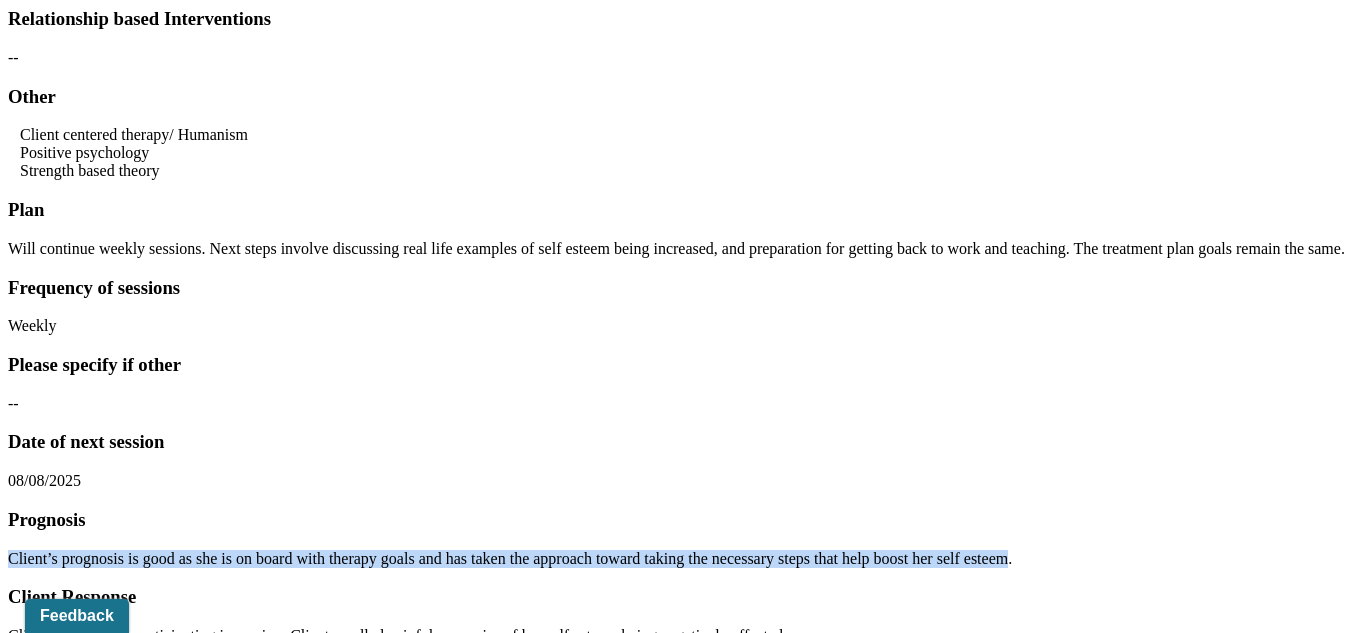 drag, startPoint x: 1260, startPoint y: 169, endPoint x: 321, endPoint y: 166, distance: 939.0048 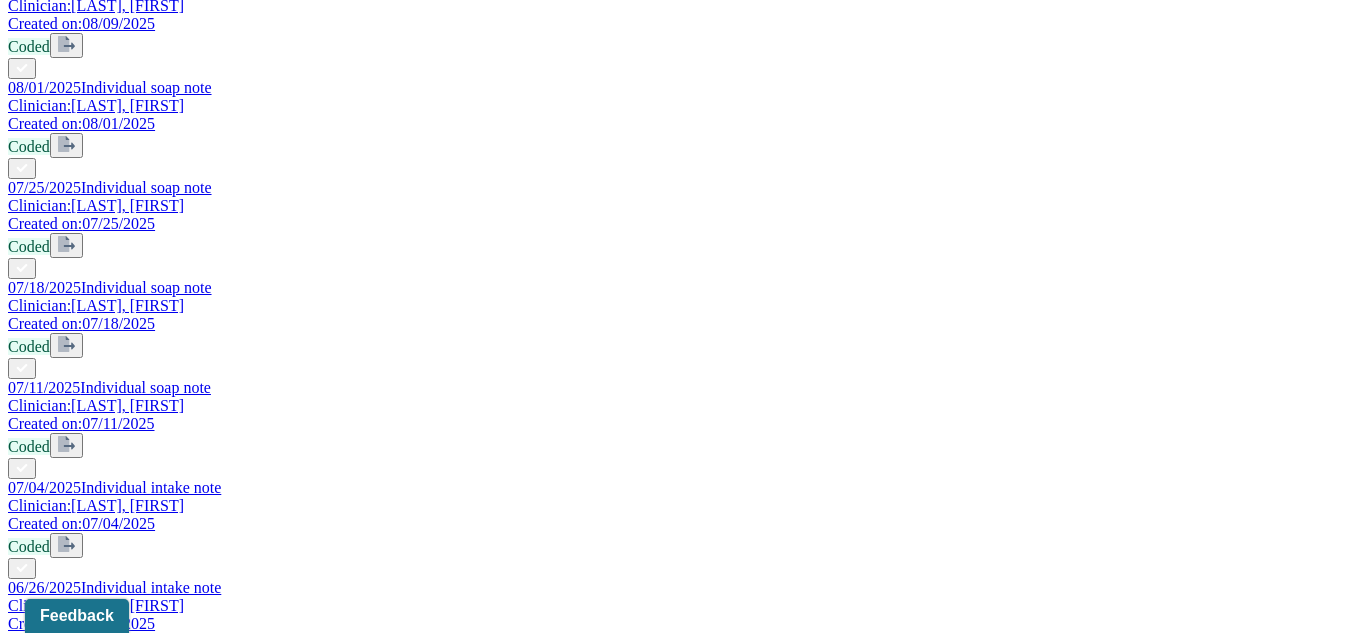 scroll, scrollTop: 480, scrollLeft: 0, axis: vertical 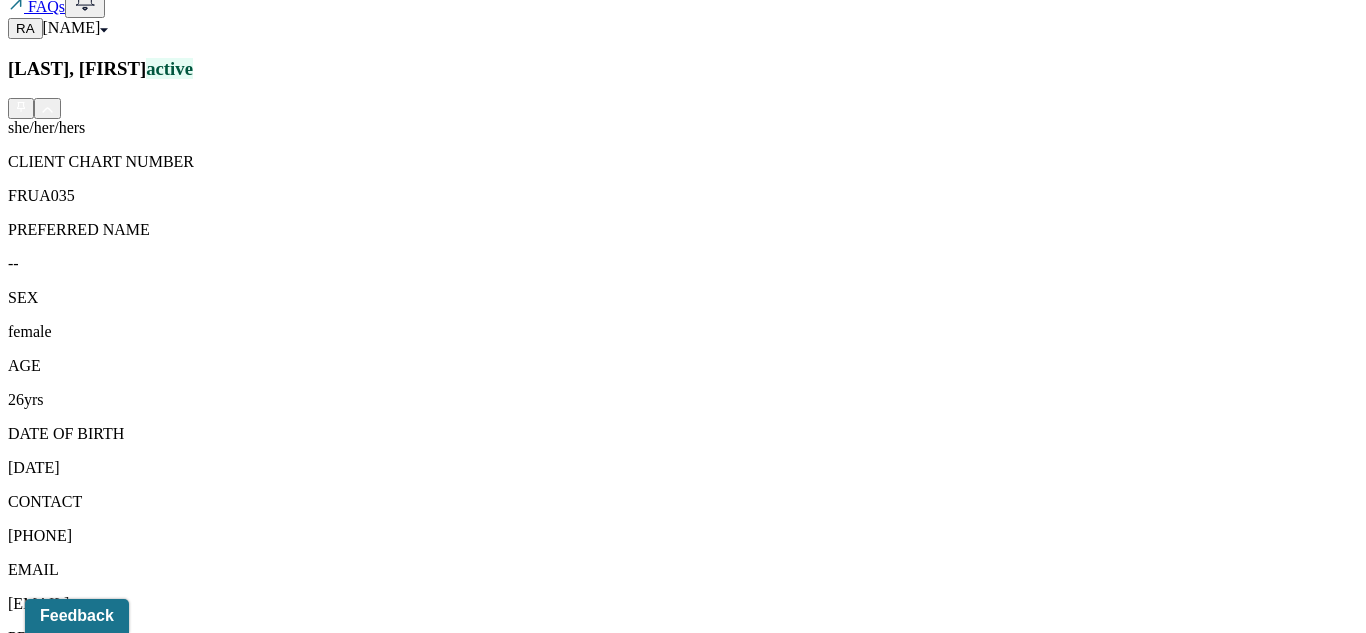 click on "Individual soap note" at bounding box center [264, 1691] 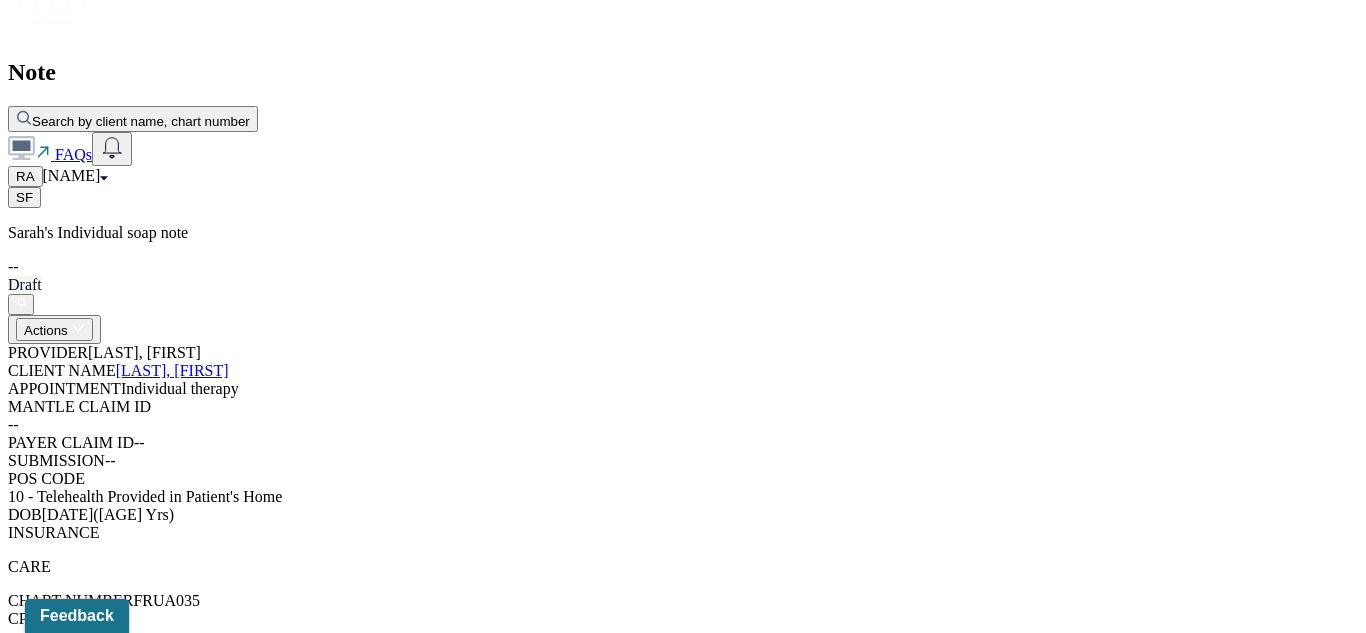 scroll, scrollTop: 0, scrollLeft: 0, axis: both 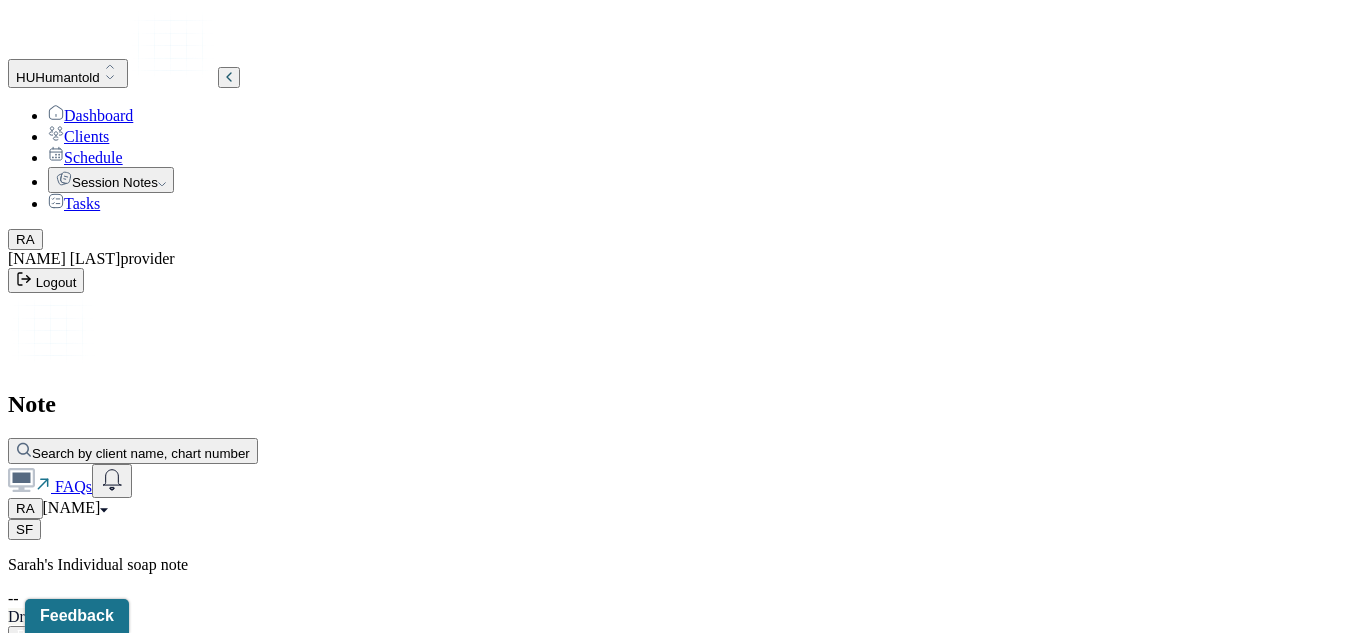 click on "Actions" at bounding box center [54, 661] 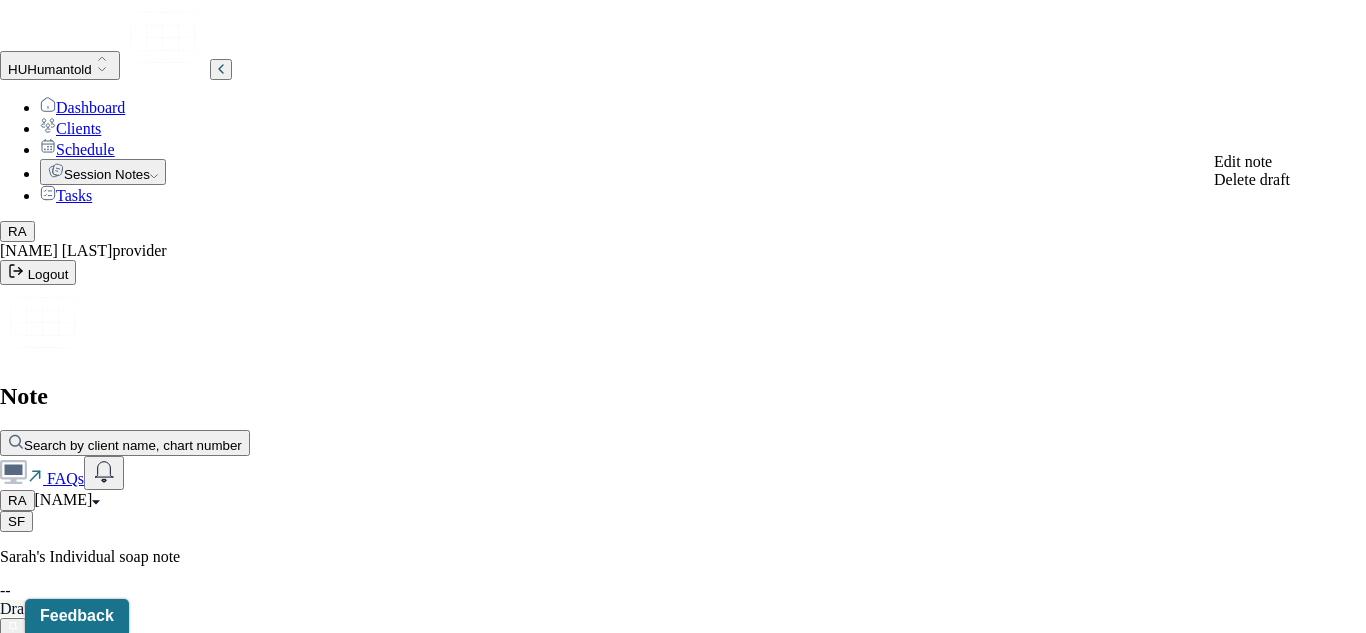 click on "Edit note" at bounding box center [1243, 161] 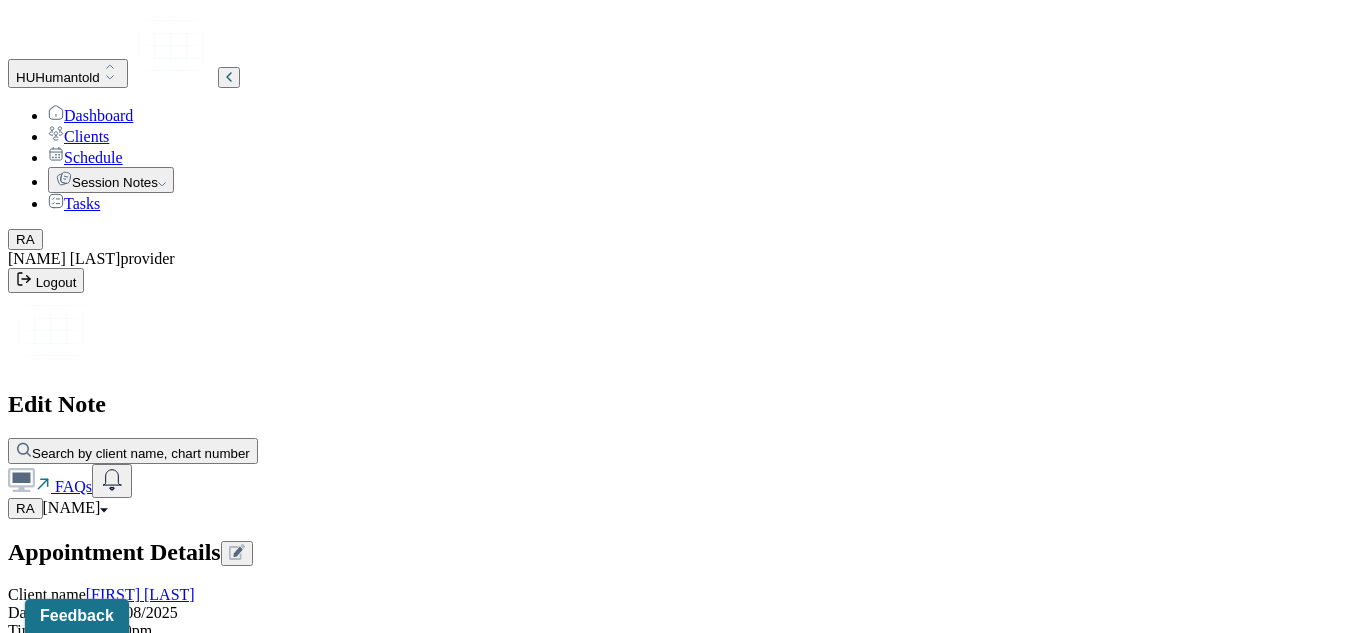 scroll, scrollTop: 2876, scrollLeft: 0, axis: vertical 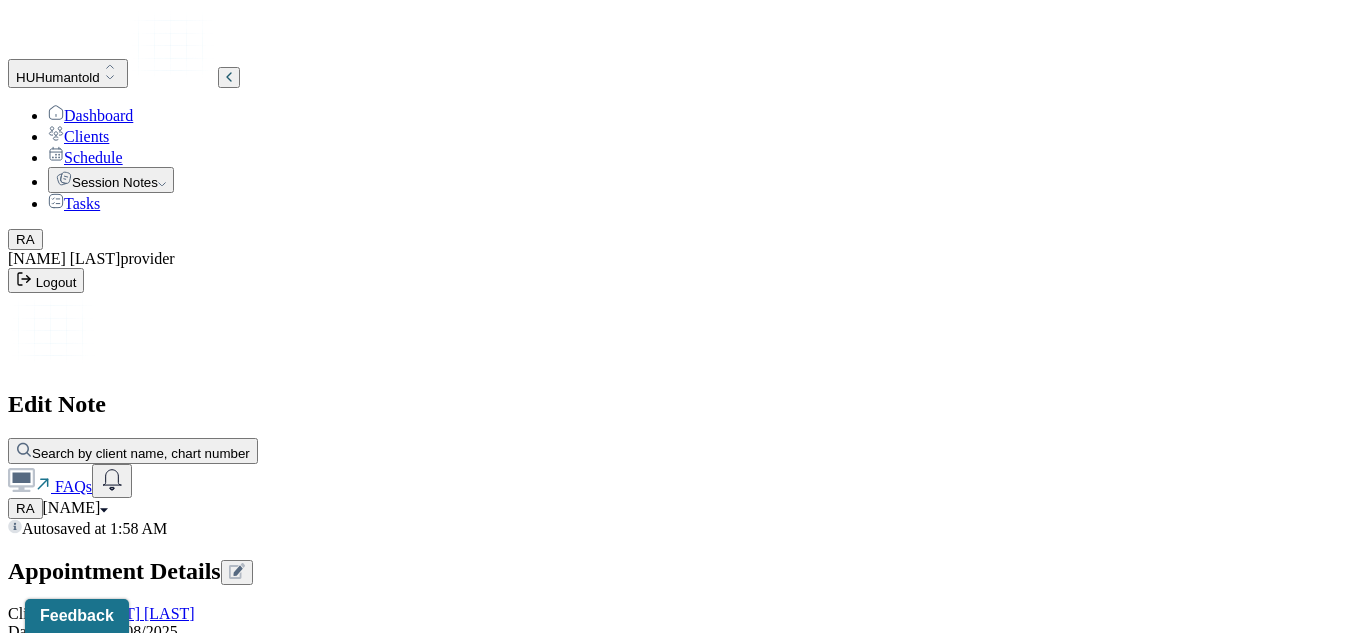 click on "Prognosis remains the same as previously dated note on [CLIENT]’s prognosis is good as she is on board with therapy goals and has taken the approach toward taking the necessary steps that help boost her self esteem" at bounding box center [88, 3468] 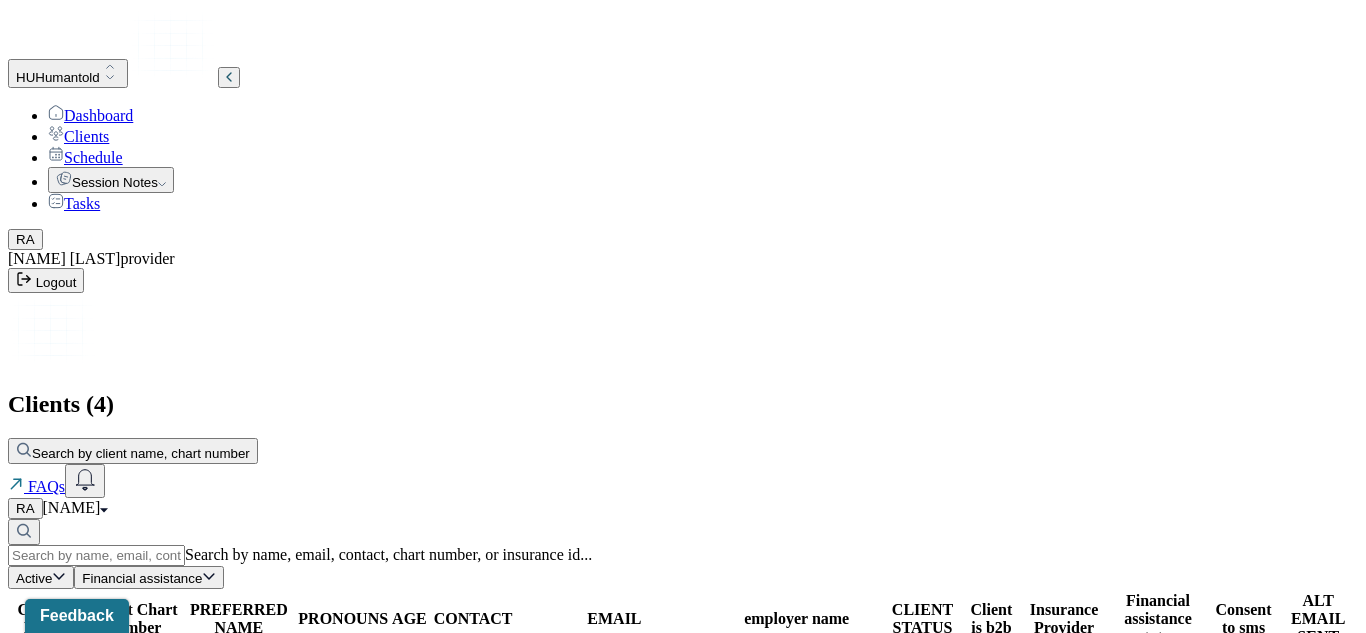 click on "[LAST], [FIRST]" at bounding box center (48, 726) 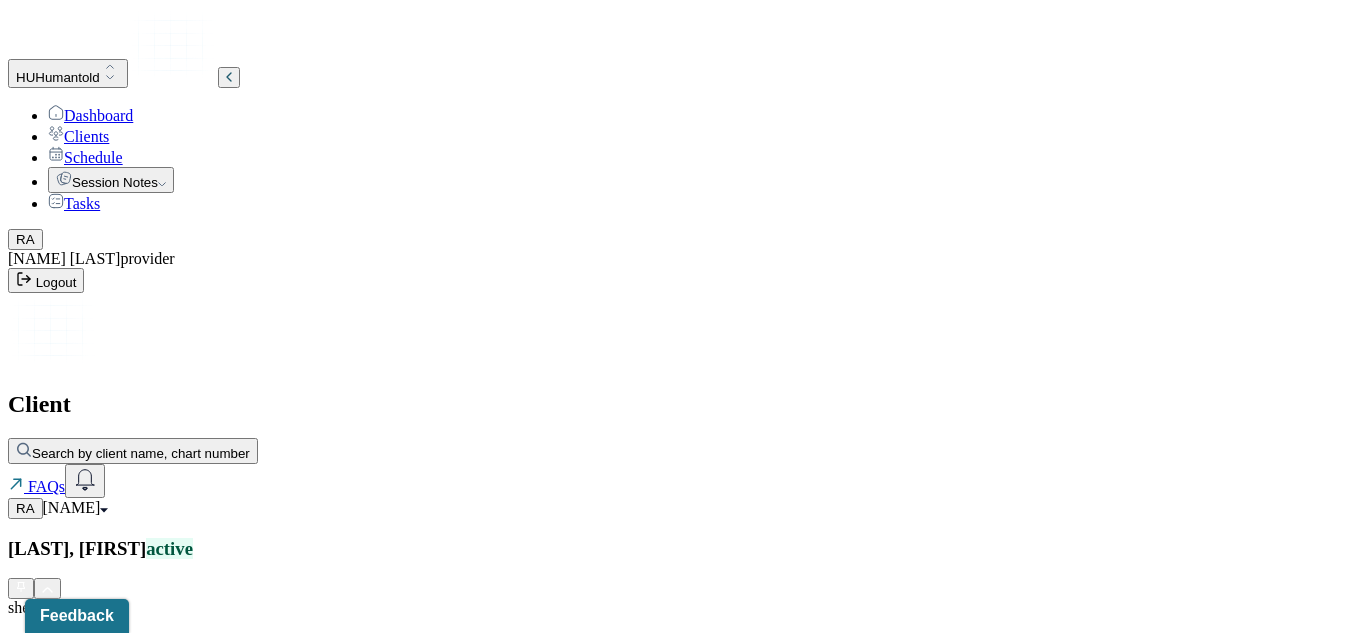 click on "EMAIL [EMAIL]" at bounding box center [683, 1067] 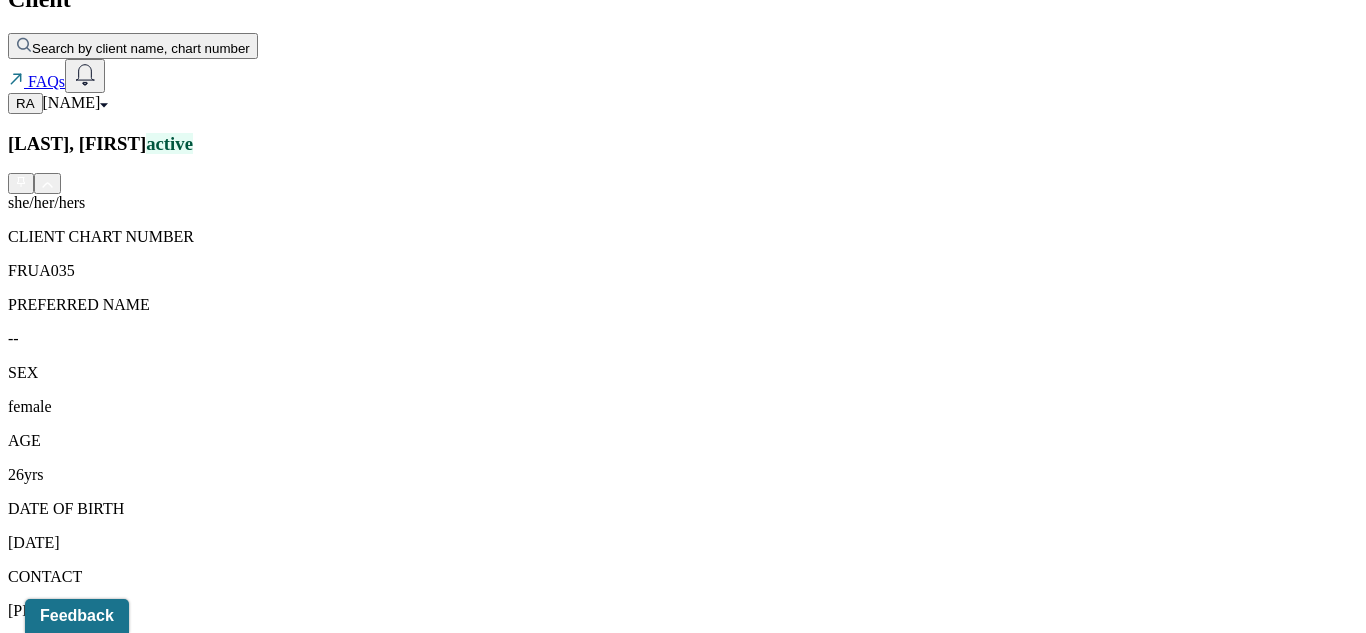 scroll, scrollTop: 536, scrollLeft: 0, axis: vertical 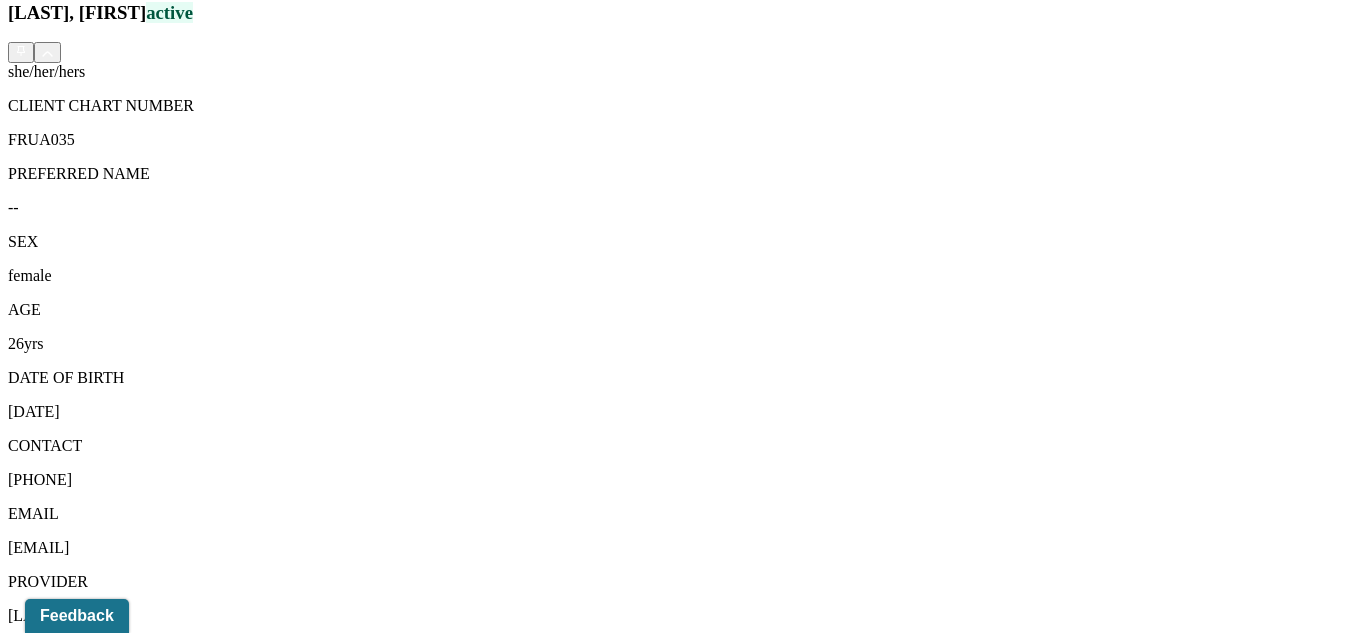 click on "Session Notes" at bounding box center [209, 1501] 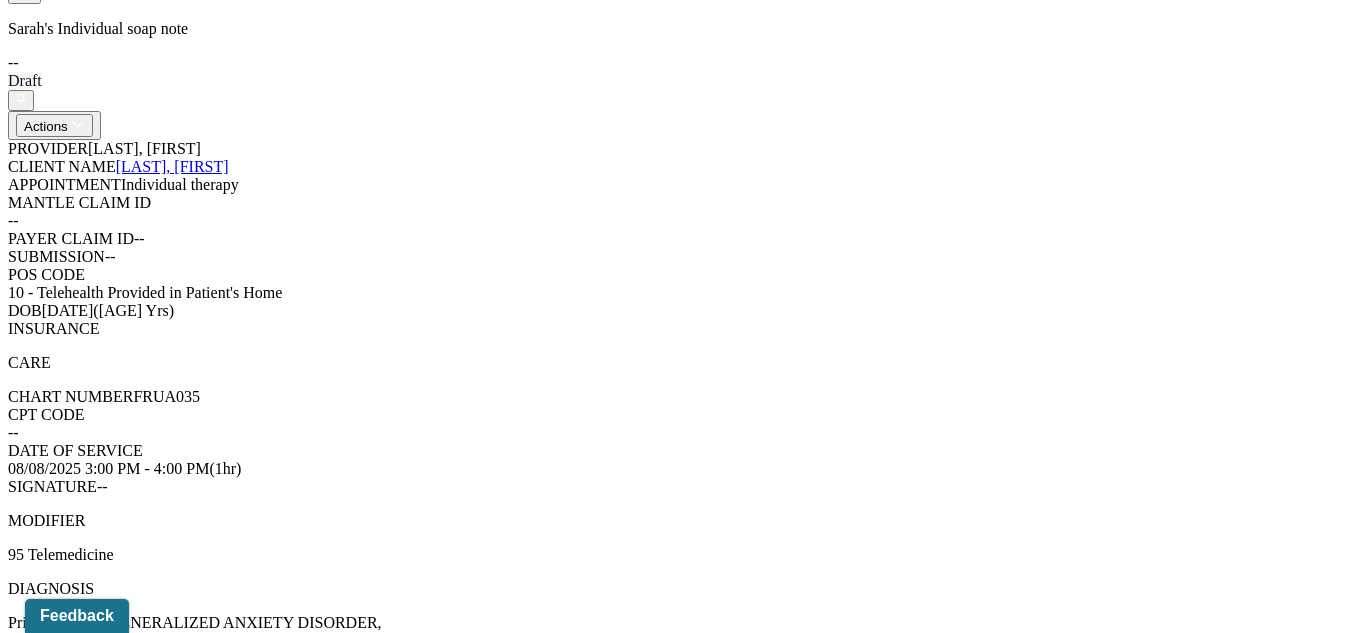 click on "Client Teletherapy Location" at bounding box center [683, 1001] 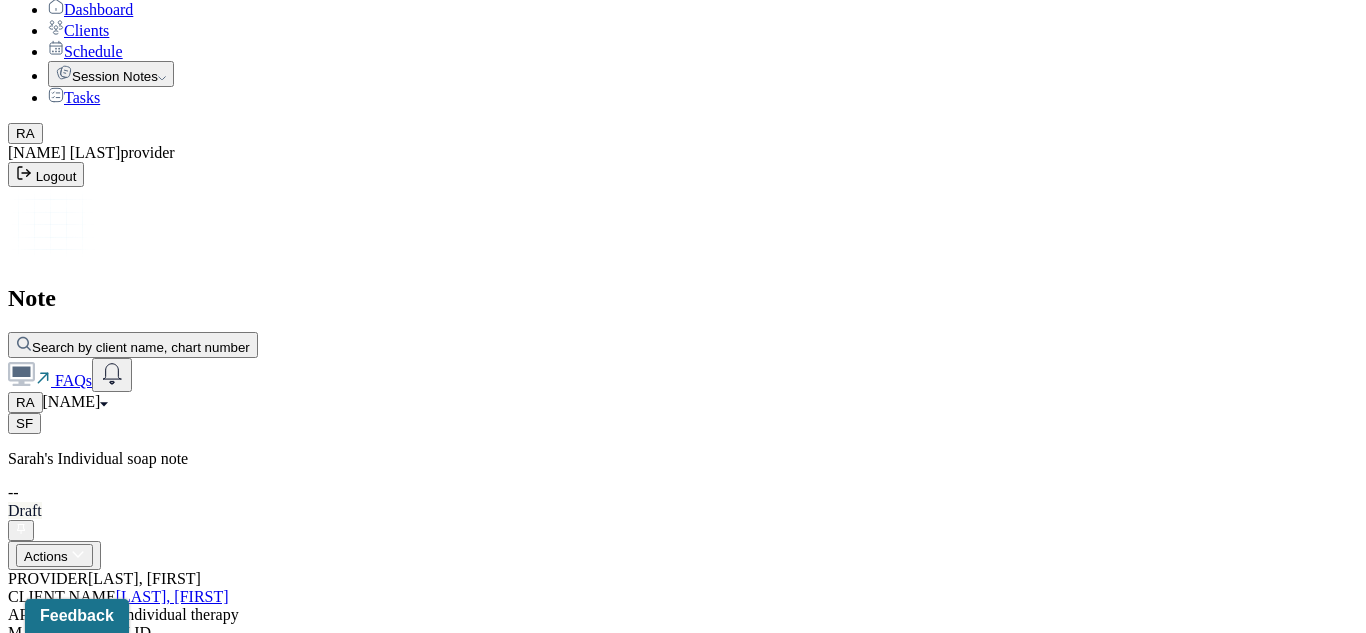 scroll, scrollTop: 0, scrollLeft: 0, axis: both 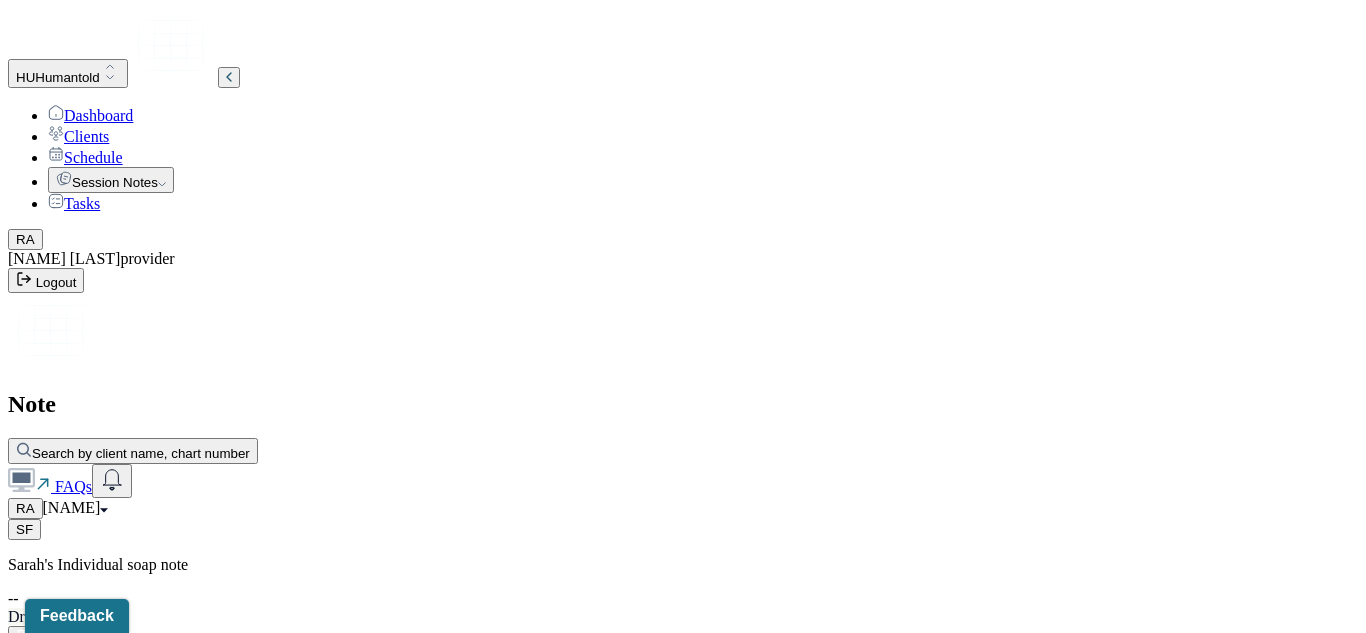 click 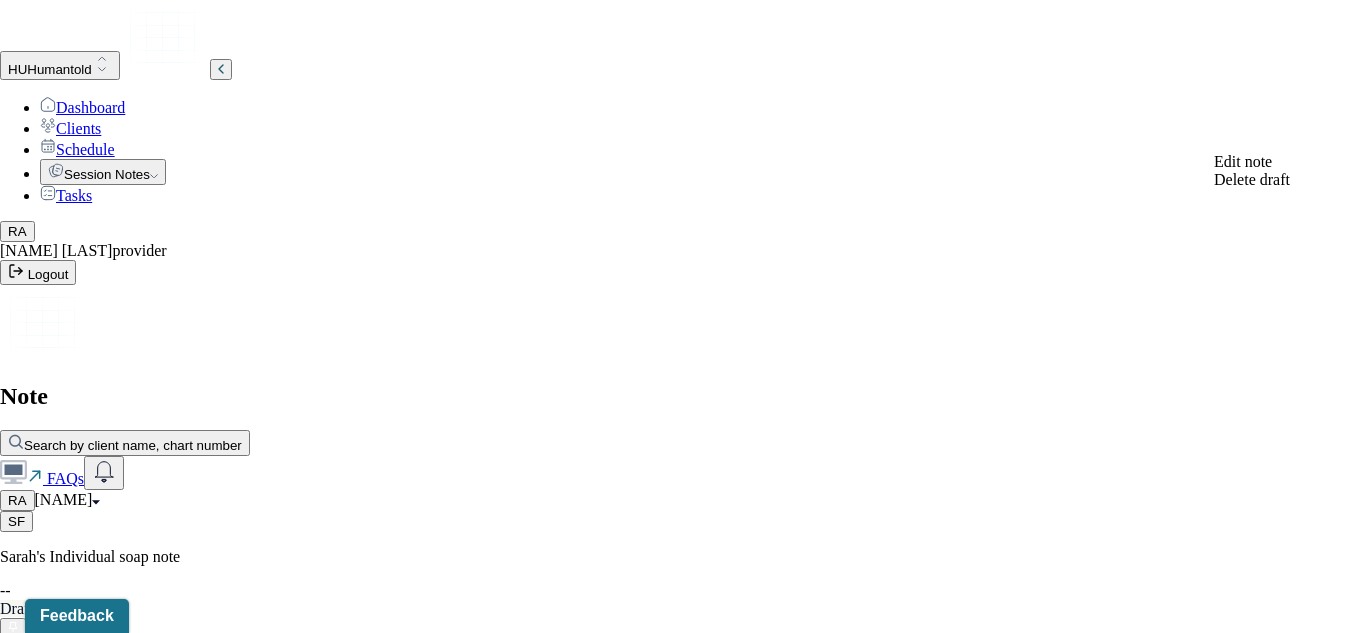 click on "Edit note" at bounding box center (1243, 161) 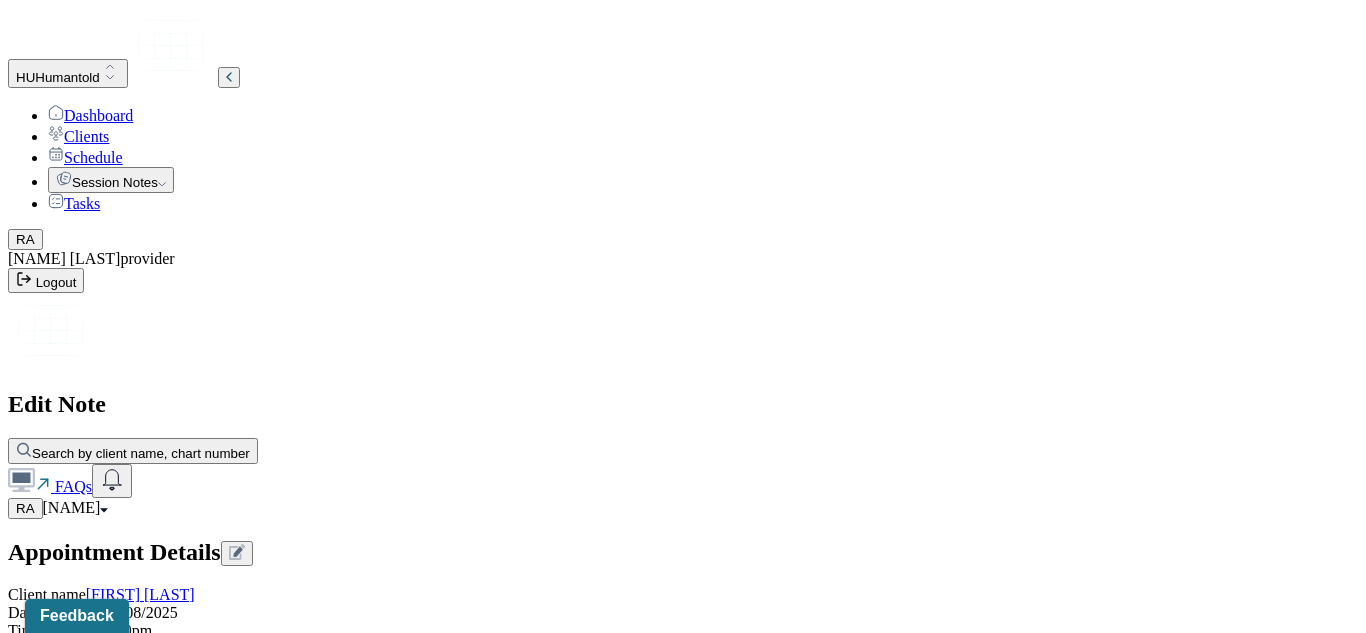 scroll, scrollTop: 2900, scrollLeft: 0, axis: vertical 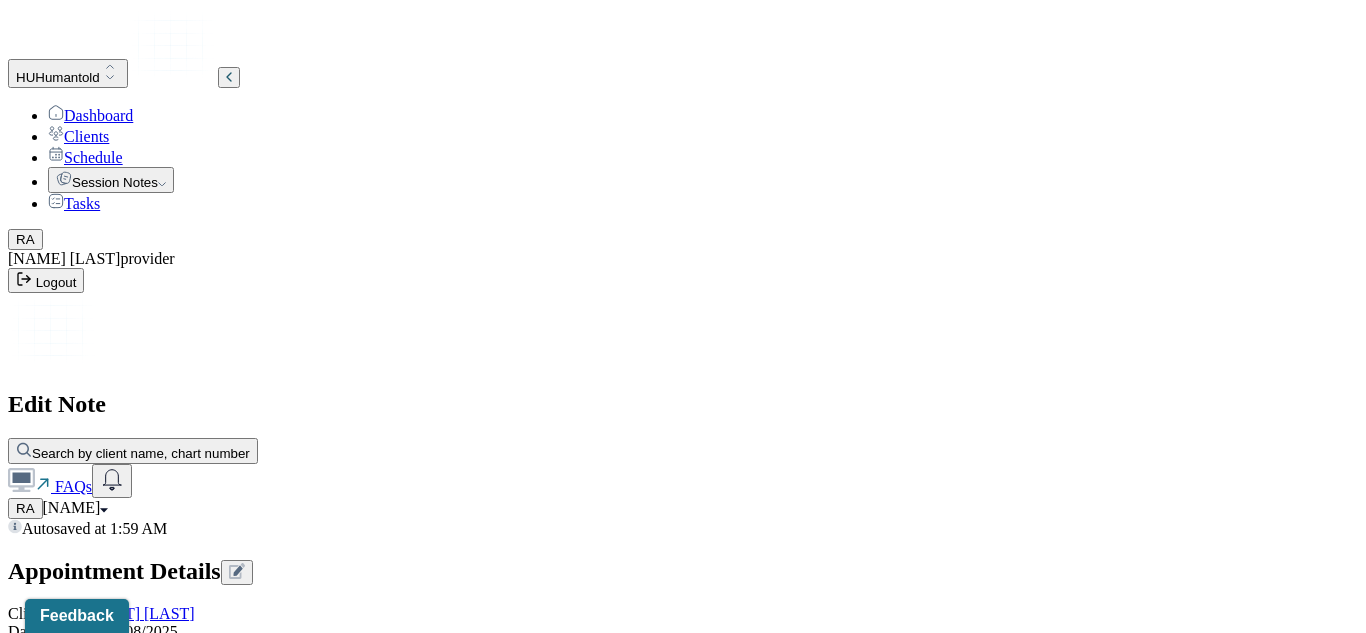 click on "Prognosis remains the same as previously dated note on [DATE]. Client’s prognosis is good as she is on board with therapy goals and has taken the approach toward taking the necessary steps that help boost her self esteem" at bounding box center [88, 3468] 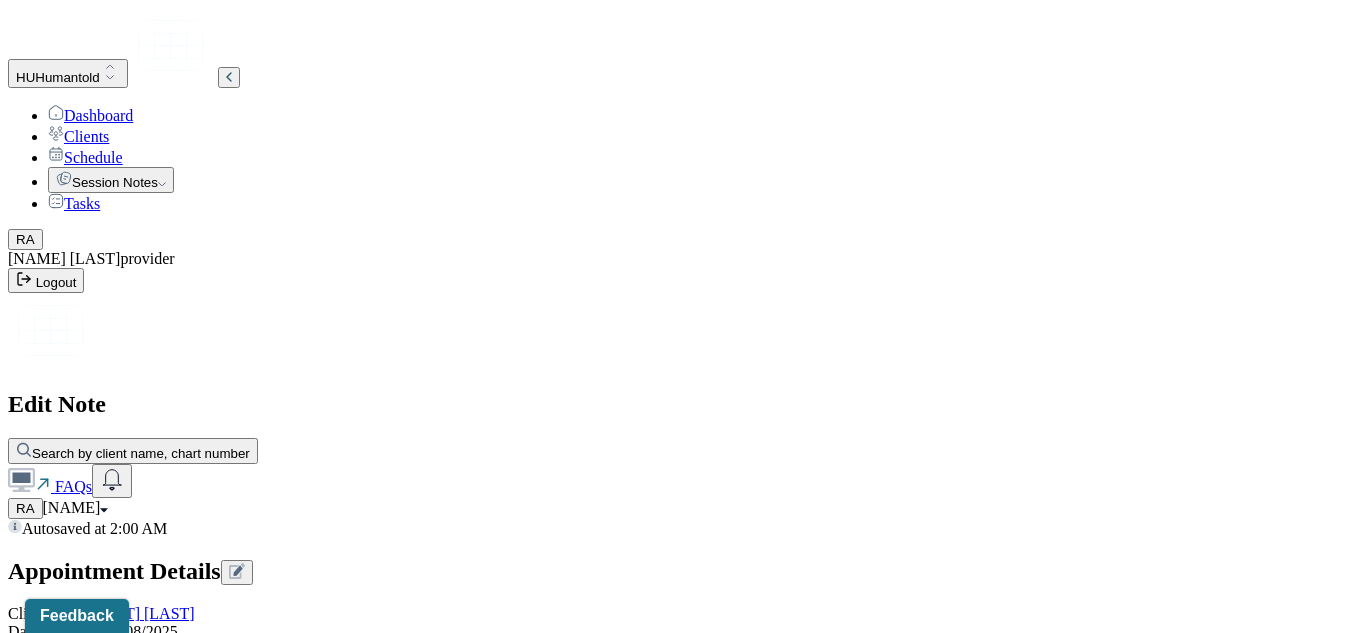 type on "Prognosis remains the same as previously dated note on 8/1/25. Client’s prognosis is good as she is on board with therapy goals and has taken the approach toward taking the necessary steps that help boost her self esteem." 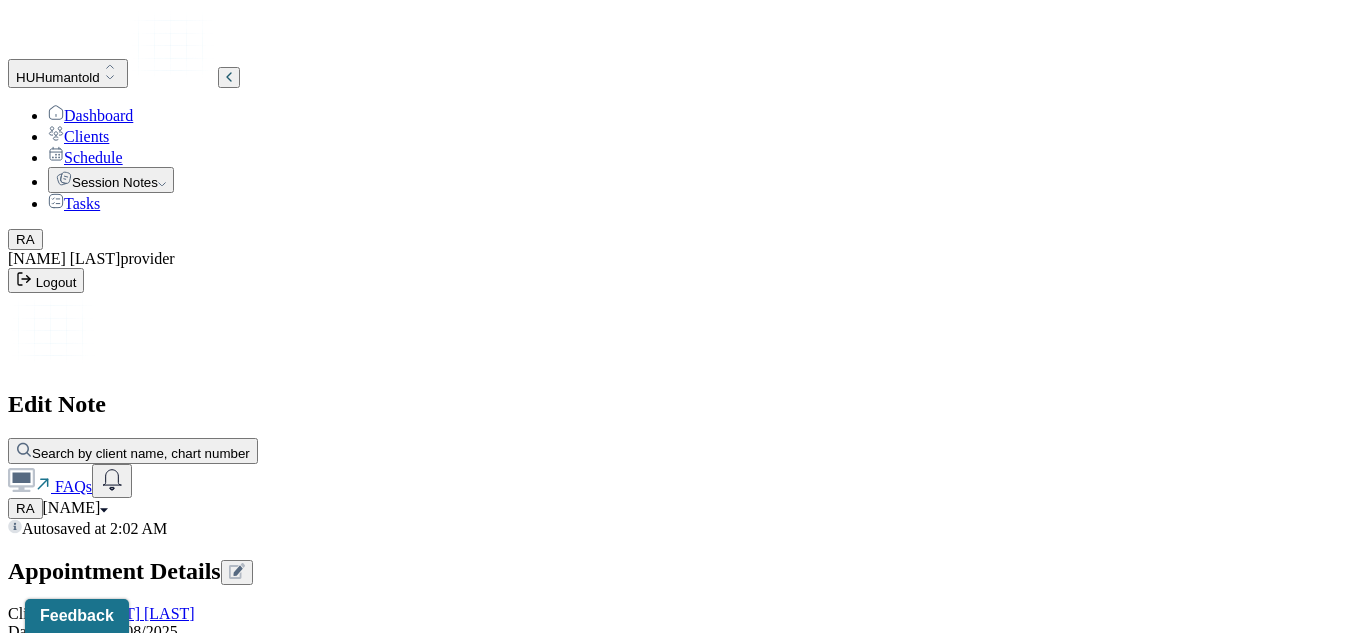 click on "Will continue weekly sessions. Next steps involve discussing client's strengths in her relationships and personal fulfillment." at bounding box center [88, 3130] 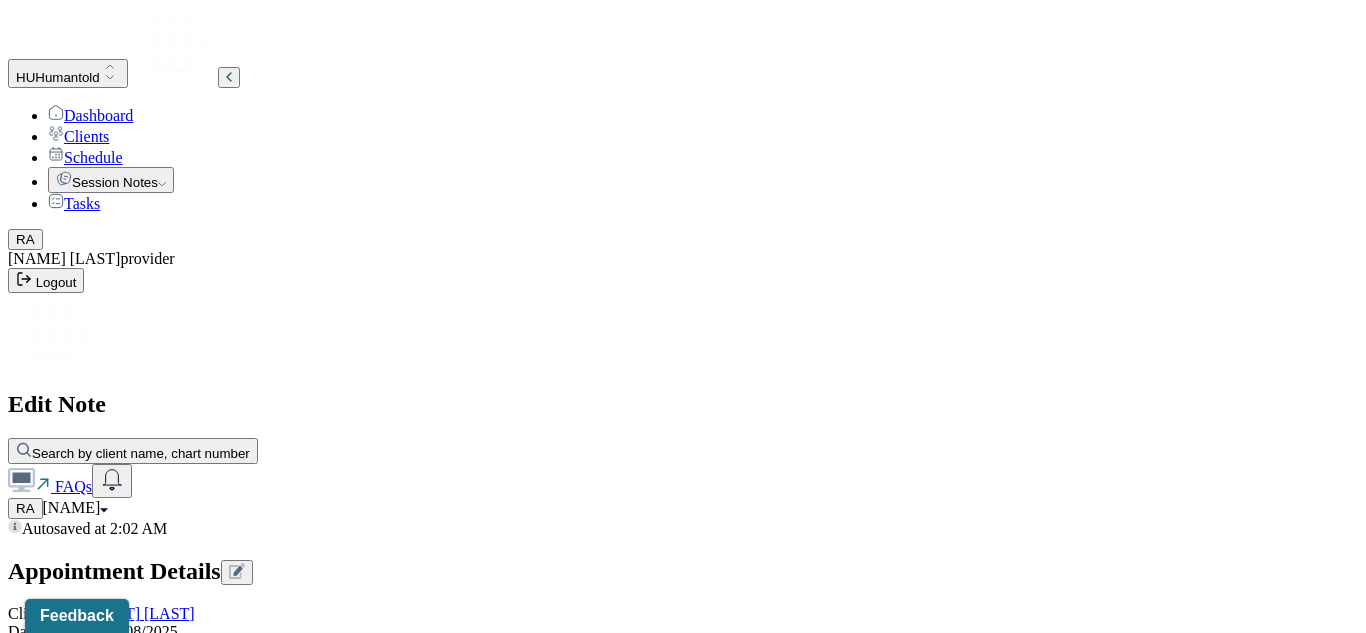 click on "Attempts to alleviate the emotional disturbances" at bounding box center (691, 672) 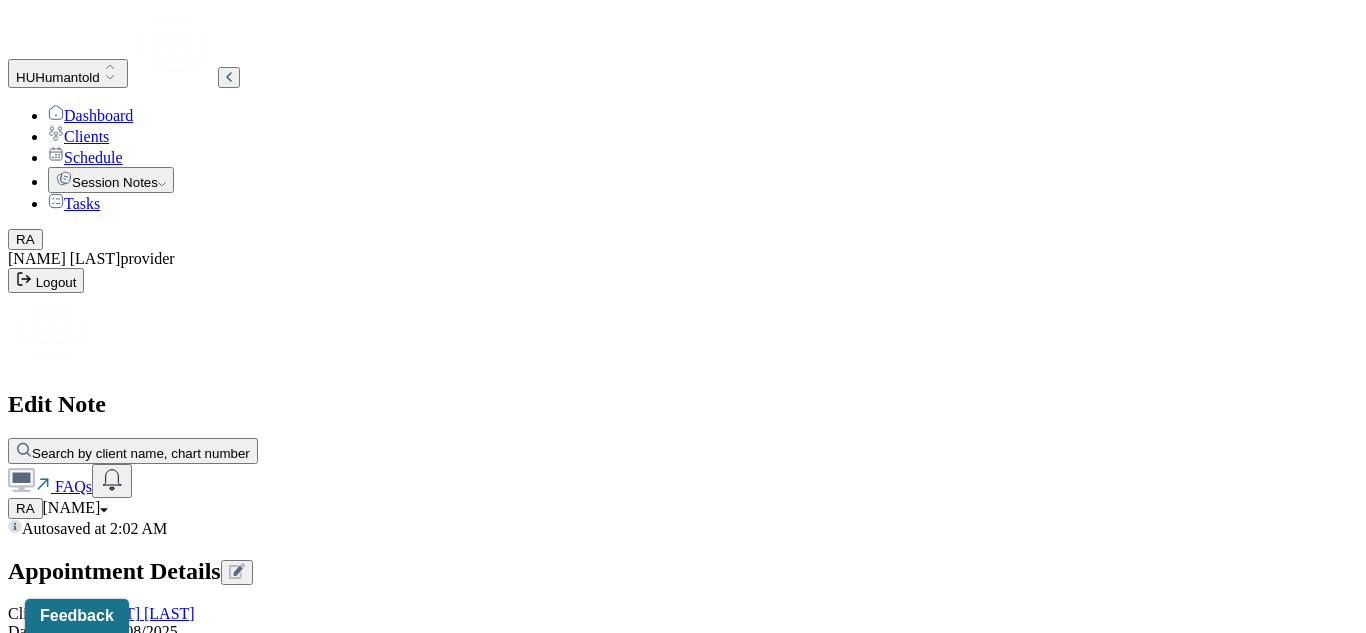 click on "Subjective" at bounding box center [683, 1849] 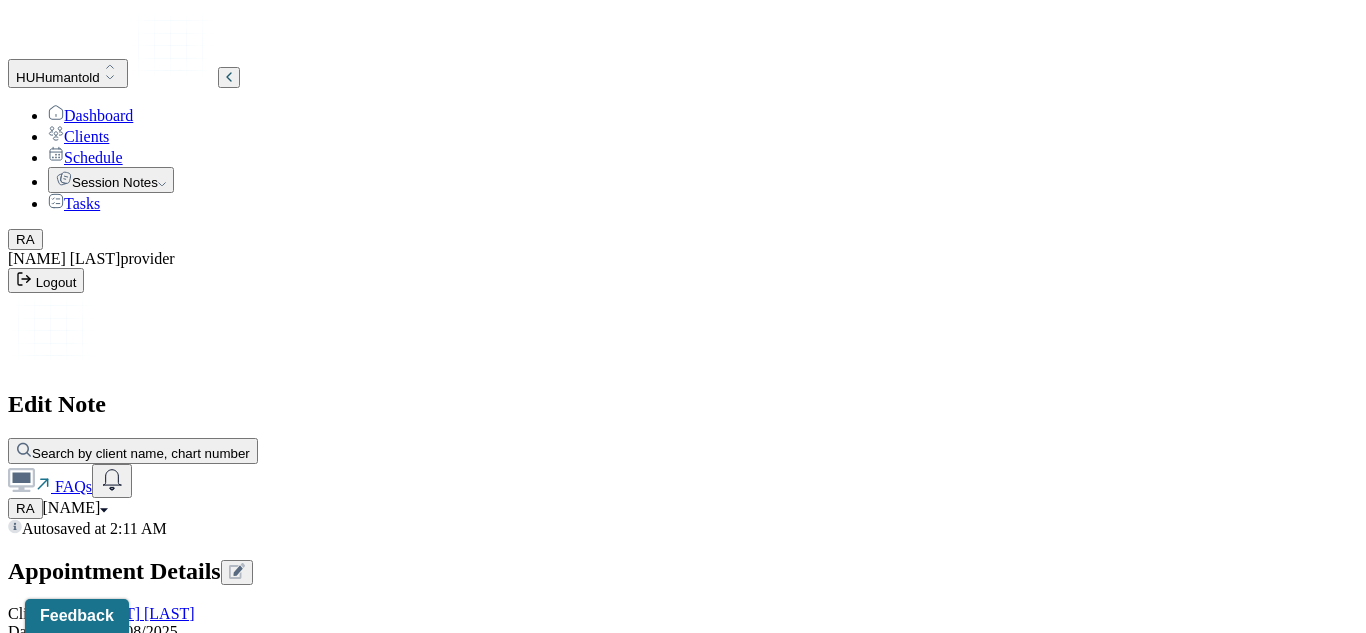 scroll, scrollTop: 1340, scrollLeft: 0, axis: vertical 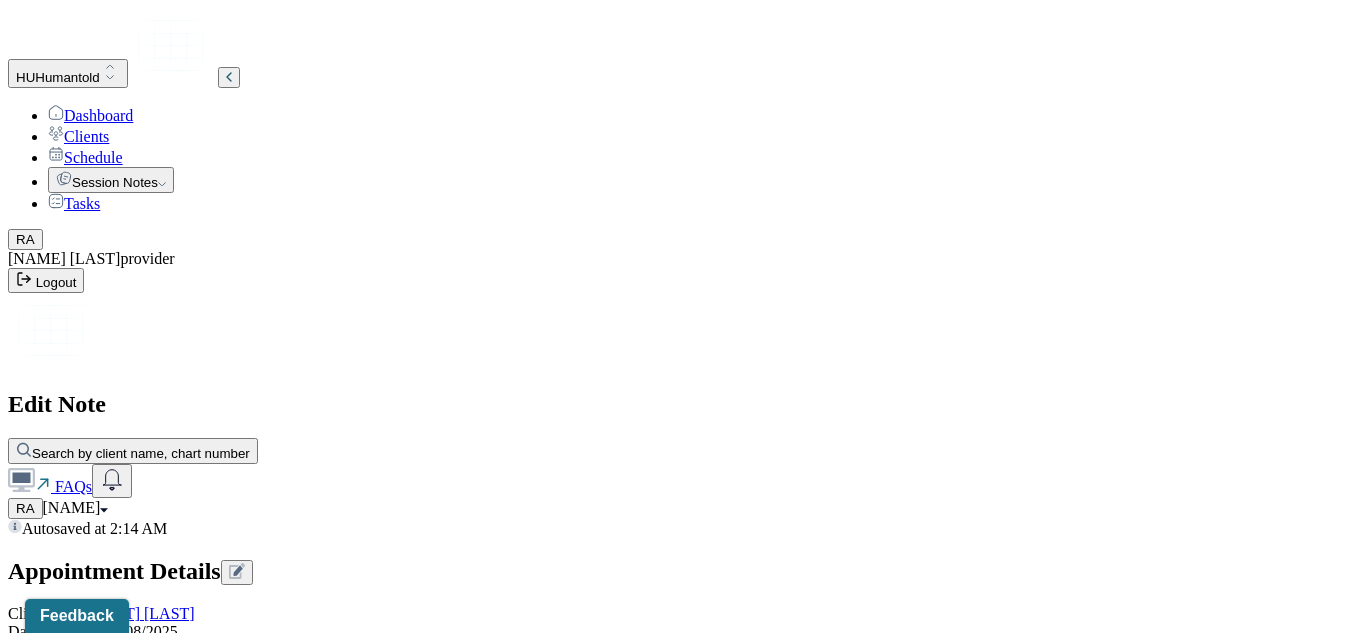 click on "The client reported that she feels much better and symptoms have decreased." at bounding box center (88, 1947) 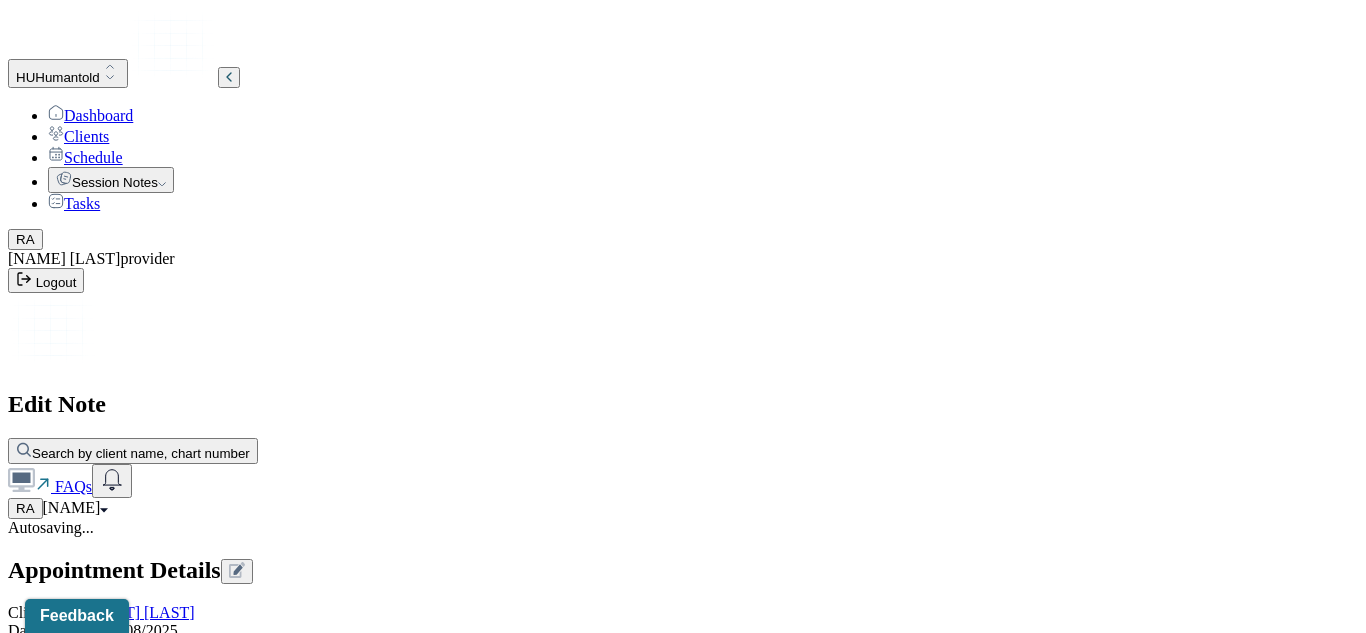 click on "The client reported that she feels much better and symptoms have decreased." at bounding box center (88, 1946) 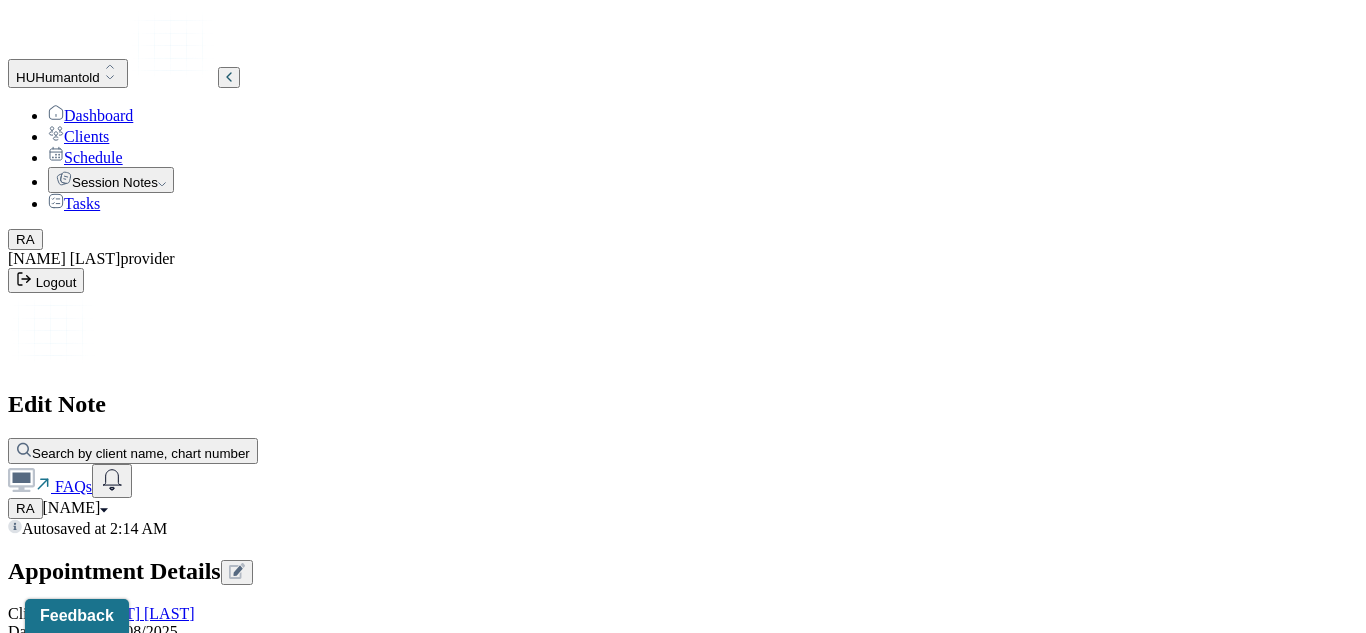 click on "The client reported that she feels much better and side effects from her recent procedure have decreased." at bounding box center (88, 1947) 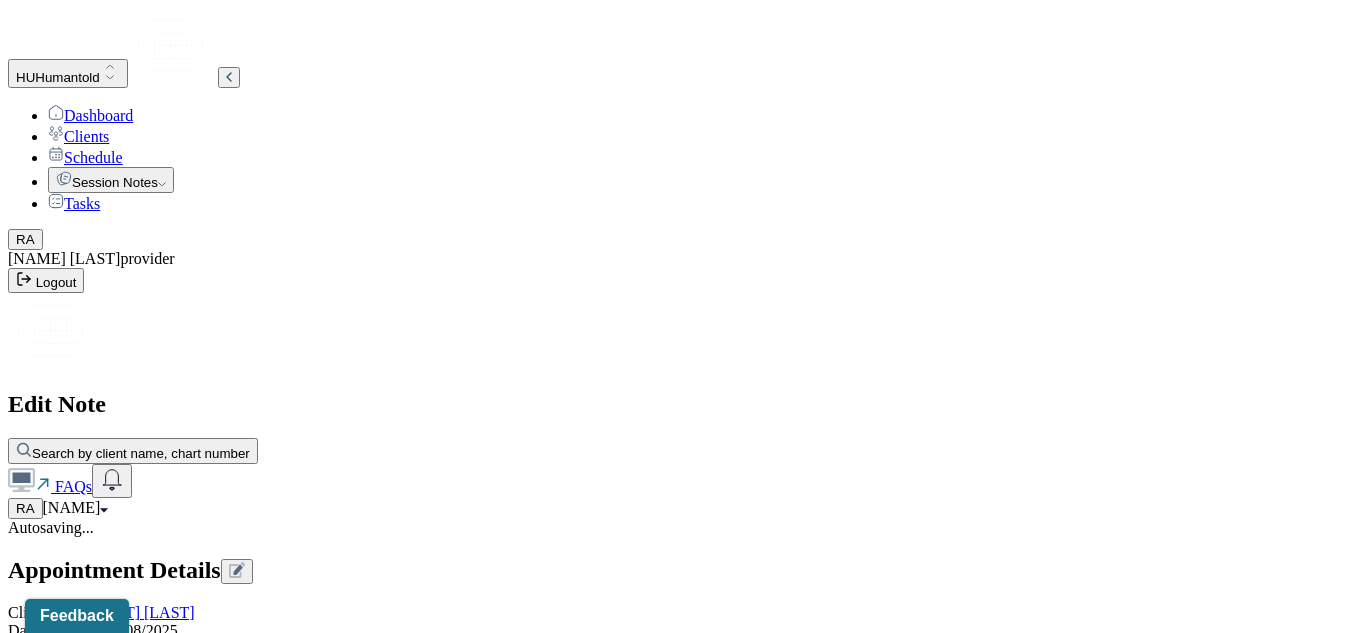 type on "The client reported that she feels much better and side effects from her recent procedure have decreased." 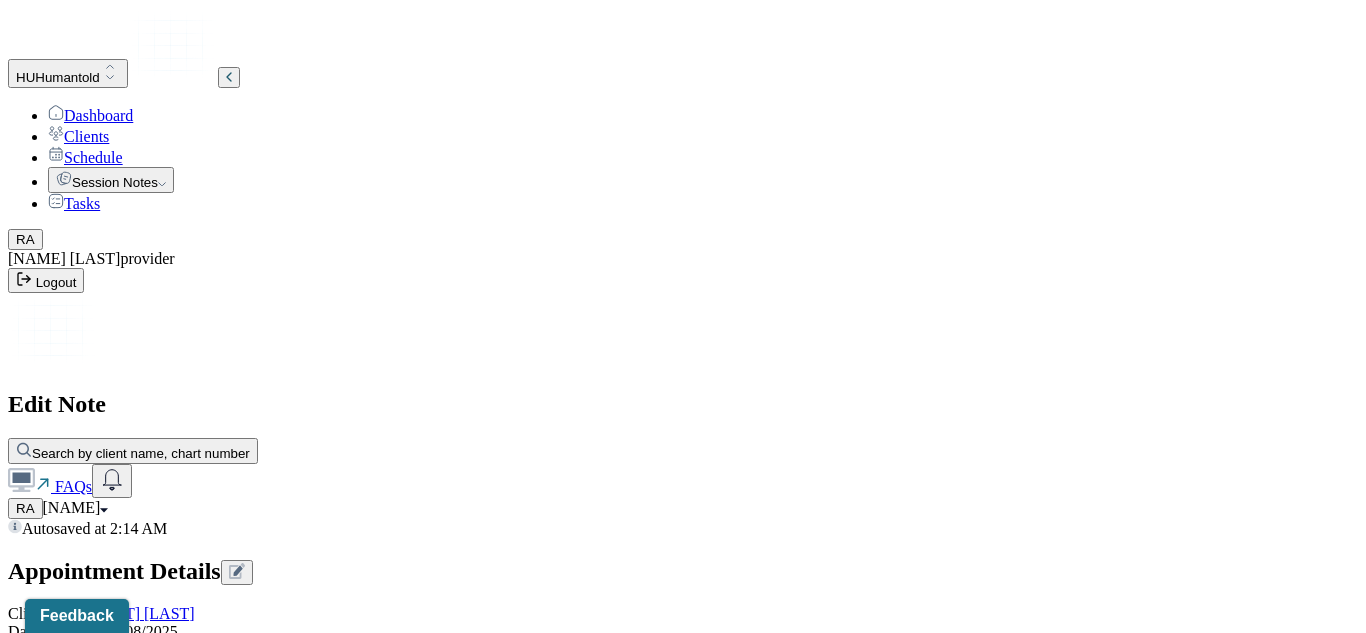 scroll, scrollTop: 1480, scrollLeft: 0, axis: vertical 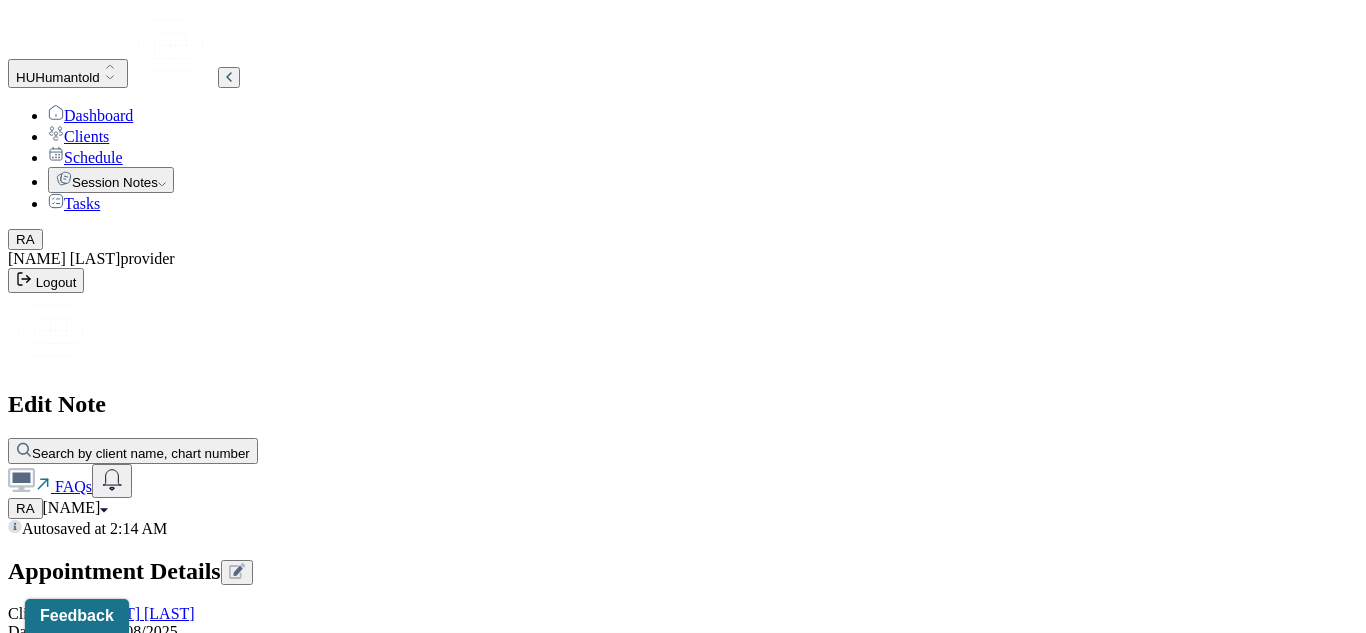 click on "Maladaptive Functioning" at bounding box center [683, 1699] 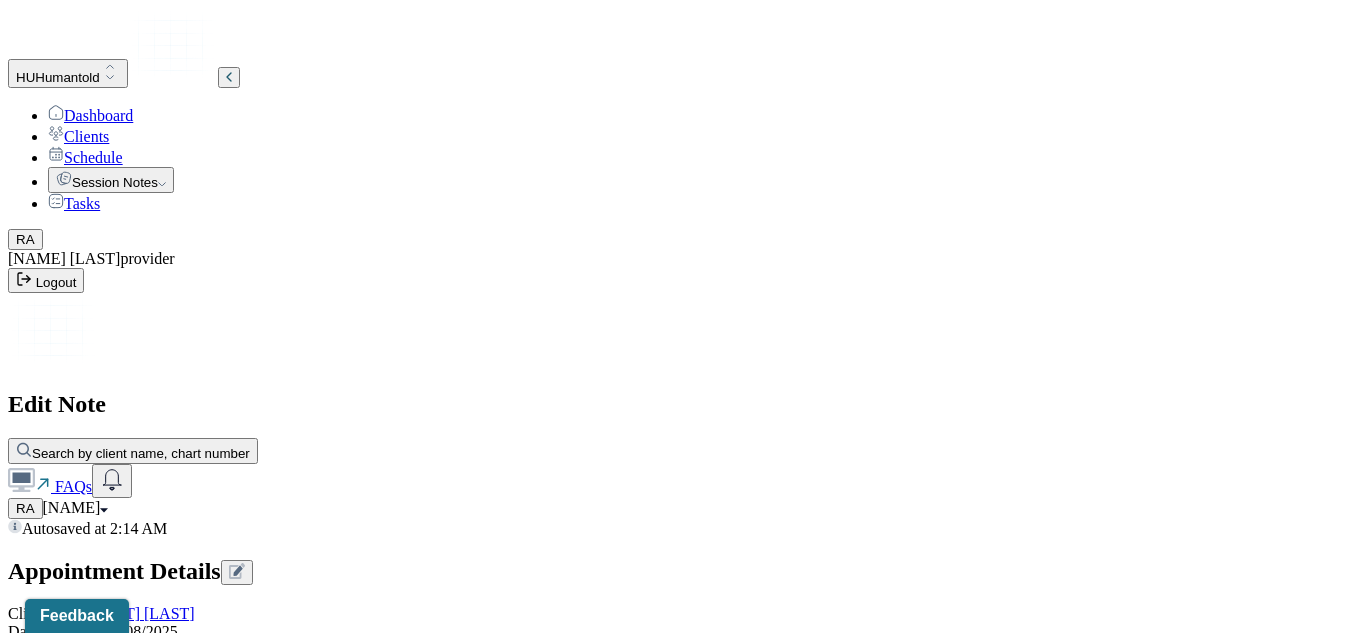 click on "Maladaptive Functioning" at bounding box center [683, 1699] 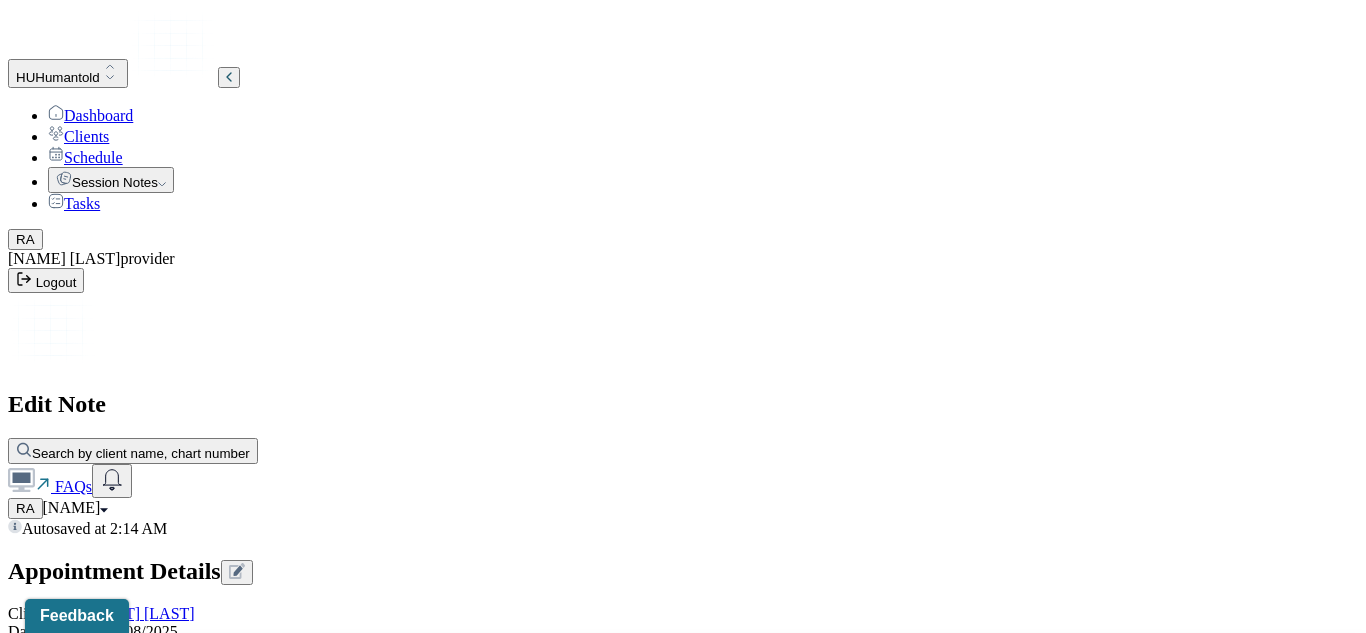 click on "Maladaptive Functioning" at bounding box center (683, 1699) 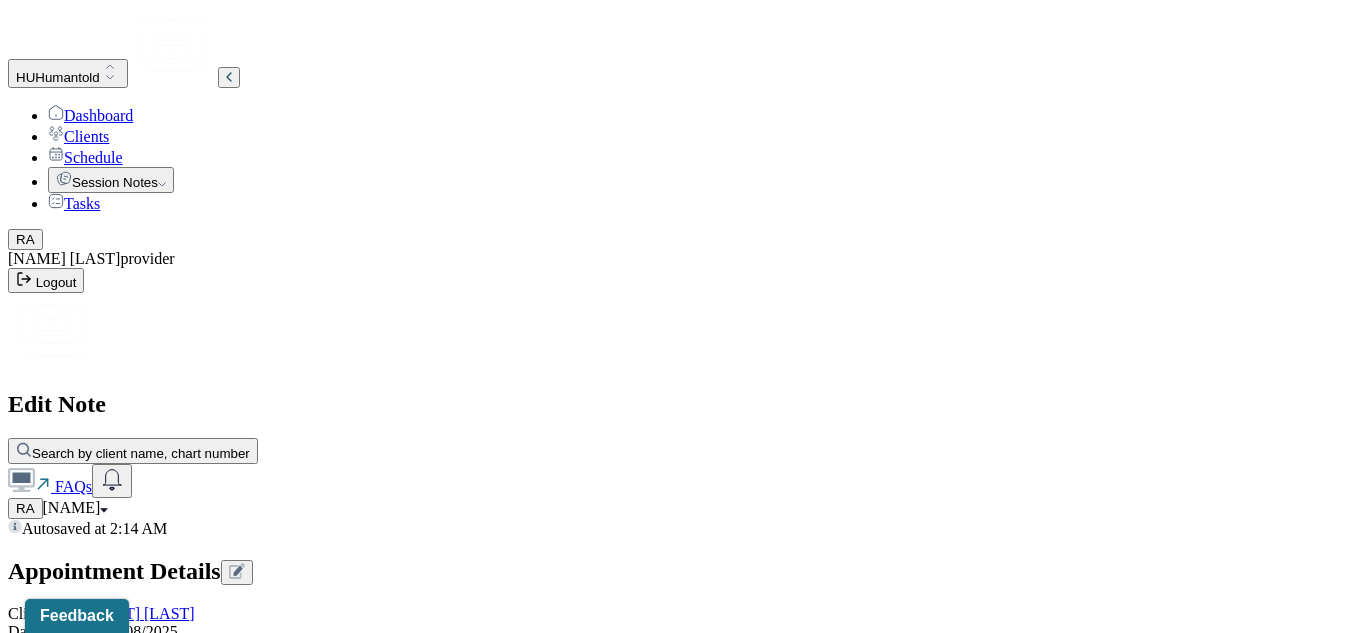 click on "Causing *" at bounding box center [38, 1668] 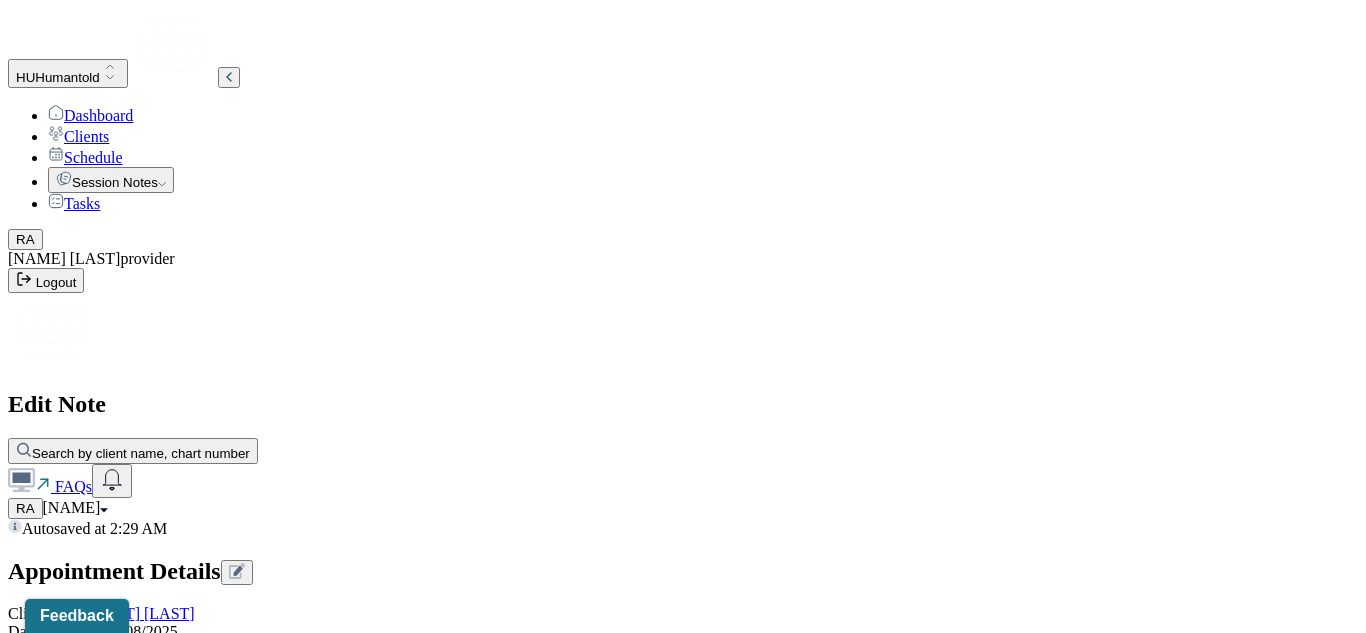 click on "The client had moments where she was reflecting on her strenghths at work. Client made eye contact with therapist and" at bounding box center [626, 2077] 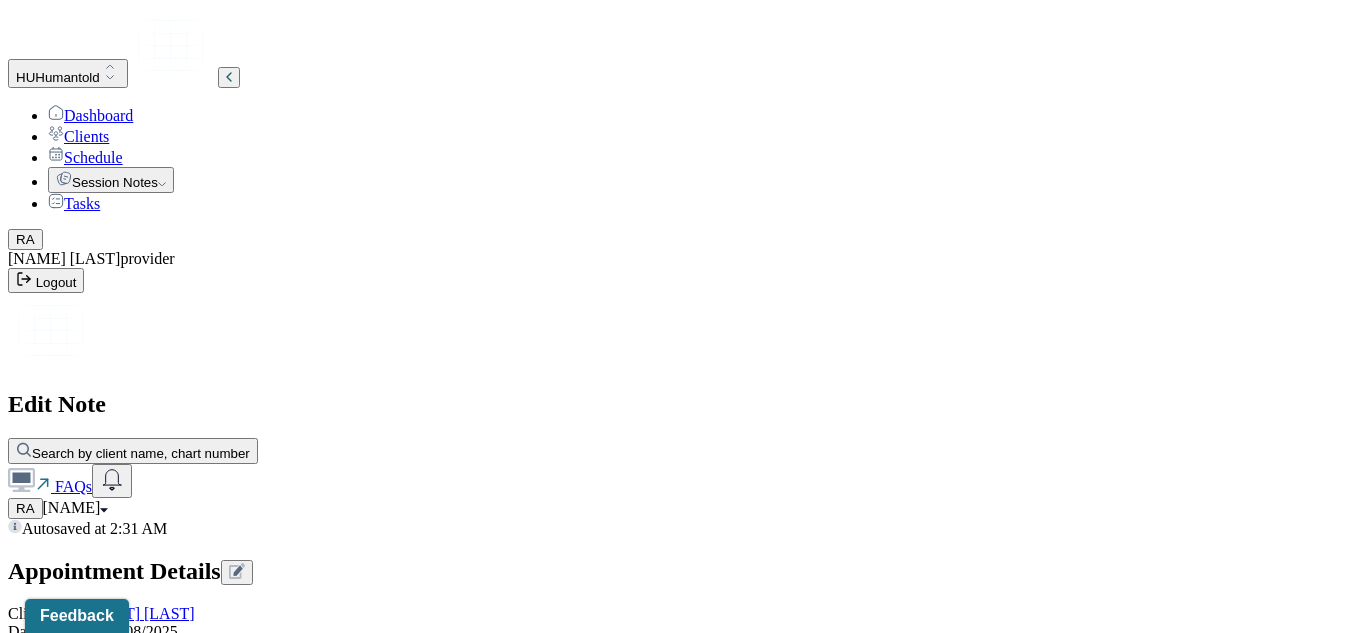 click on "The client had moments where she was reflecting on her strengths at work. Client made eye contact with therapist." at bounding box center (626, 2077) 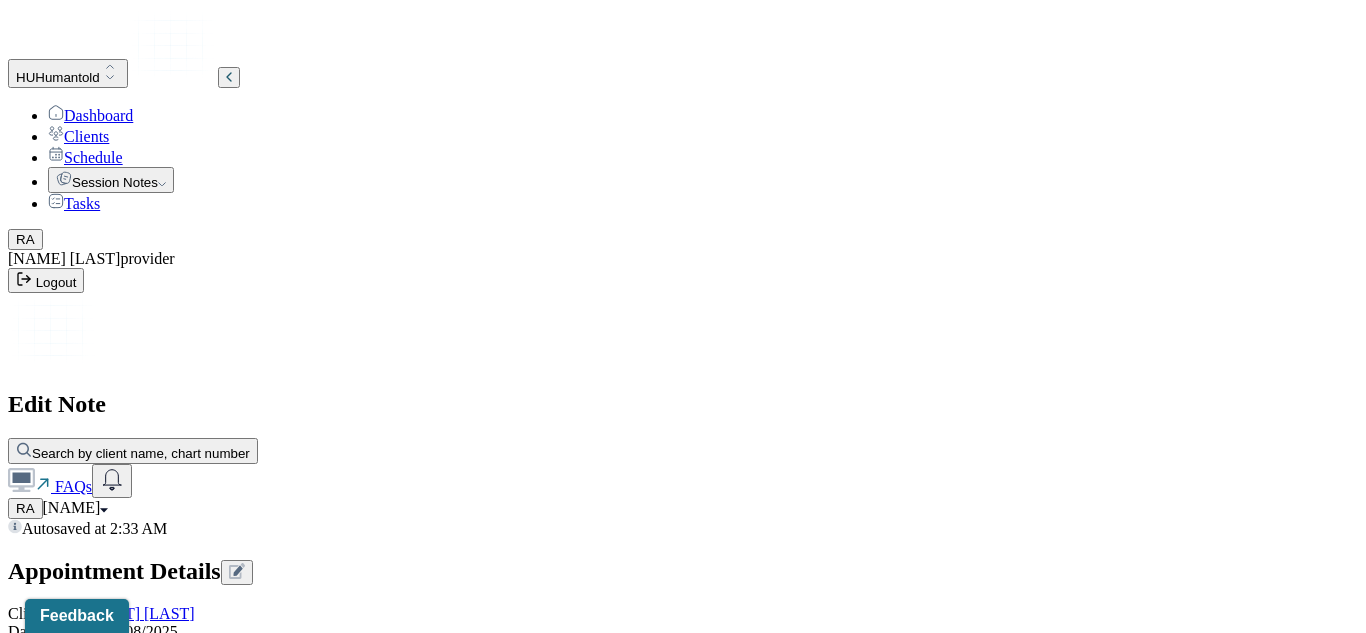 click on "The client had moments where she was reflecting on her strengths at work and personal life [CLIENT]'s preoccupied thoughts Client made eye contact with therapist." at bounding box center [626, 2077] 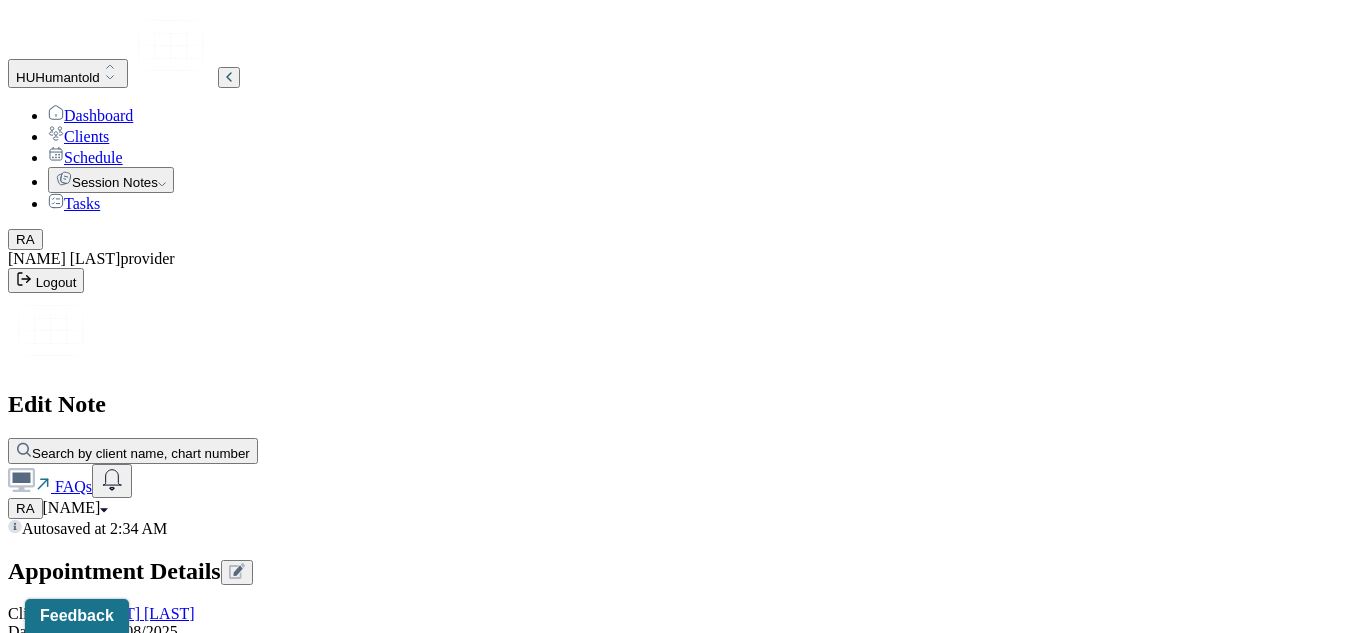 click on "The client had moments where she was reflecting on her strengths at work and personal life leading to the client's preoccupied thoughts Client made eye contact with therapist." at bounding box center [626, 2077] 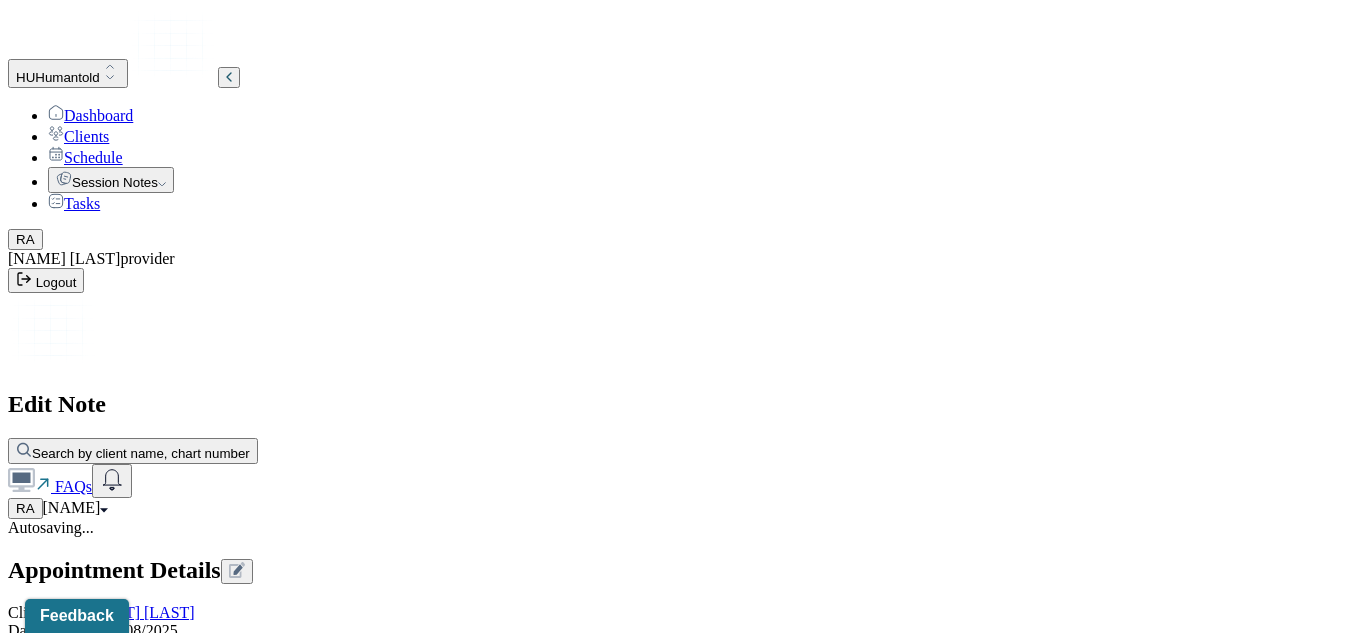 type on "The client had moments where she was reflecting on her strengths at work and personal life leading to the client's preoccupied thoughts. Client maintained eye contact with the therapist." 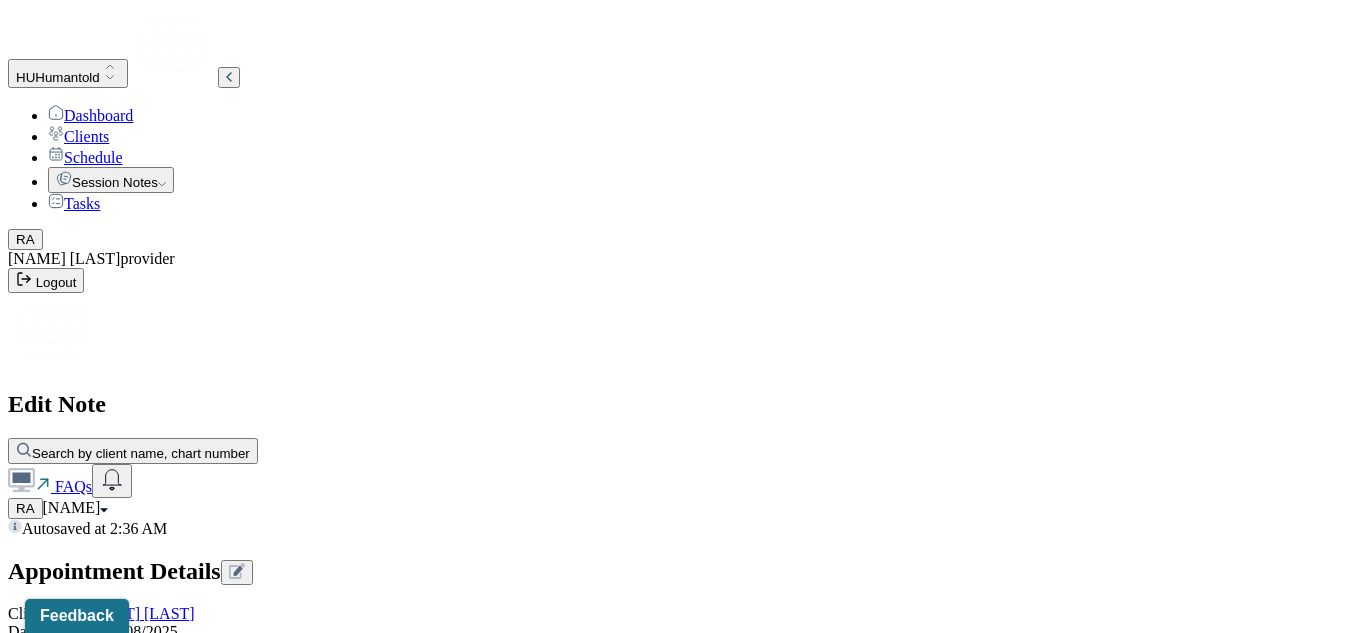 scroll, scrollTop: 1796, scrollLeft: 0, axis: vertical 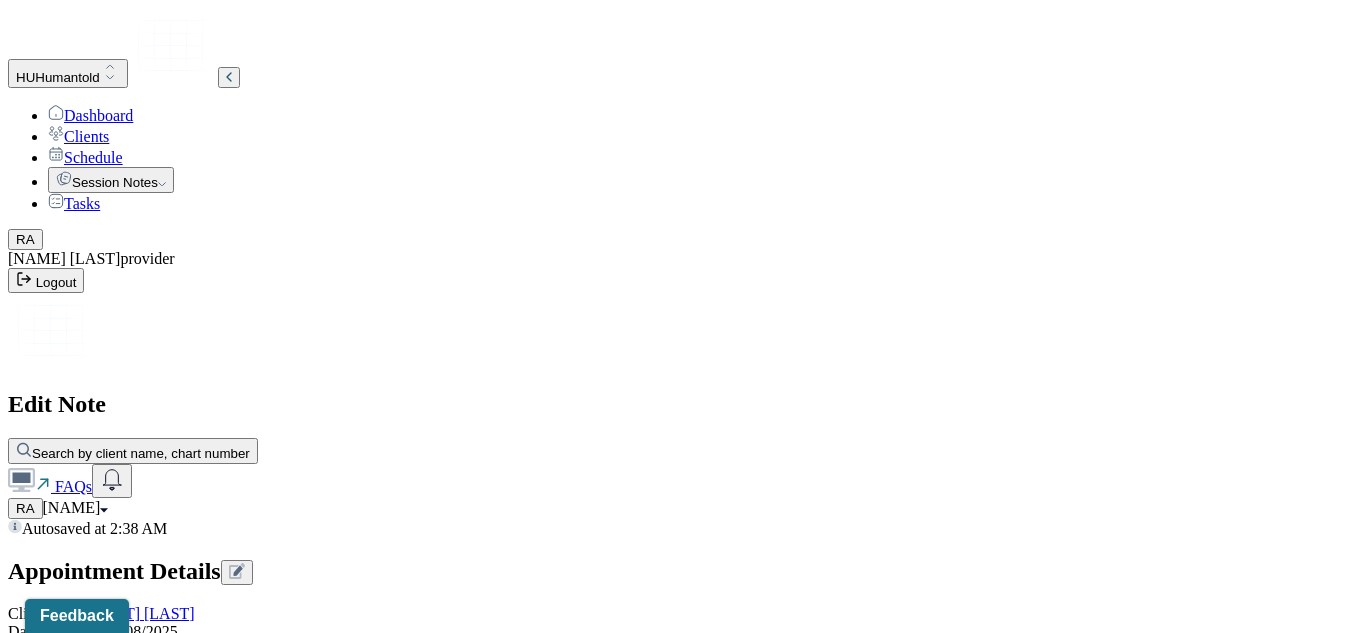 click on "The client displayed symptoms of preoccupied thoughts and discomfort with the exploration of strengths. This justifies client's self esteem" at bounding box center [88, 2243] 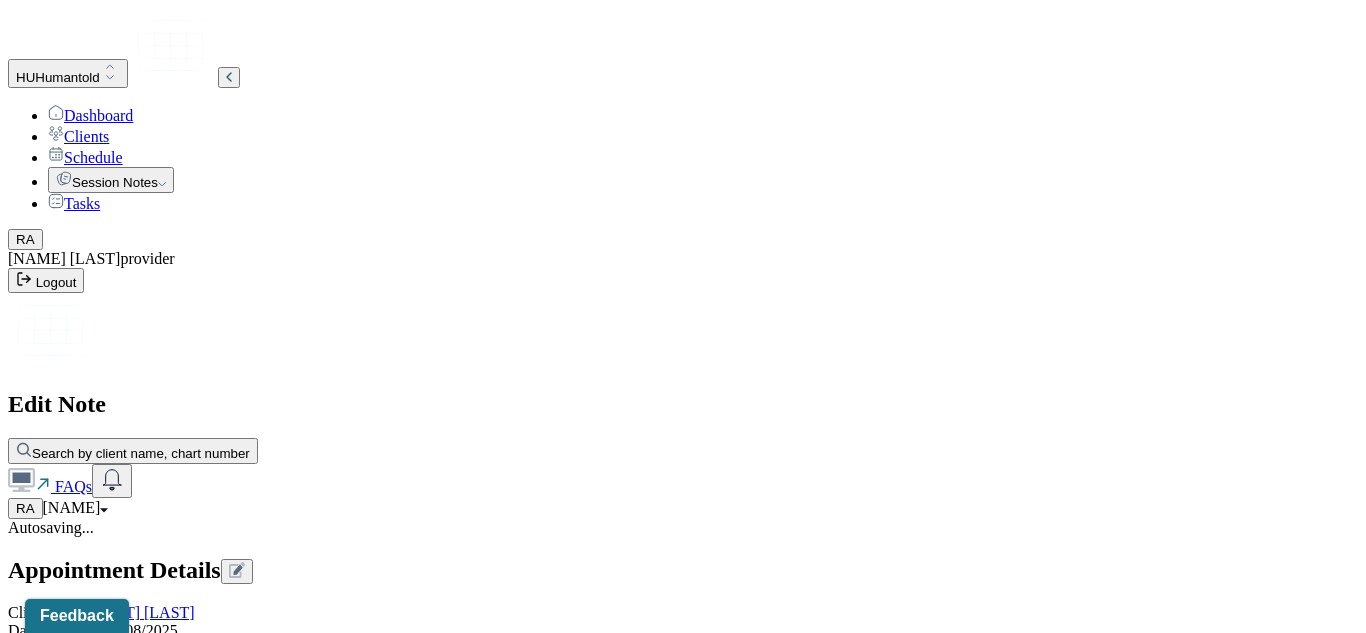 click on "The client displayed symptoms of preoccupied thoughts and discomfort with the exploration of strengths. This justifies client's self esteem" at bounding box center (88, 2242) 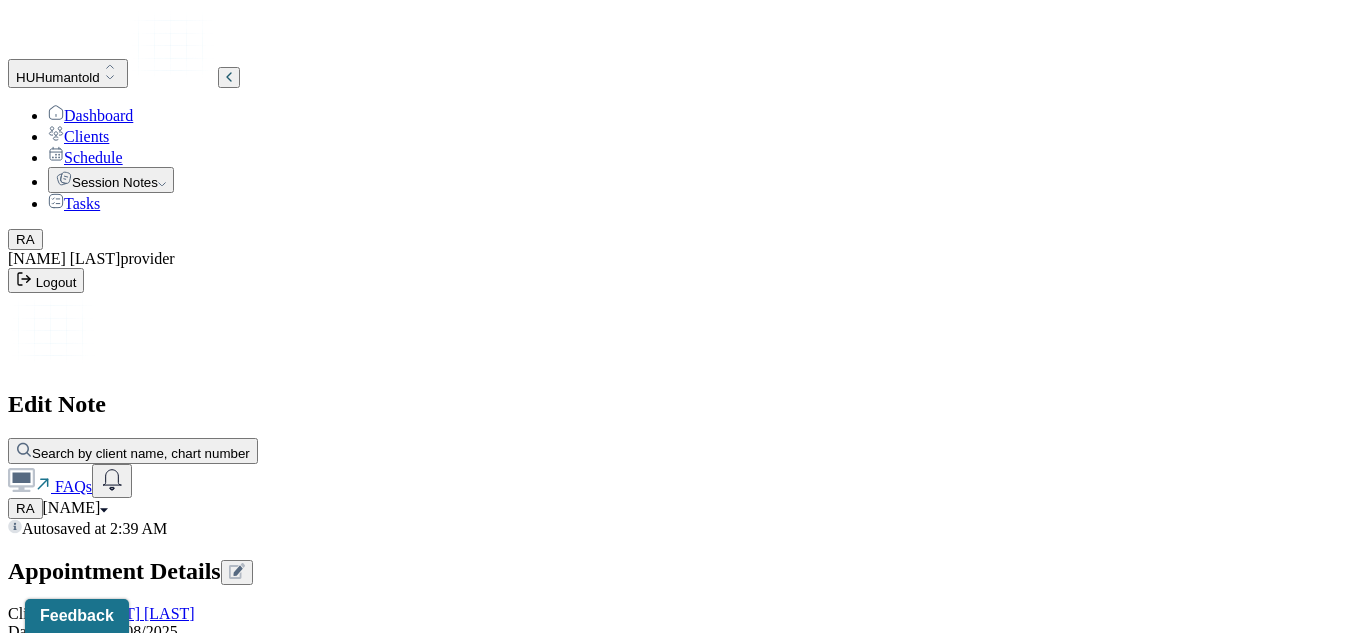 click on "The client displayed symptoms of preoccupied thoughts and discomfort with the exploration of strengths. This justifies the client's self esteem" at bounding box center [88, 2243] 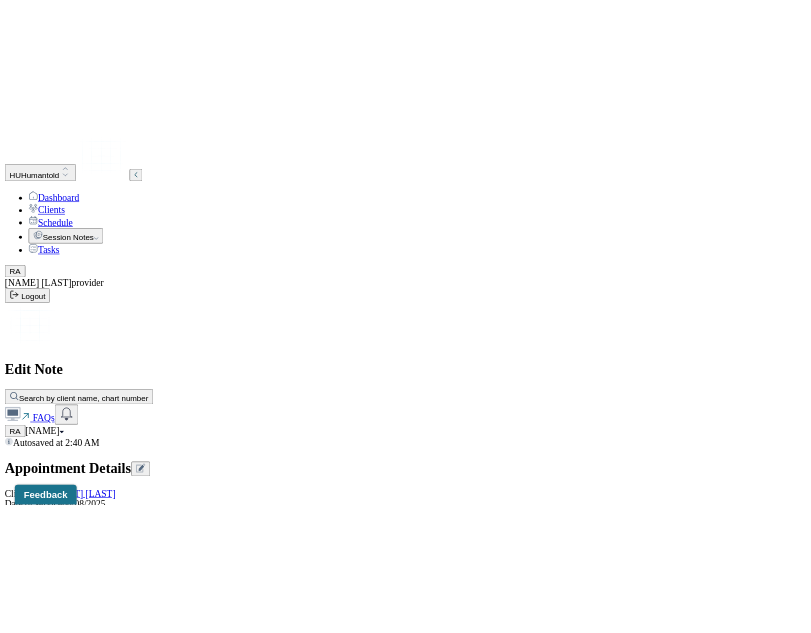 scroll, scrollTop: 1678, scrollLeft: 0, axis: vertical 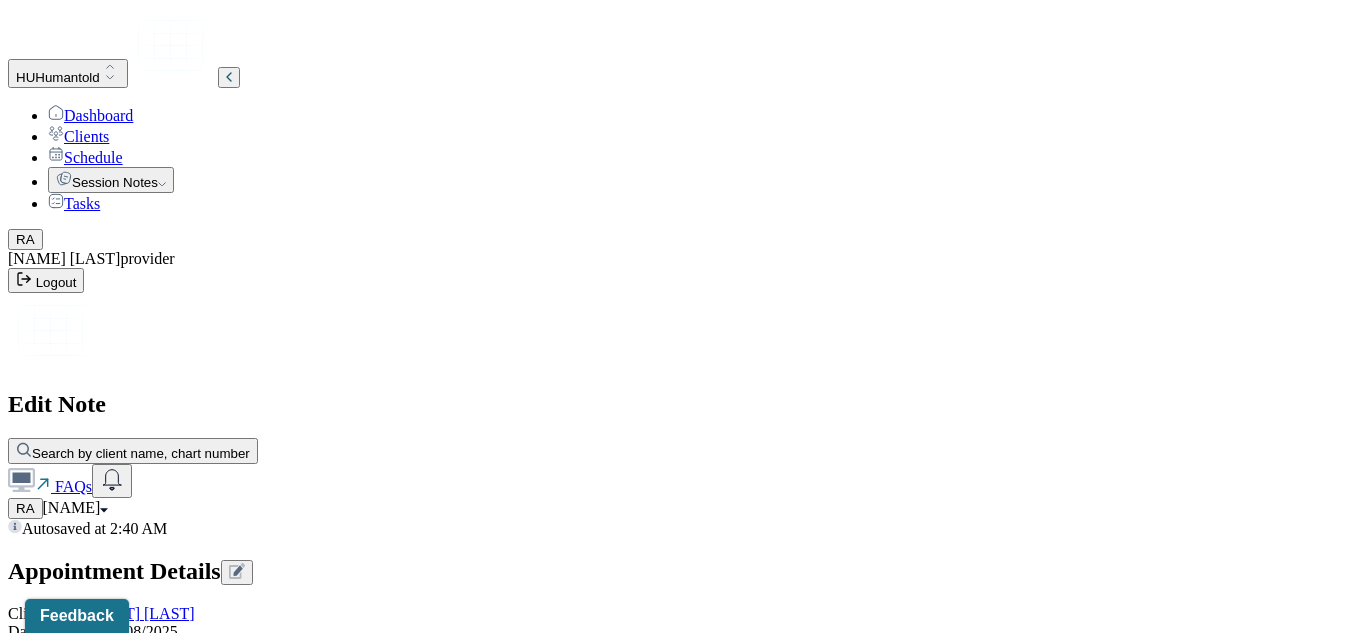 type on "R.A." 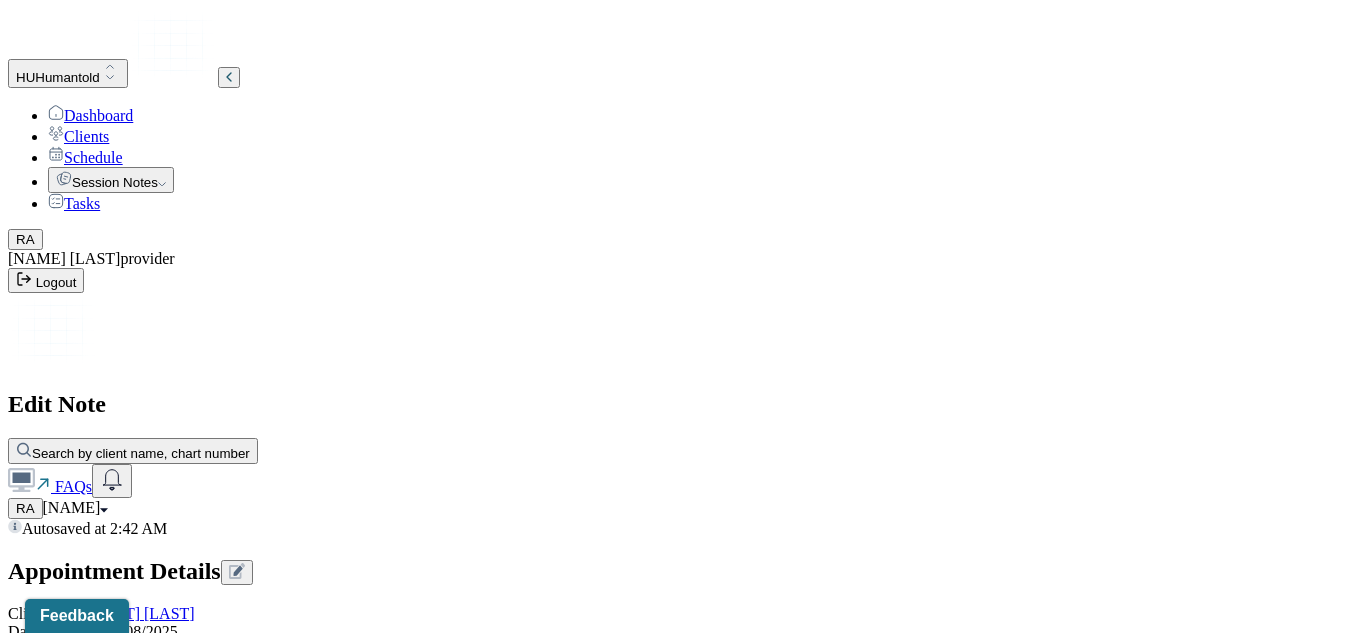 click on "The client displayed symptoms of preoccupied thoughts and discomfort with the exploration of strengths. Substantiating the impact of the client's low self esteem." at bounding box center (88, 2243) 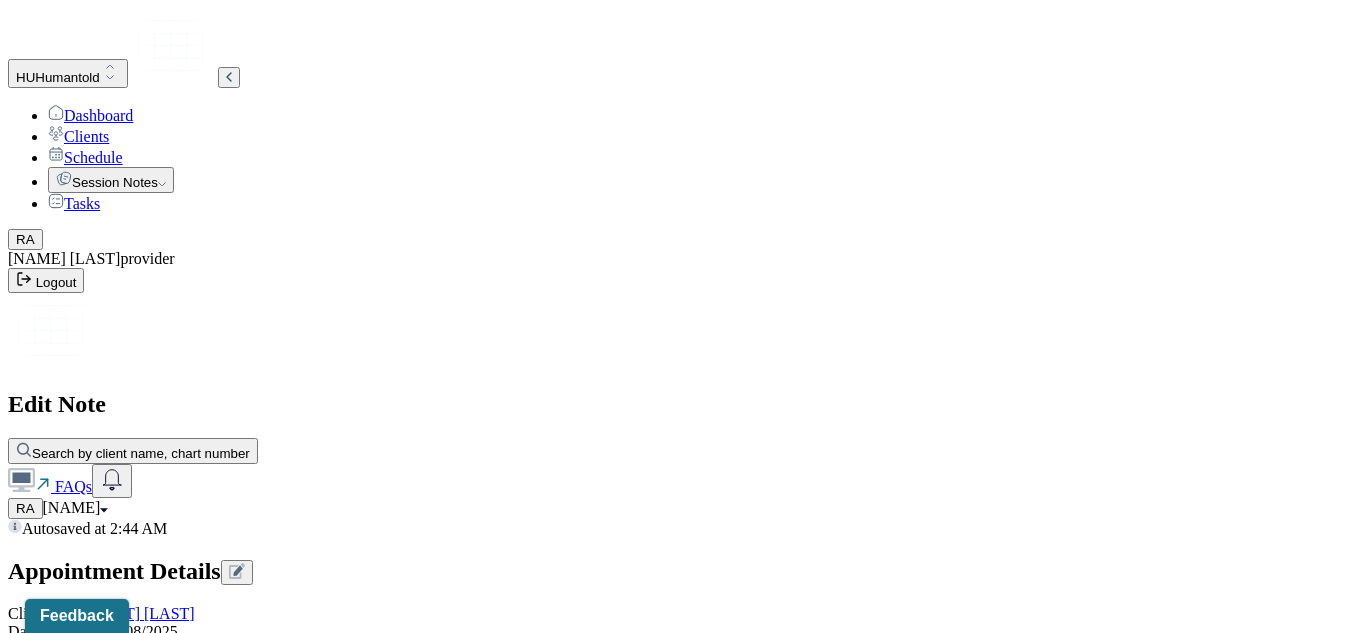 click on "The client displayed symptoms of preoccupied thoughts and discomfort with the exploration of strengths. Substantiating the impact of the client's low self esteem. Client has difficulty recognizing positive traits about herself outside of work." at bounding box center (88, 2243) 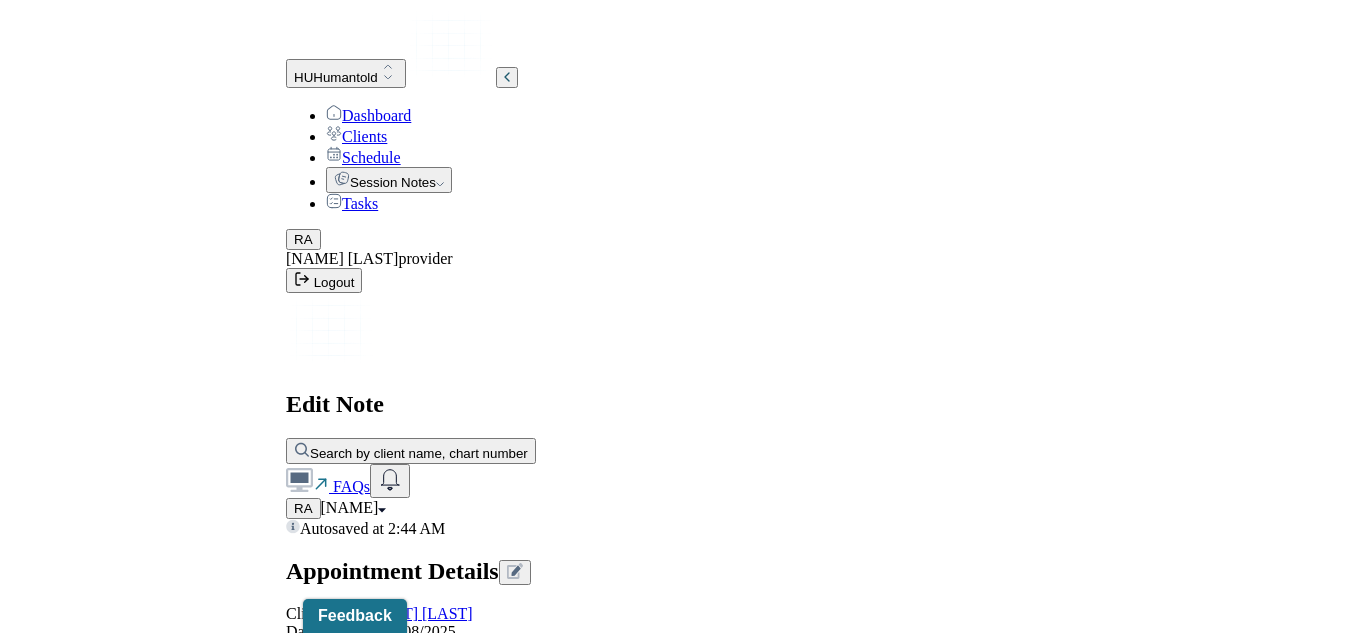 scroll, scrollTop: 1702, scrollLeft: 0, axis: vertical 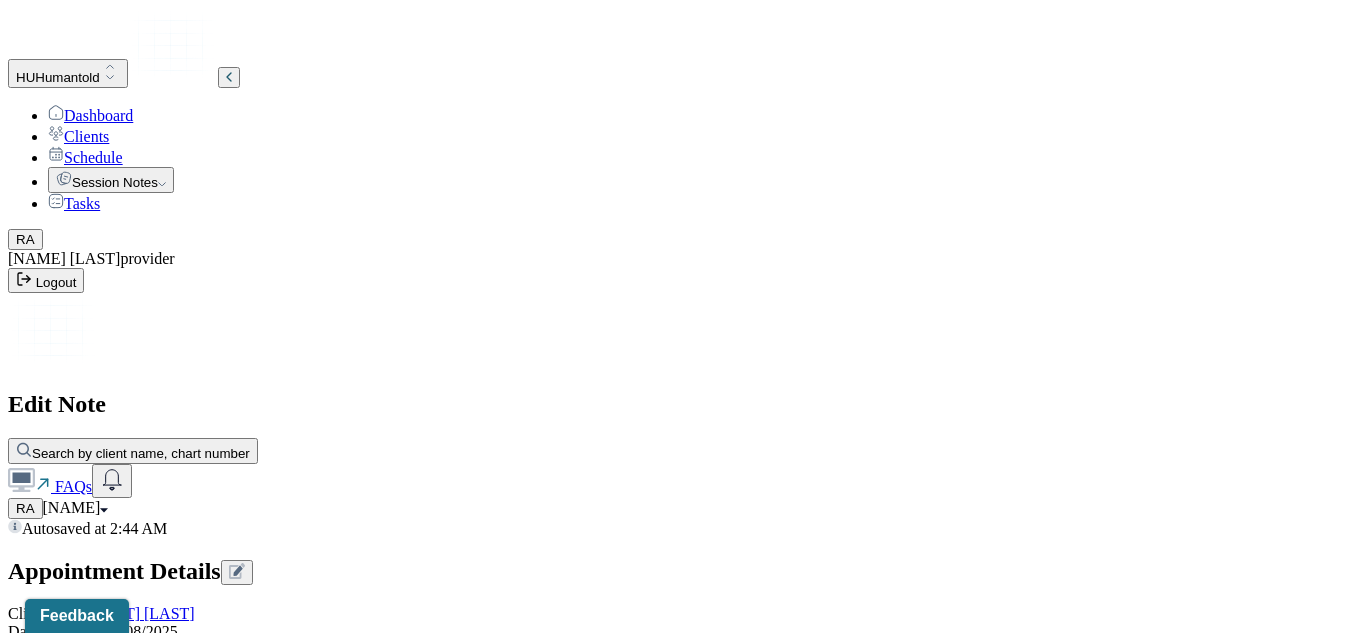 click on "The client displayed symptoms of preoccupied thoughts and discomfort with the exploration of strengths. Substantiating the impact of the client's low self esteem.  Client has difficulty recognizing positive traits about herself outside of work." at bounding box center [88, 2243] 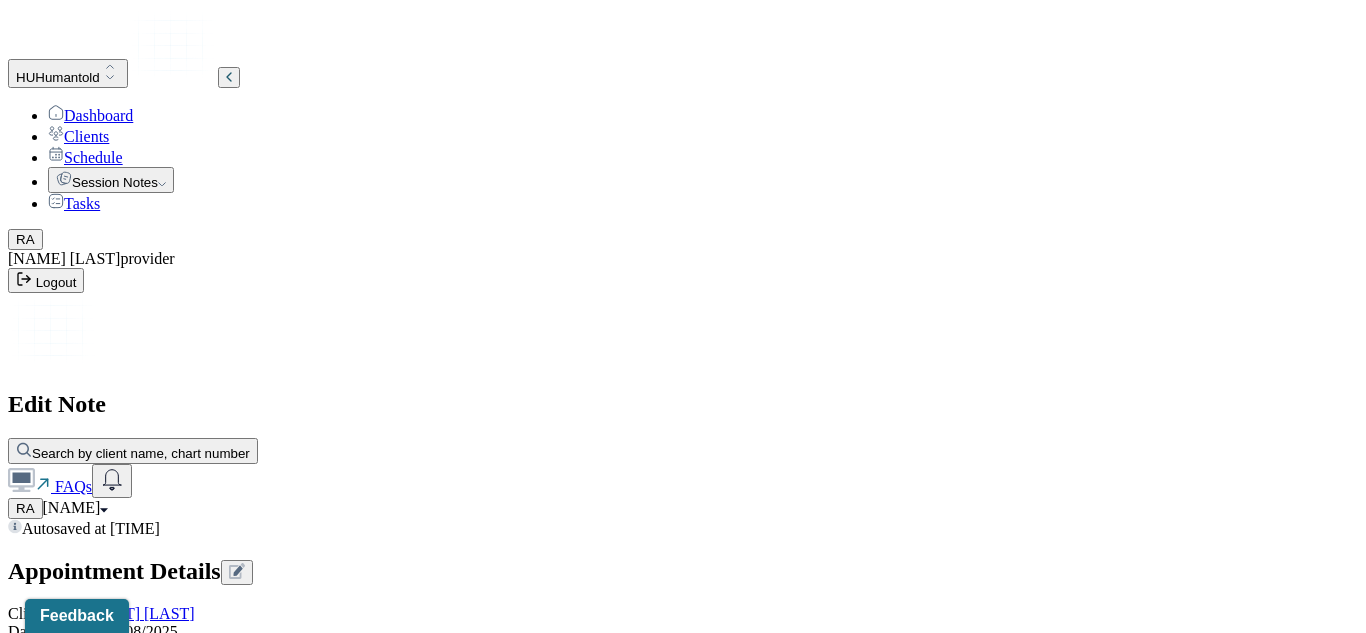 click on "The client displayed symptoms of preoccupied thoughts and discomfort with the exploration of strengths. Substantiating the impact of the client's low self esteem.  Client has difficulty recognizing positive traits about herself outside of work. client's contribute" at bounding box center (88, 2243) 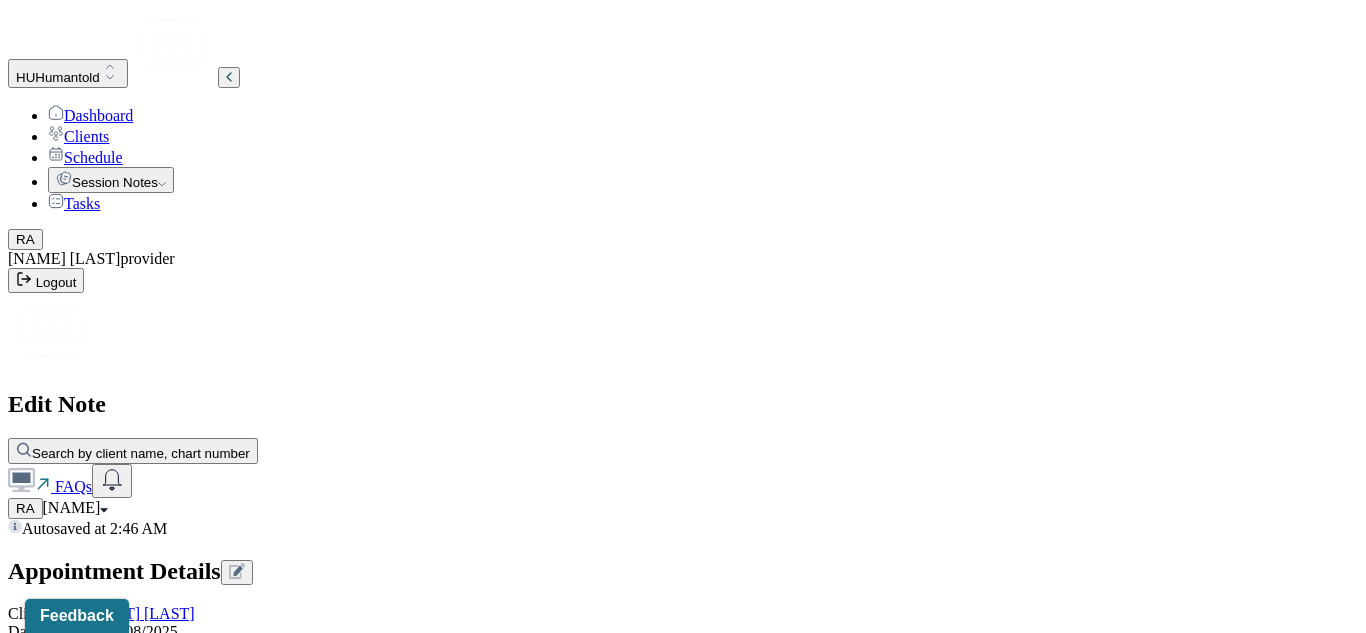 drag, startPoint x: 954, startPoint y: 411, endPoint x: 1335, endPoint y: 397, distance: 381.25714 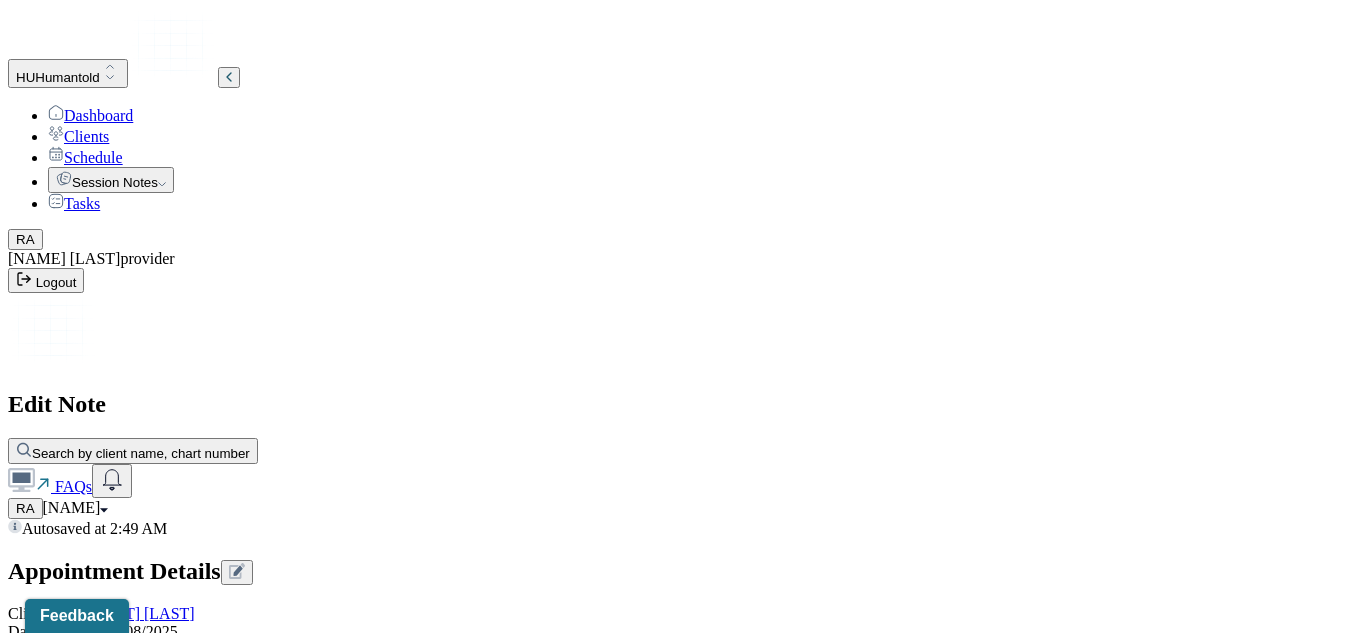 click on "The client displayed symptoms of preoccupied thoughts and discomfort with the exploration of strengths. Client has difficulty recognizing positive traits about herself outside of work. Client's difficulty with strengths exploration contribute to their self critique and low self esteem." at bounding box center (88, 2243) 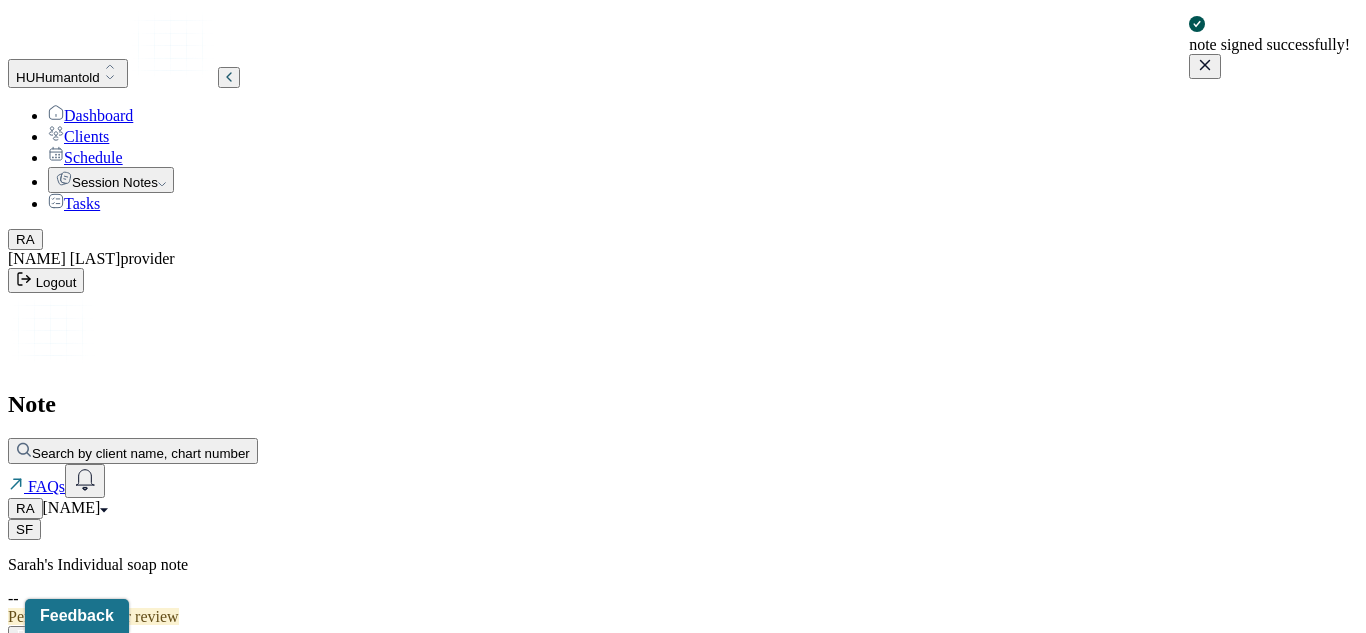 click 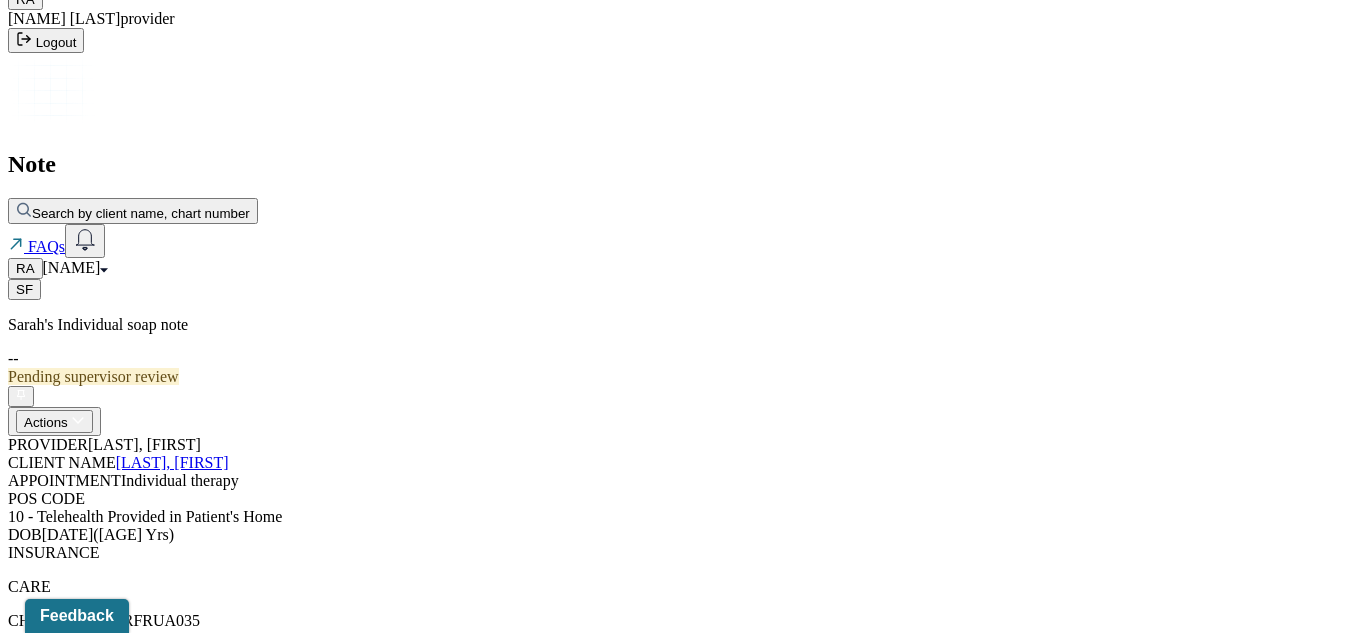 scroll, scrollTop: 0, scrollLeft: 0, axis: both 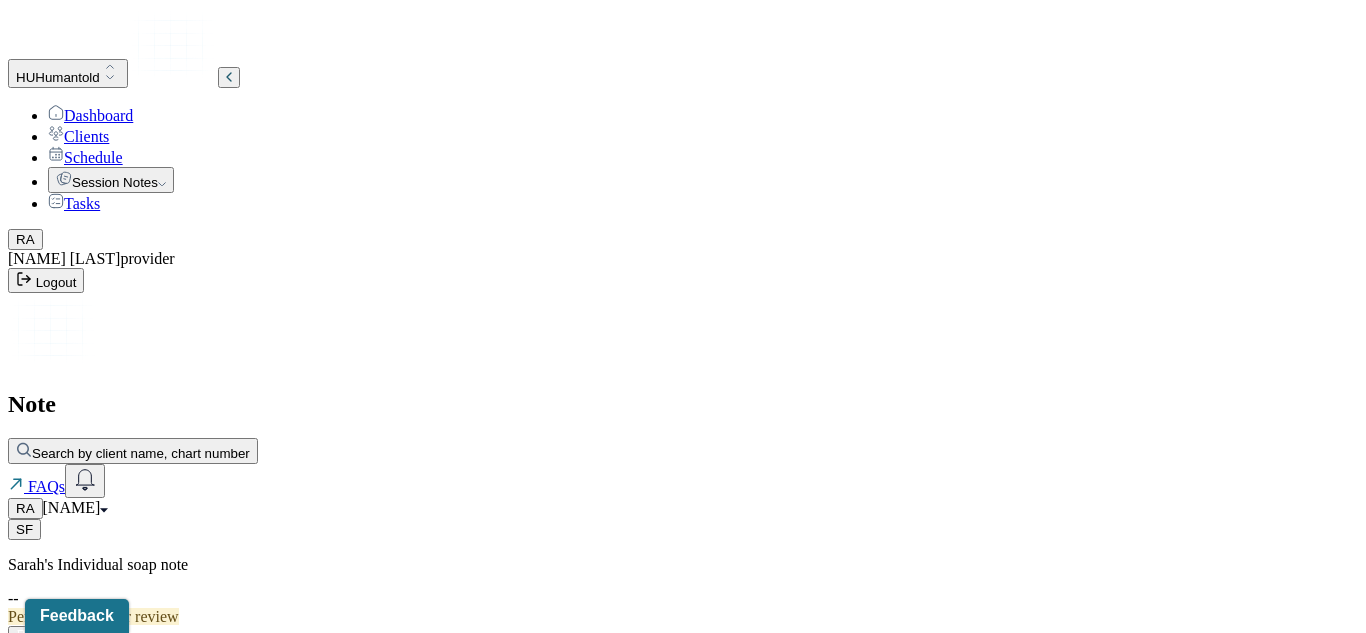 click on "Dashboard" at bounding box center [90, 115] 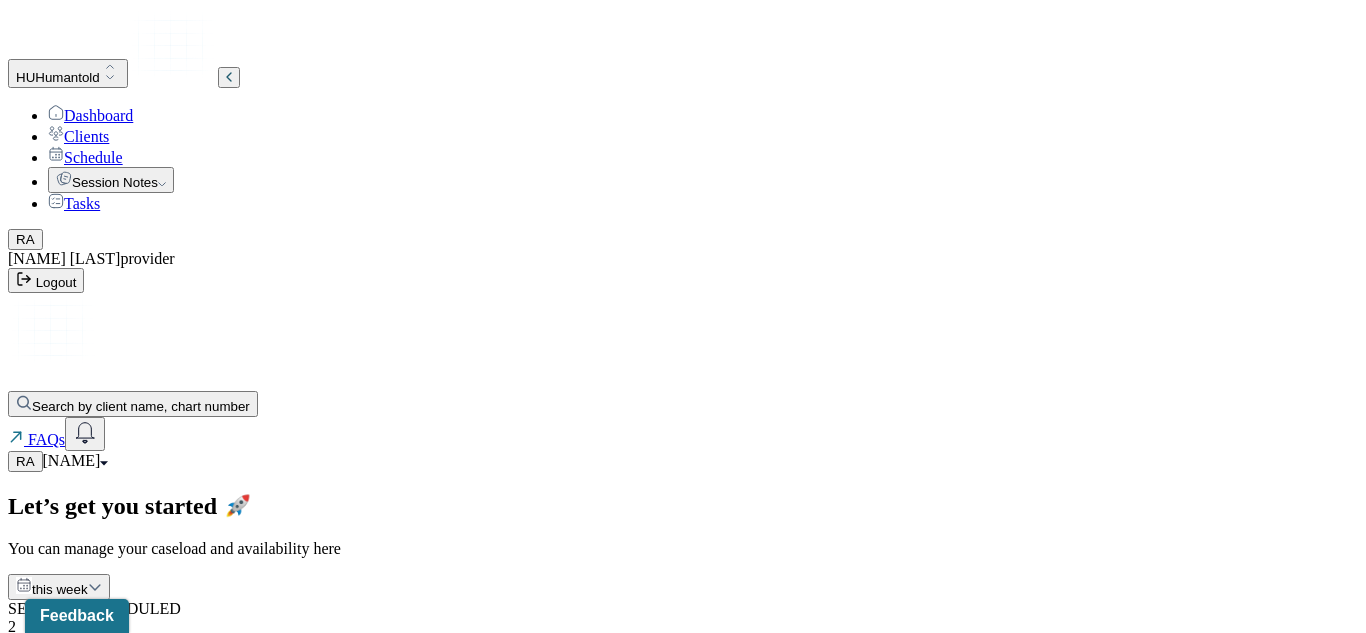 click on "Dashboard" at bounding box center [90, 115] 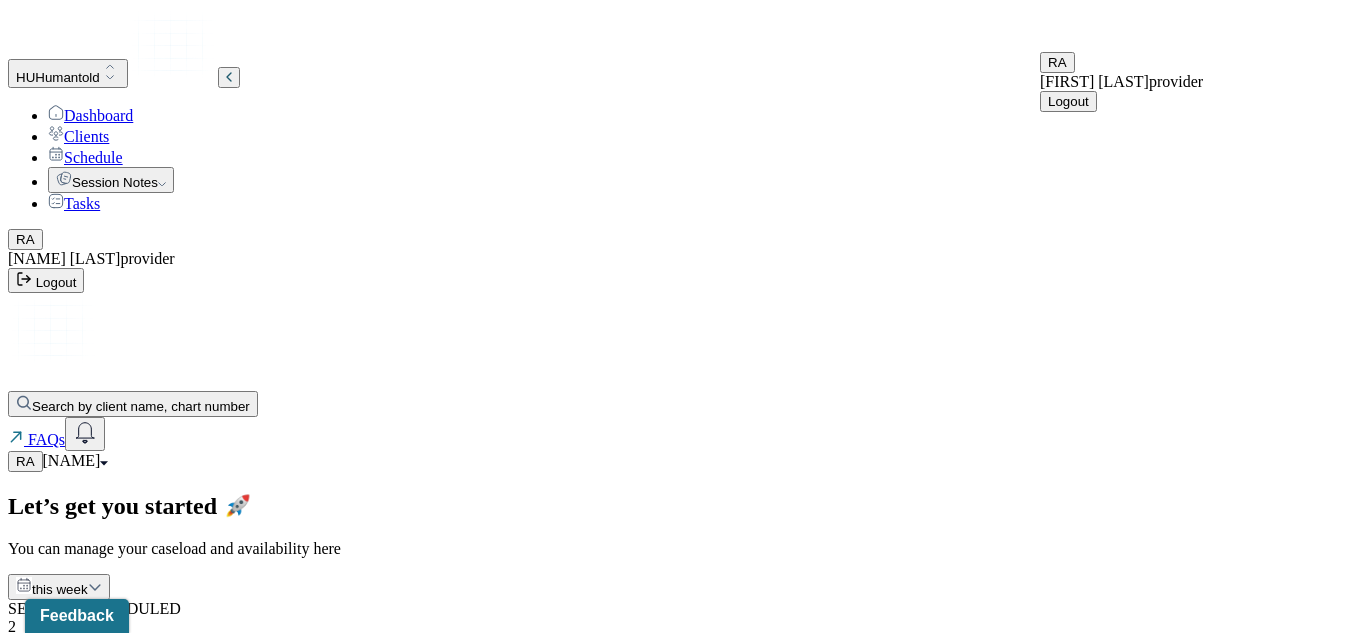 click on "Logout" at bounding box center (1068, 101) 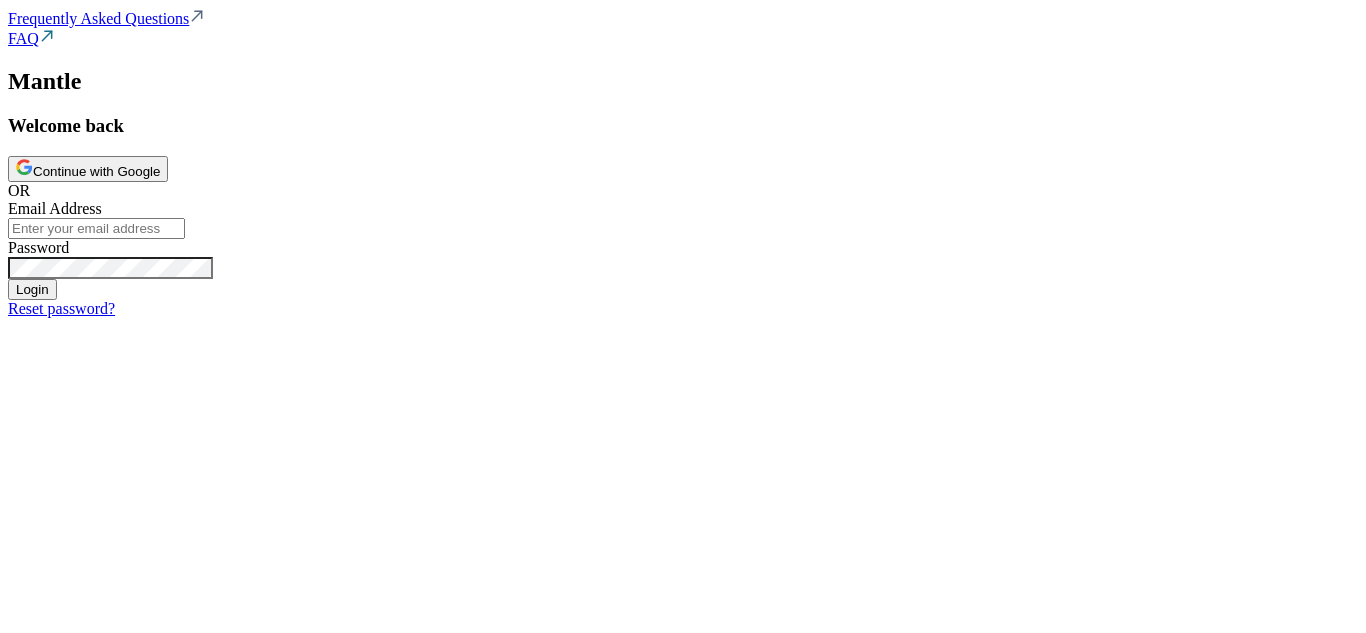 scroll, scrollTop: 0, scrollLeft: 0, axis: both 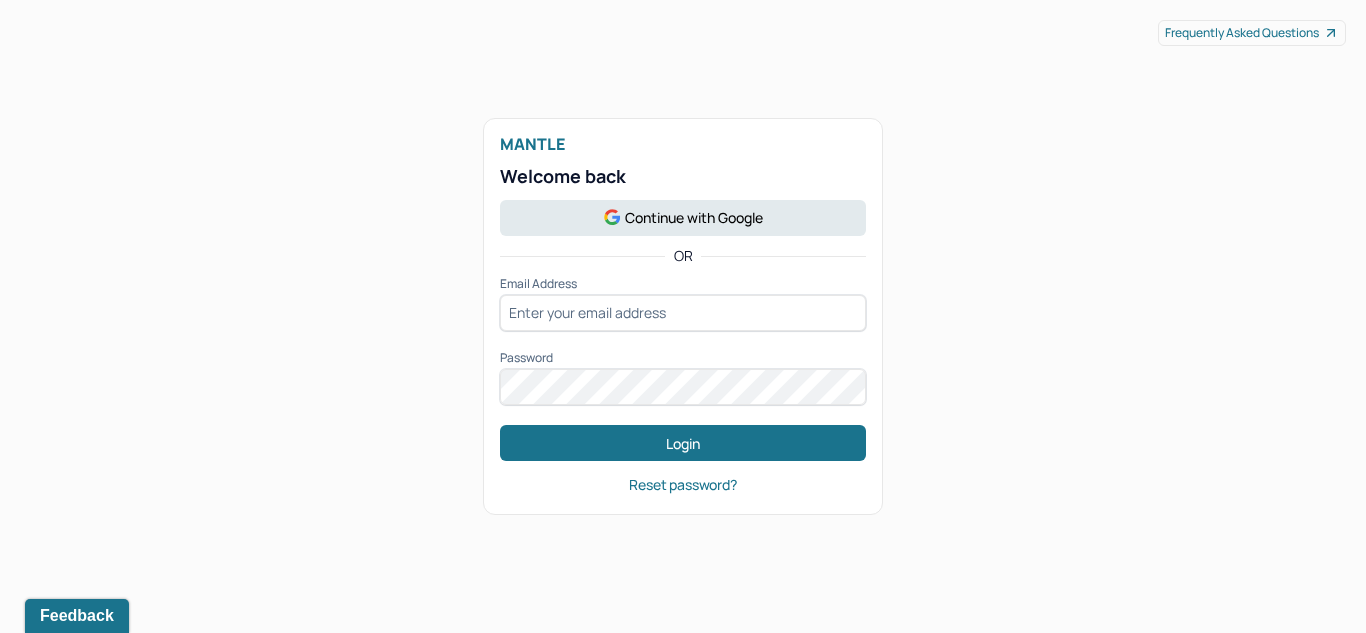 click on "Mantle Welcome back Continue with Google OR Email Address Password Login Reset password?" at bounding box center (683, 316) 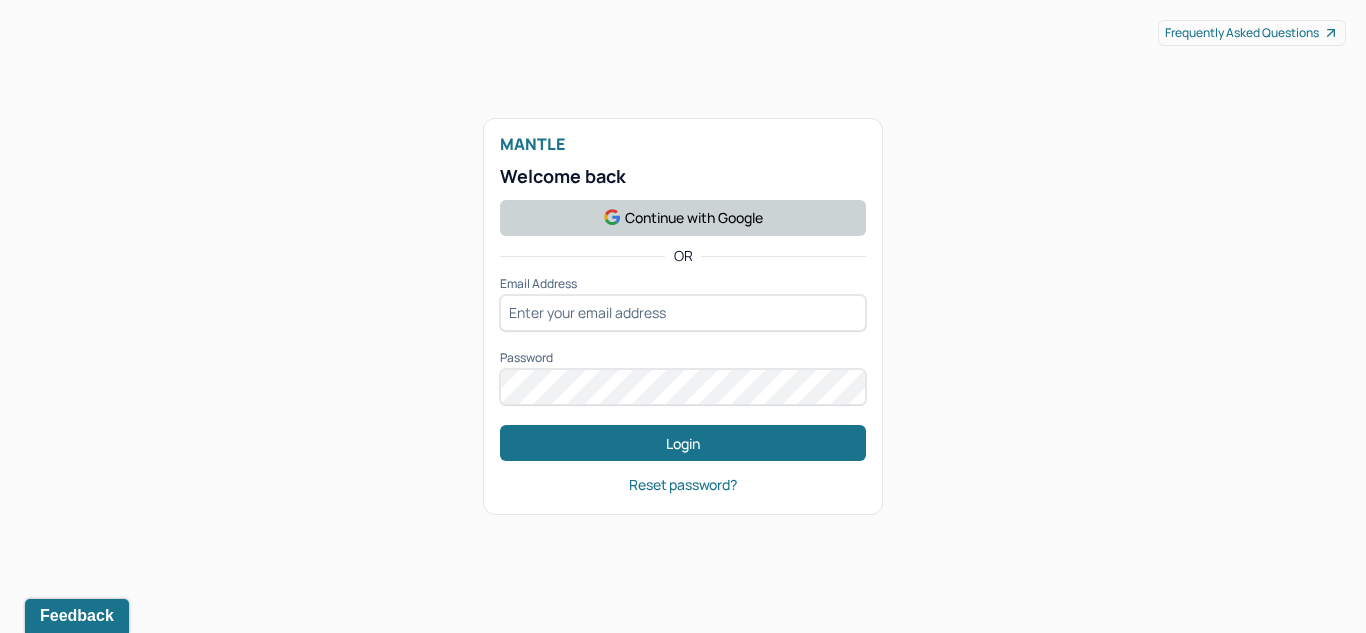 click on "Continue with Google" at bounding box center [683, 218] 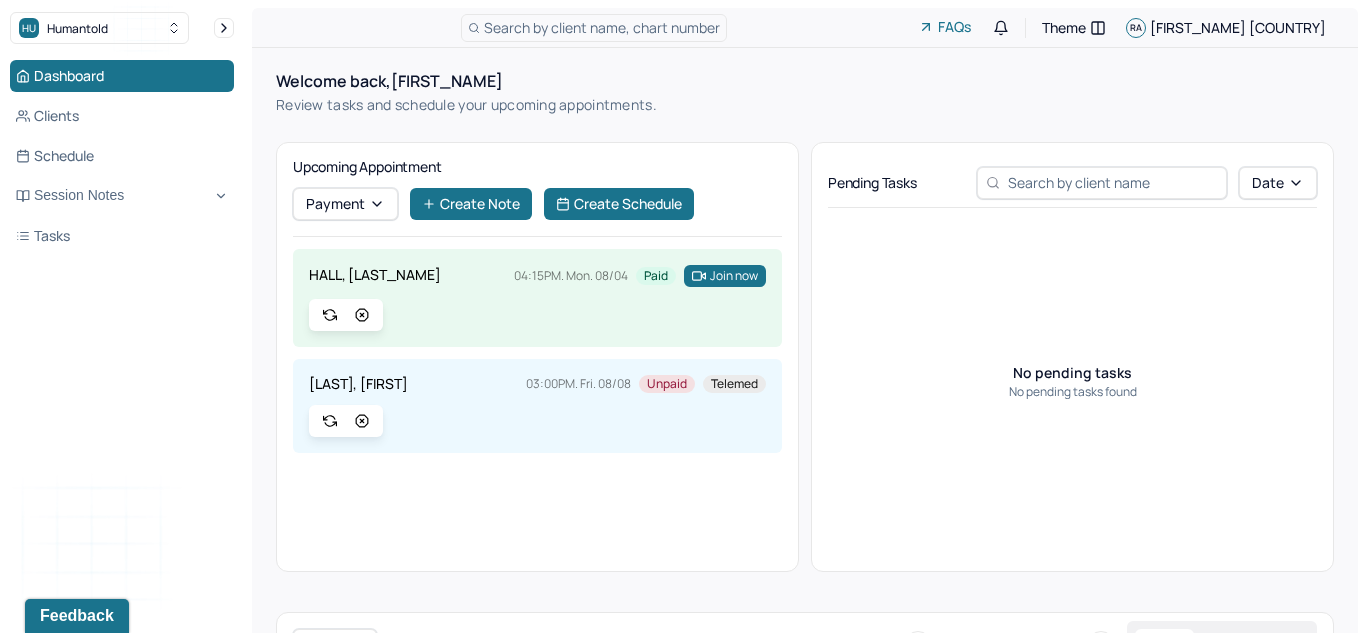 click on "Upcoming Appointment Payment Create Note Create Schedule HALL, [LAST_NAME] 04:15PM. Mon. 08/04 Paid Join now FABY, SARAH 03:00PM. Fri. 08/08 Unpaid Telemed Pending Tasks Date No pending tasks No pending tasks found Client Aug 4 - Aug 10, 2025 Week My Caseload 4 Mon HALL, [LAST_NAME] 04:15PM - 05:15PM Individual therapy C A R E Paid 5 Tue 6 Wed 7 Thu 8 Fri FABY, SARAH 03:00PM - 04:00PM Individual therapy C A R E Unpaid 9 Sat 10 Sun" at bounding box center (805, 534) 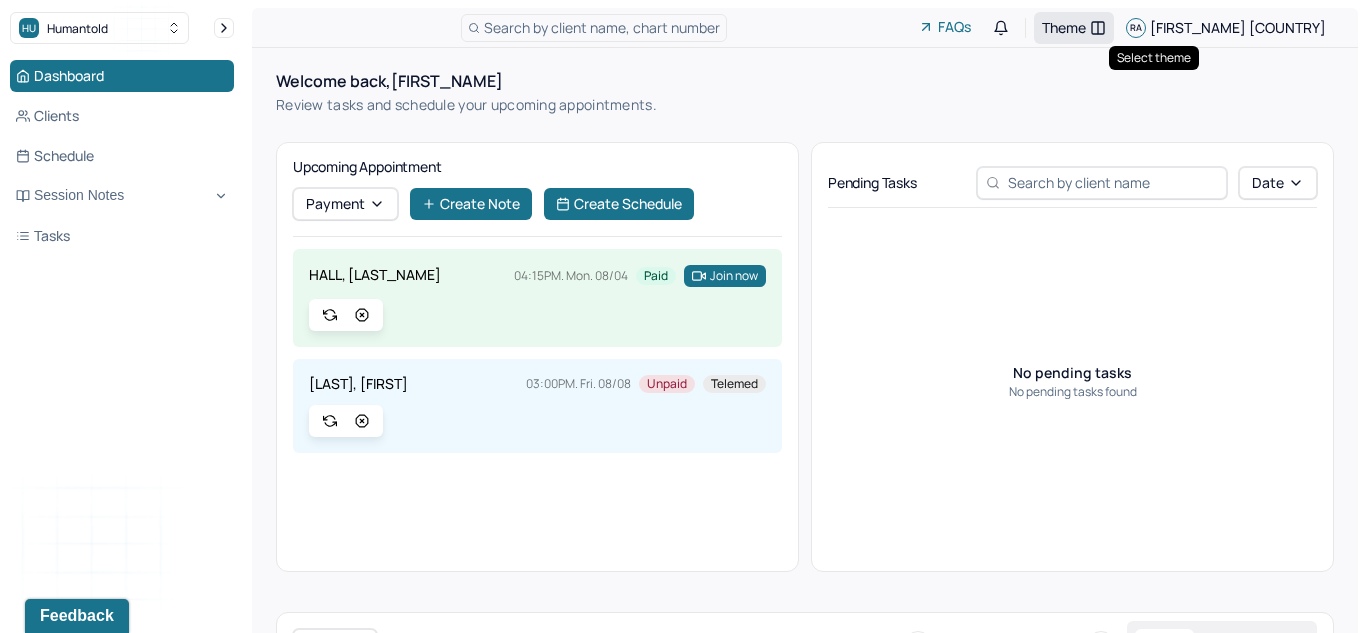 click 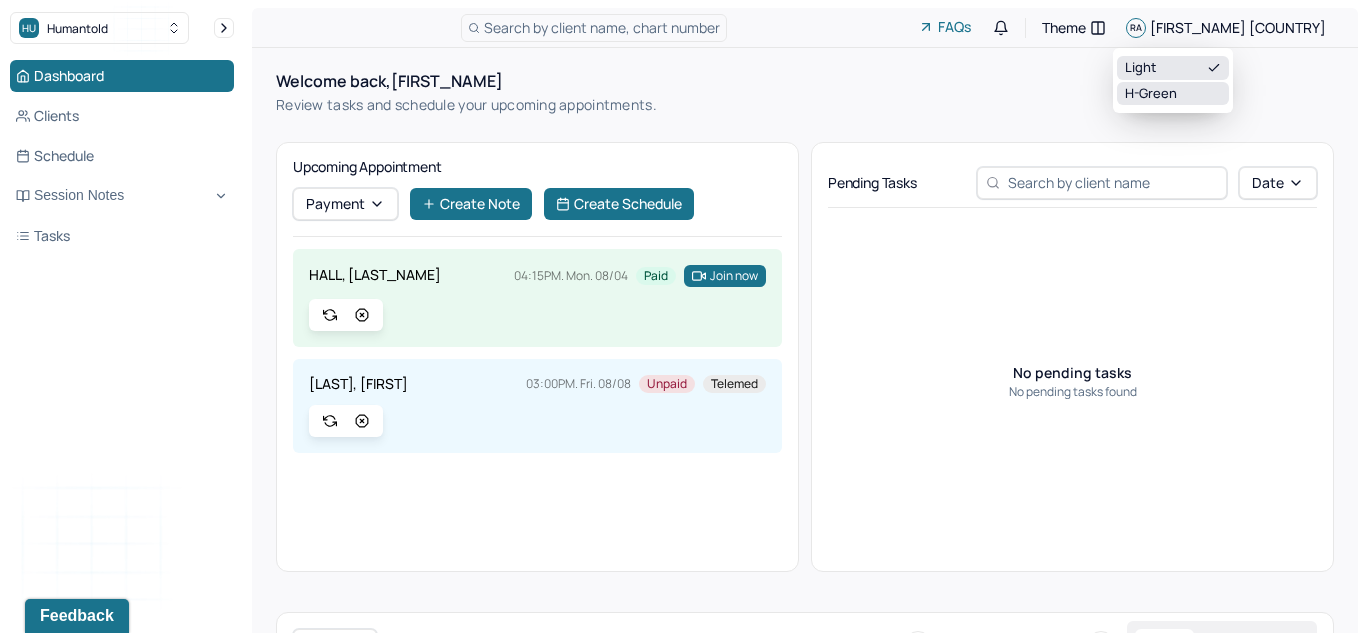 click on "H-green" at bounding box center [1173, 94] 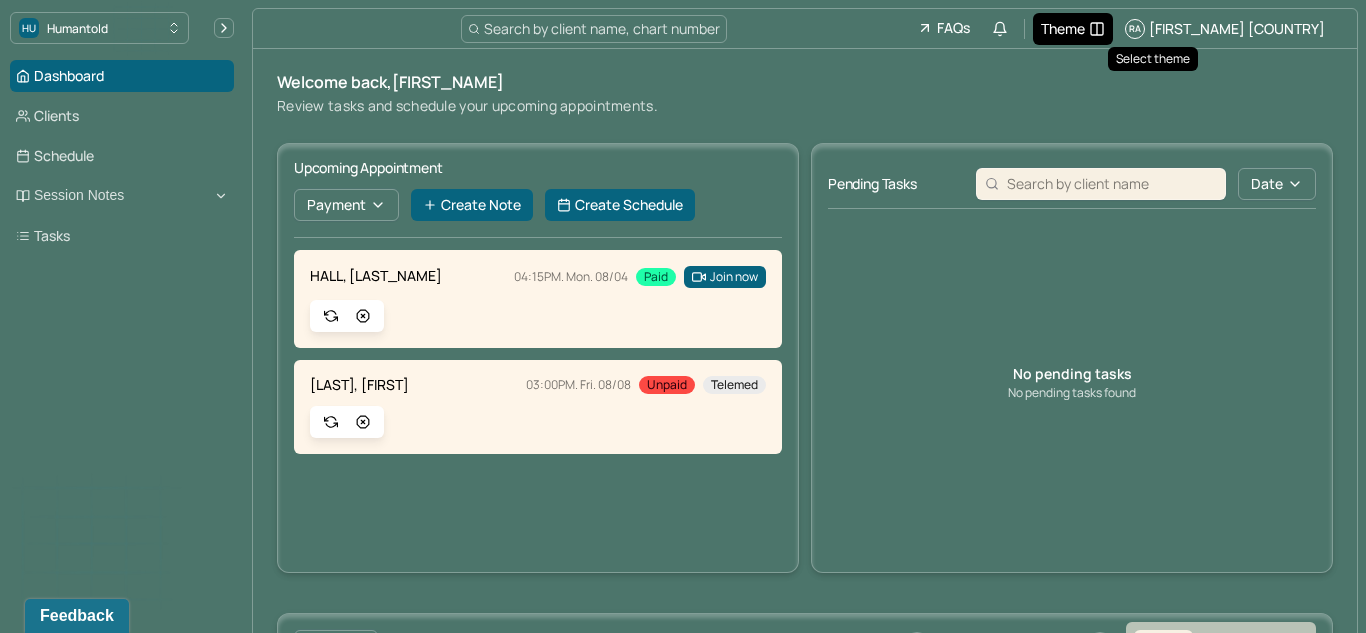 click on "Theme" at bounding box center (1063, 28) 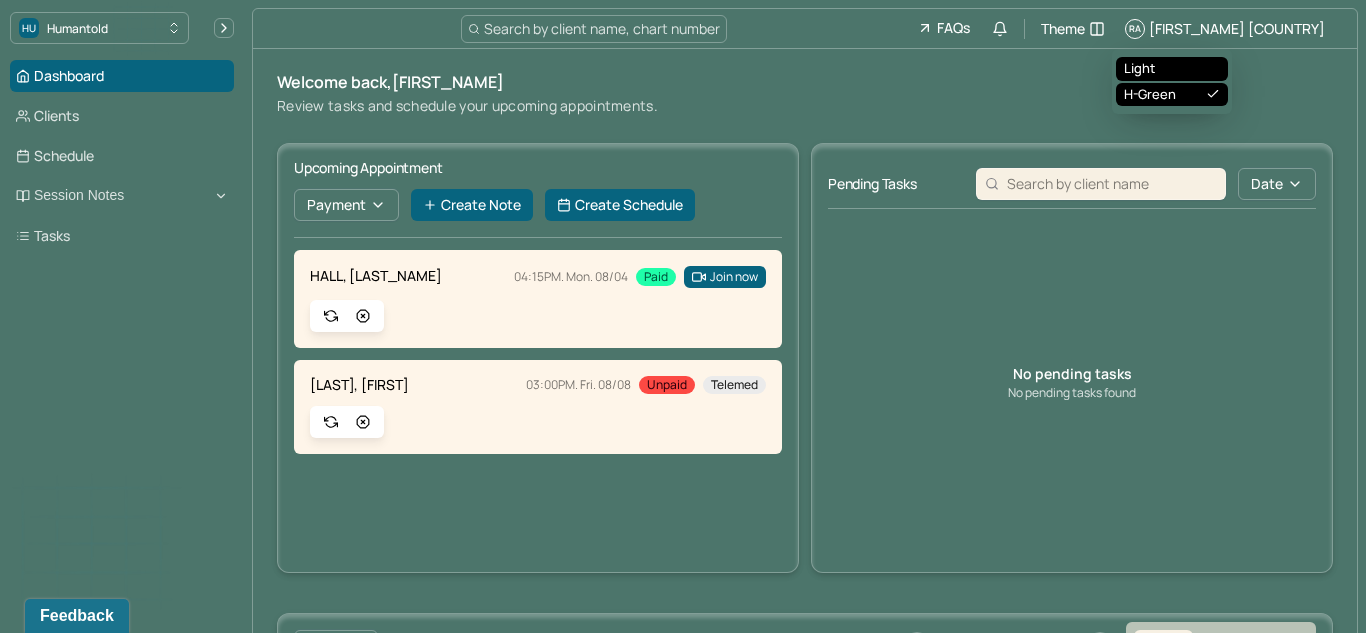 click on "Light" at bounding box center [1172, 69] 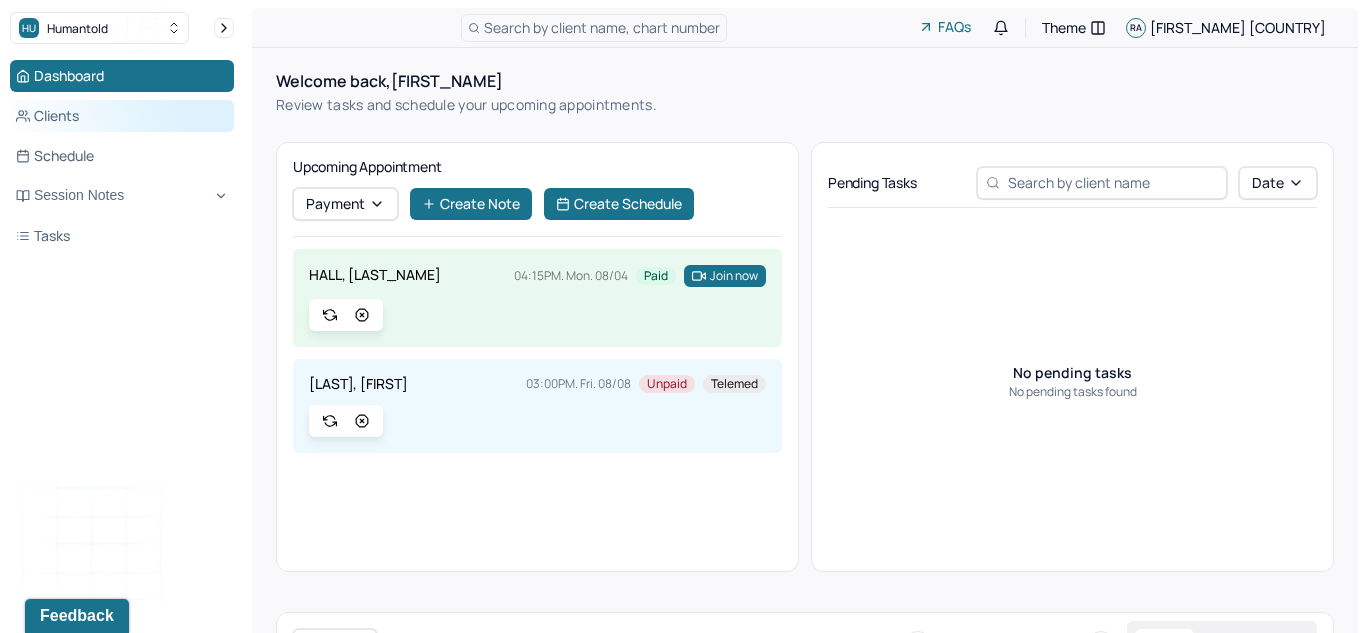 click on "Clients" at bounding box center [122, 116] 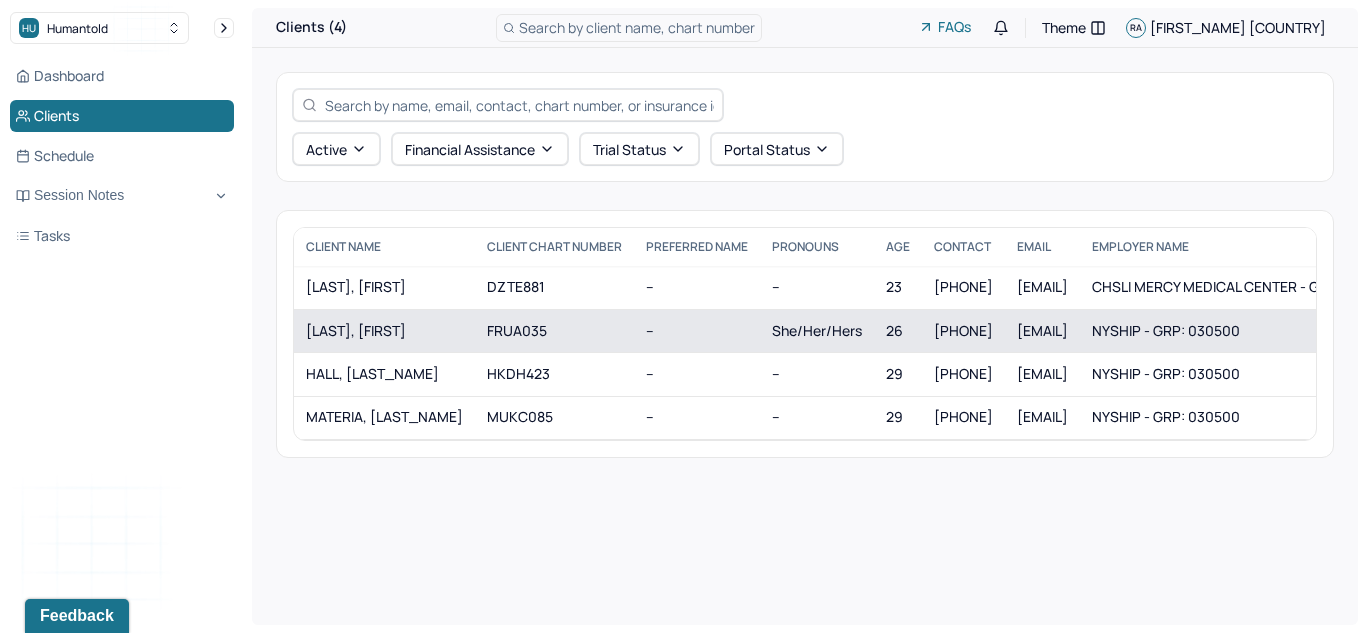 click on "FRUA035" at bounding box center [554, 330] 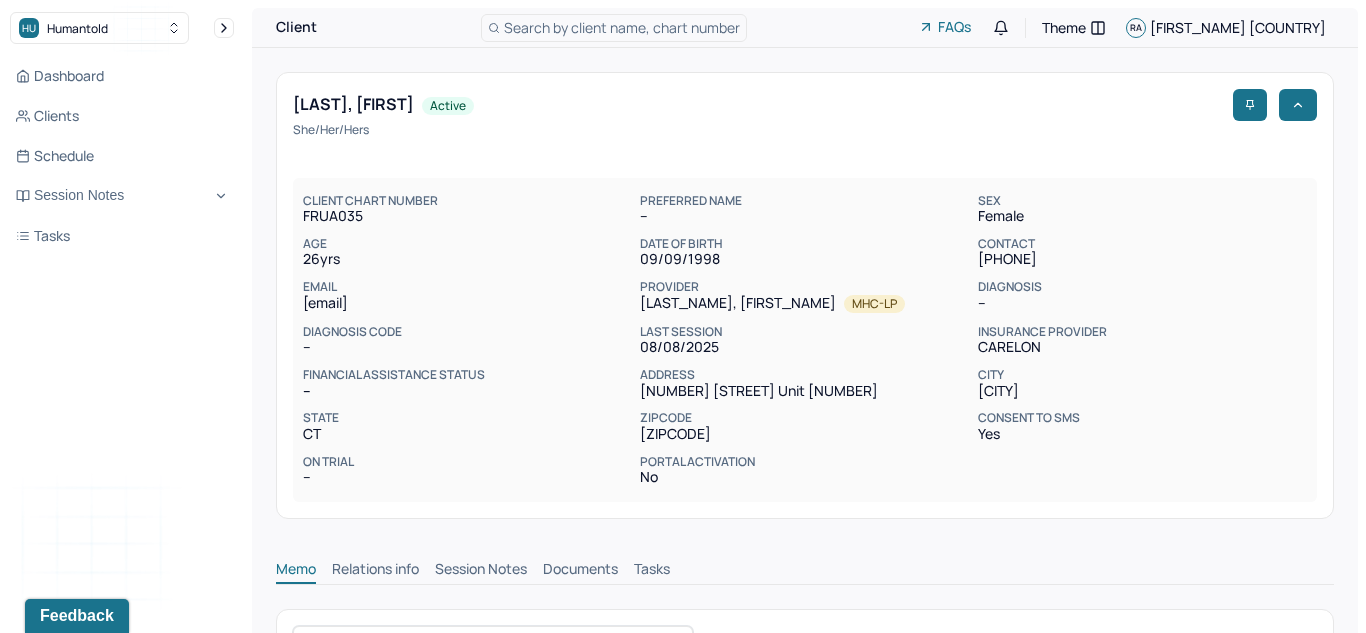 click on "Memo Relations info Session Notes Documents Tasks" at bounding box center (805, 564) 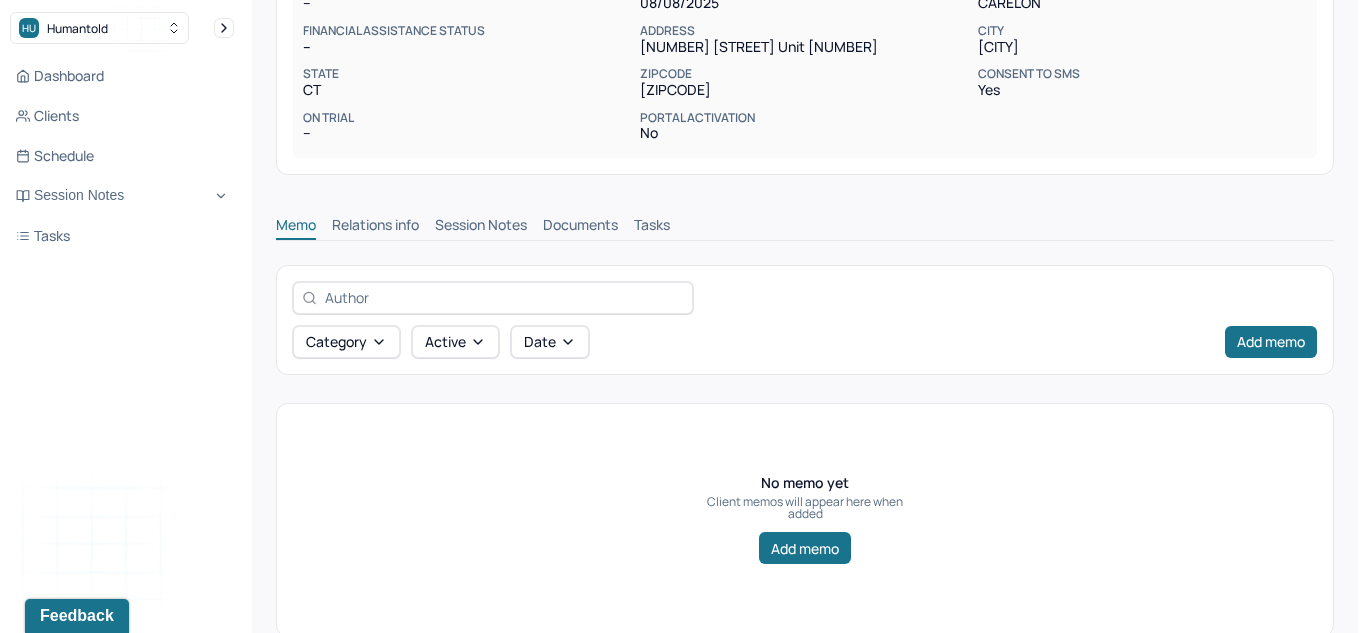 scroll, scrollTop: 380, scrollLeft: 0, axis: vertical 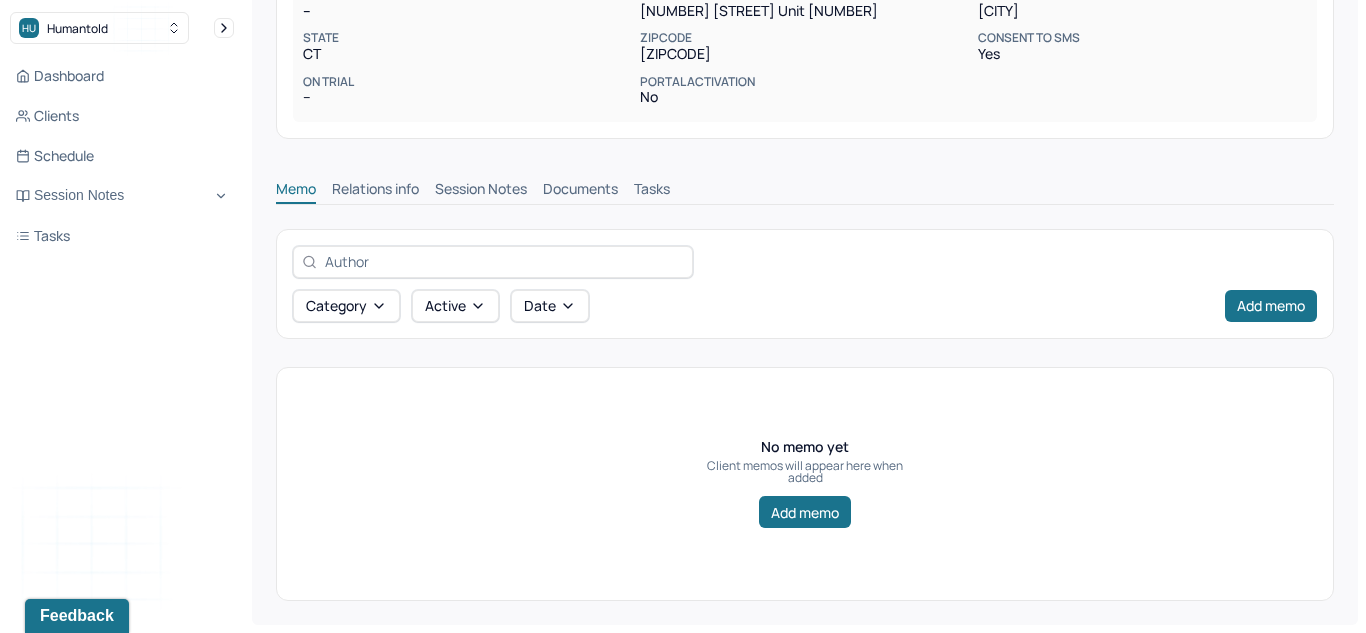 click on "Session Notes" at bounding box center (481, 191) 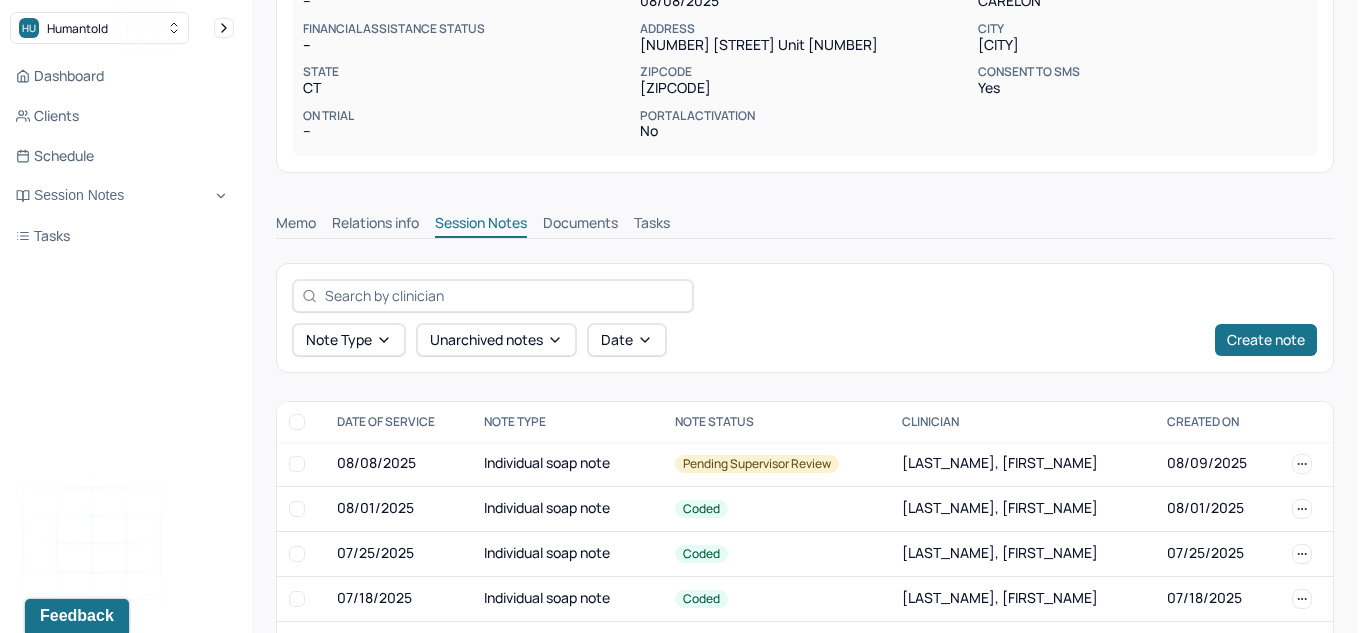 scroll, scrollTop: 380, scrollLeft: 0, axis: vertical 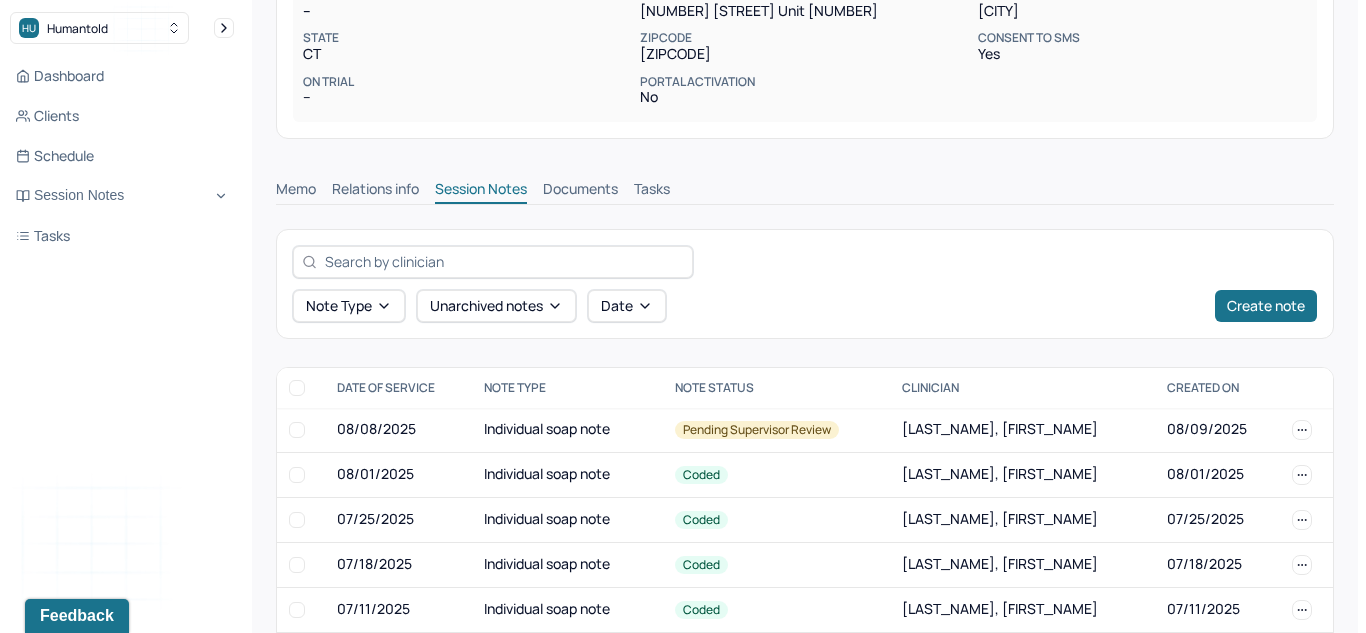 click on "Client Search by client name, chart number FAQs Theme RA [NAME] [COUNTRY] FABY, SARAH active she/her/hers CLIENT CHART NUMBER FRUA035 PREFERRED NAME -- SEX female AGE 26 yrs DATE OF BIRTH 09/09/1998 CONTACT [PHONE] EMAIL [EMAIL] PROVIDER ANTIGUA, RANDY MHC-LP DIAGNOSIS -- DIAGNOSIS CODE -- LAST SESSION 08/08/2025 insurance provider CARELON FINANCIAL ASSISTANCE STATUS -- Address 50 Saw Mill Road Unit 5326 City Danbury State CT Zipcode 06810 Consent to Sms Yes On Trial -- Portal Activation No Memo Relations info Session Notes Documents Tasks Note type Unarchived notes Date Create note DATE OF SERVICE Note Type Note Status Clinician CREATED ON 08/08/2025 Individual soap note Pending supervisor review ANTIGUA, RANDY 08/09/2025 08/01/2025 Individual soap note Coded ANTIGUA, RANDY 08/01/2025 07/25/2025 Individual soap note Coded ANTIGUA, RANDY 07/25/2025 07/18/2025 Individual soap note Coded ANTIGUA, RANDY 07/18/2025 07/11/2025 Individual soap note Coded ANTIGUA, RANDY 07/11/2025 07/04/2025" at bounding box center (805, 188) 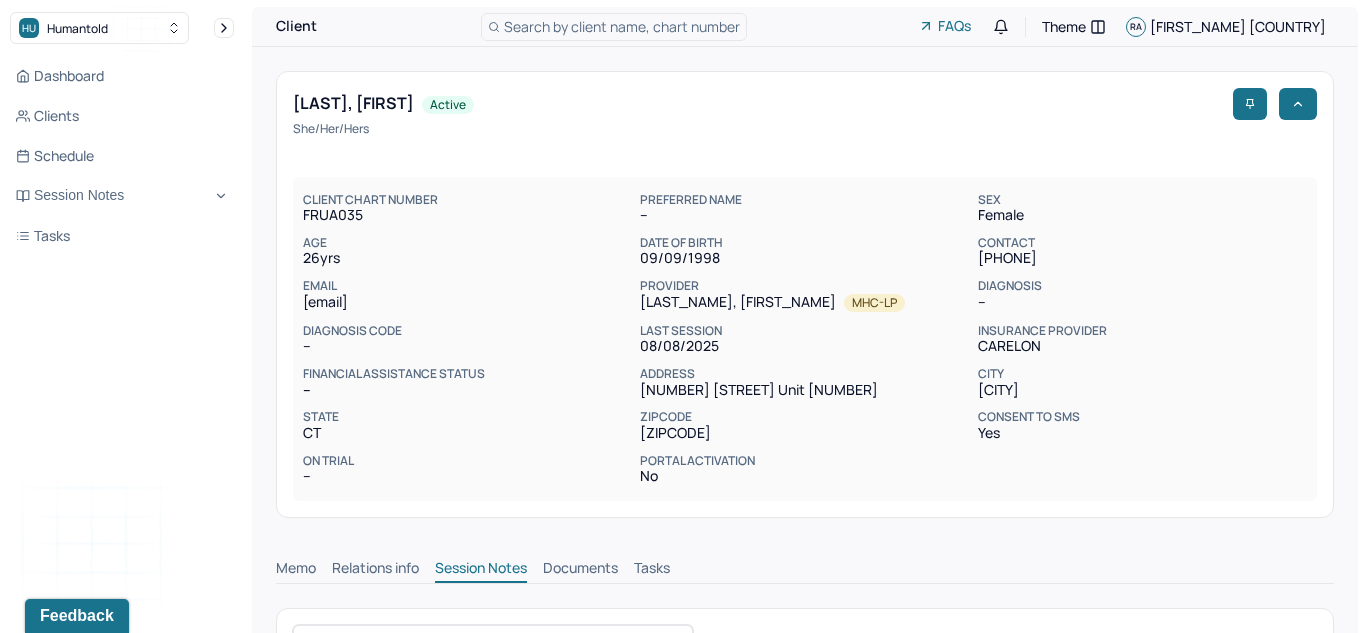 scroll, scrollTop: 0, scrollLeft: 0, axis: both 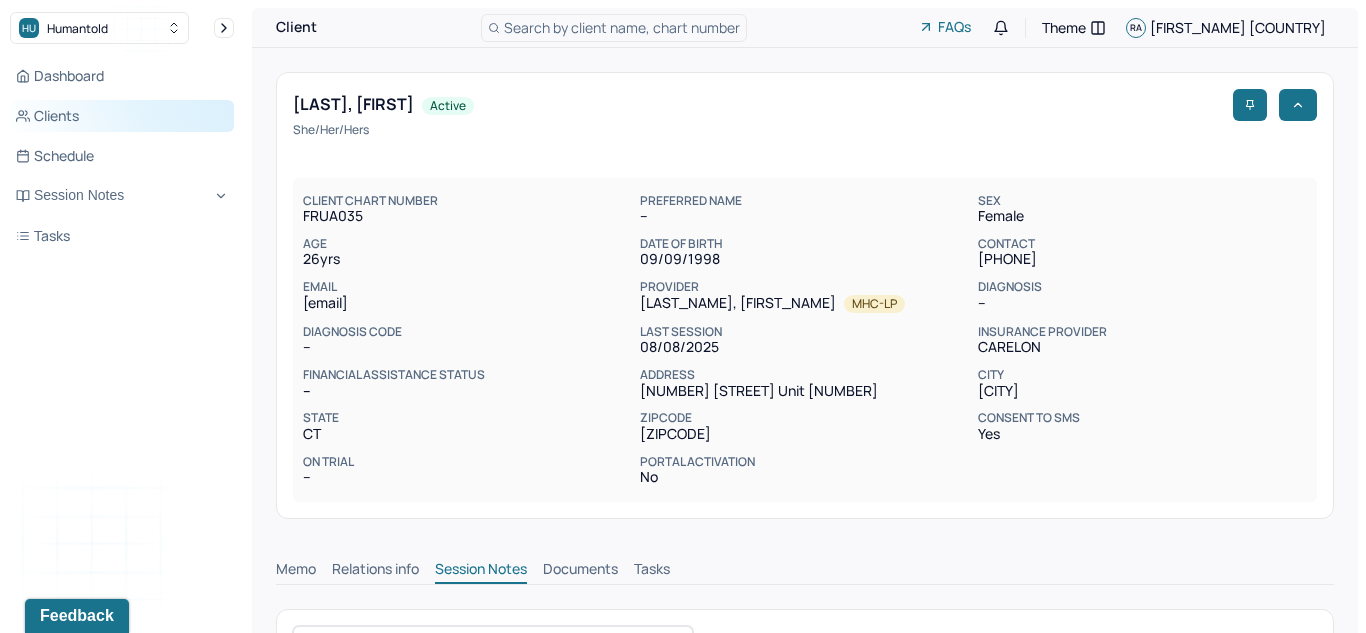 click on "Clients" at bounding box center (122, 116) 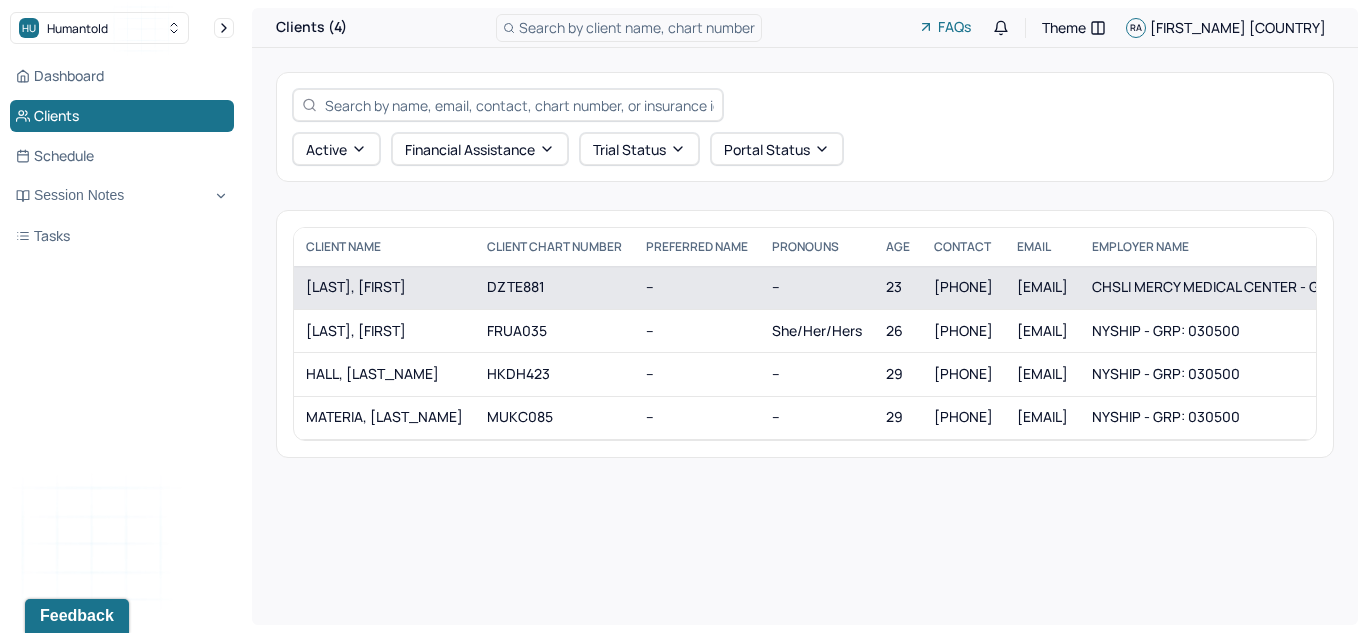 click on "DZTE881" at bounding box center [554, 287] 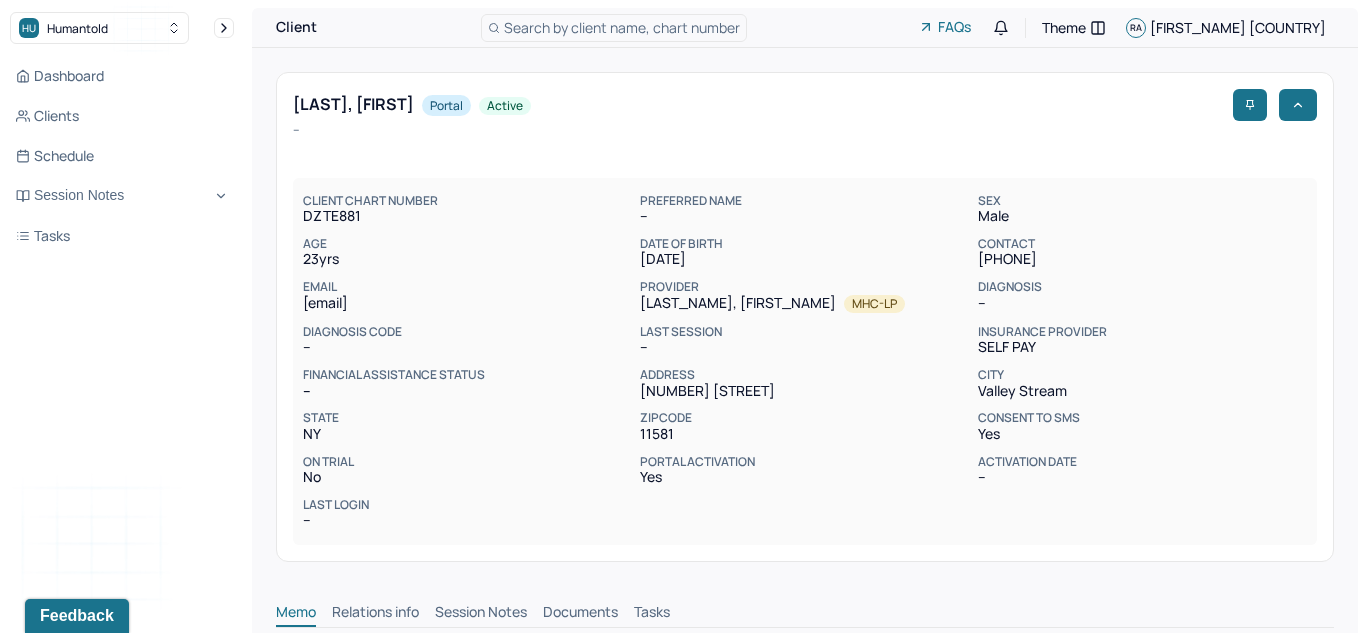 click on "DORVILIER JR, LAURENT Portal active -- CLIENT CHART NUMBER DZTE881 PREFERRED NAME -- SEX male AGE 23 yrs DATE OF BIRTH 01/19/2002 CONTACT [PHONE] EMAIL [EMAIL] PROVIDER ANTIGUA, RANDY MHC-LP DIAGNOSIS -- DIAGNOSIS CODE -- LAST SESSION -- insurance provider Self Pay FINANCIAL ASSISTANCE STATUS -- Address 948 Whitehall Drive City Valley Stream State NY Zipcode 11581 Consent to Sms Yes On Trial No Portal Activation Yes Activation Date -- Last Login --" at bounding box center (805, 317) 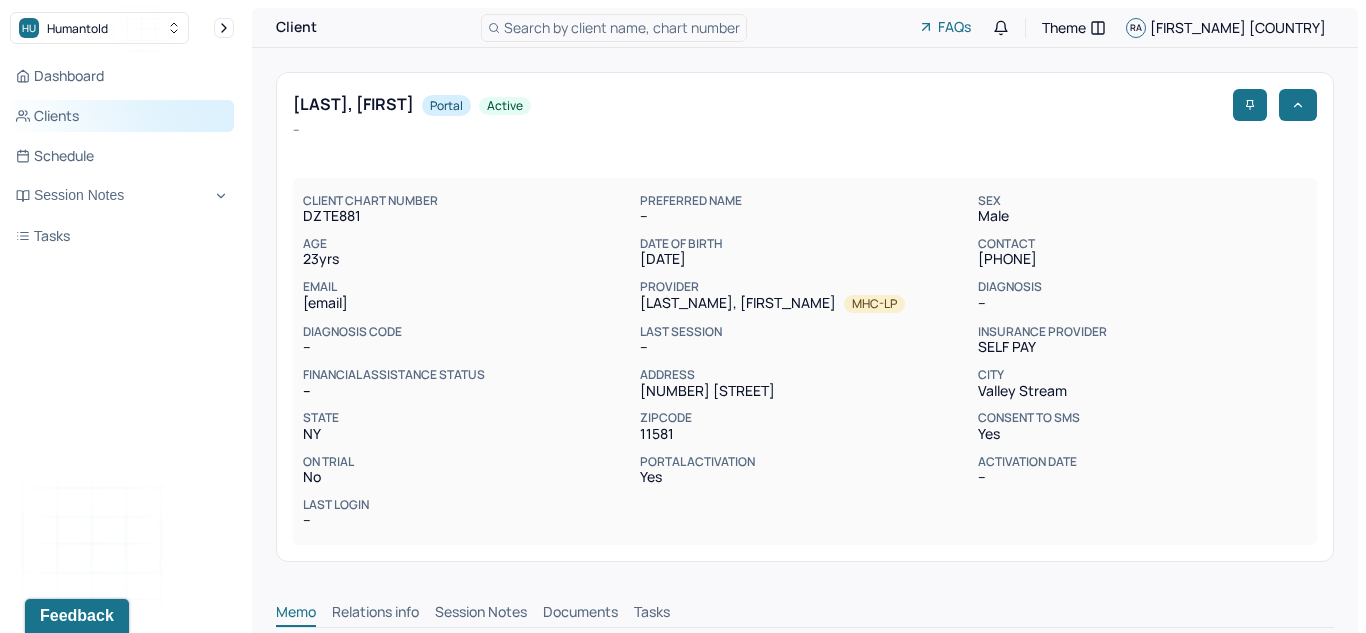 click on "Clients" at bounding box center [122, 116] 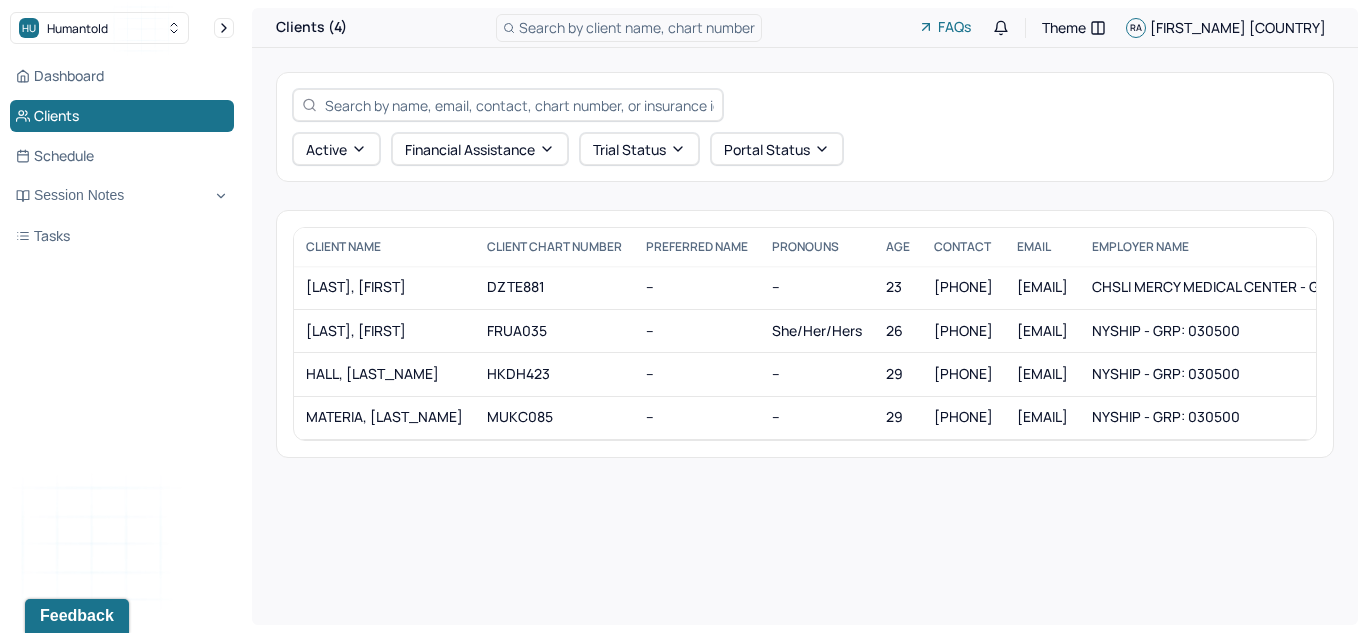 click on "CLIENT NAME Client Chart number PREFERRED NAME PRONOUNS AGE CONTACT EMAIL employer name CLIENT STATUS Client is b2b Insurance Provider Financial assistance status Consent to sms ALT EMAIL SENT DORVILIER JR, LAURENT DZTE881 -- -- 23 [PHONE] [EMAIL] CHSLI MERCY MEDICAL CENTER - GRP: 3776506EXM active No Self pay -- Yes No FABY, SARAH FRUA035 -- she/her/hers 26 [PHONE] [EMAIL] NYSHIP - GRP: 030500 active No CARE -- Yes No HALL, BAYLEE HKDH423 -- -- 29 [PHONE] [EMAIL] NYSHIP - GRP: 030500 active No CARE -- Yes No MATERIA, ANGELO MUKC085 -- -- 29 [PHONE] [EMAIL] NYSHIP - GRP: 030500 active No CARE -- Yes No" at bounding box center (805, 265) 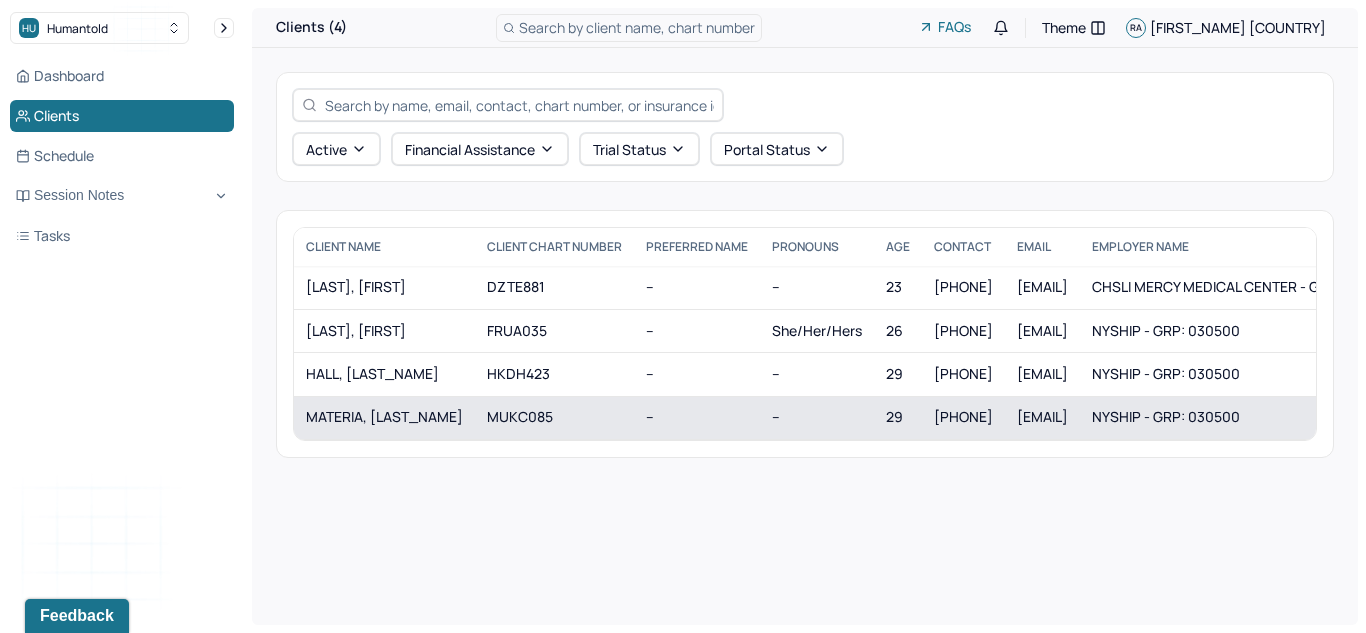 click on "MUKC085" at bounding box center (554, 417) 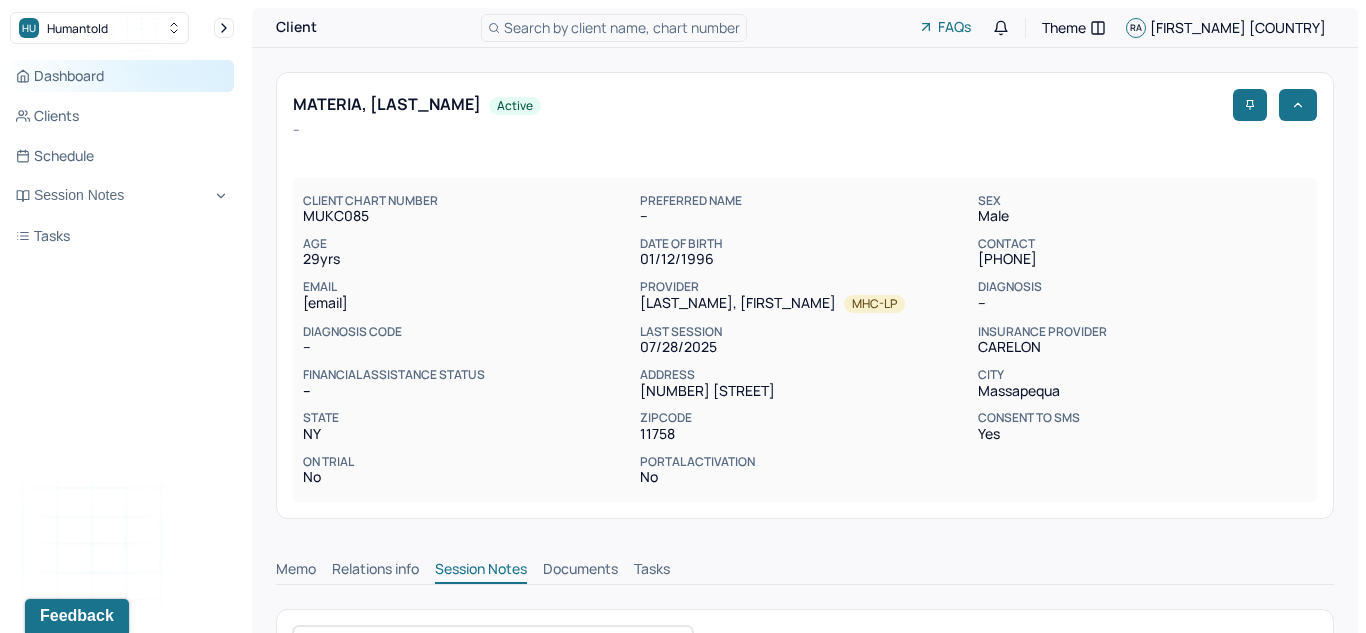 click on "Dashboard" at bounding box center (122, 76) 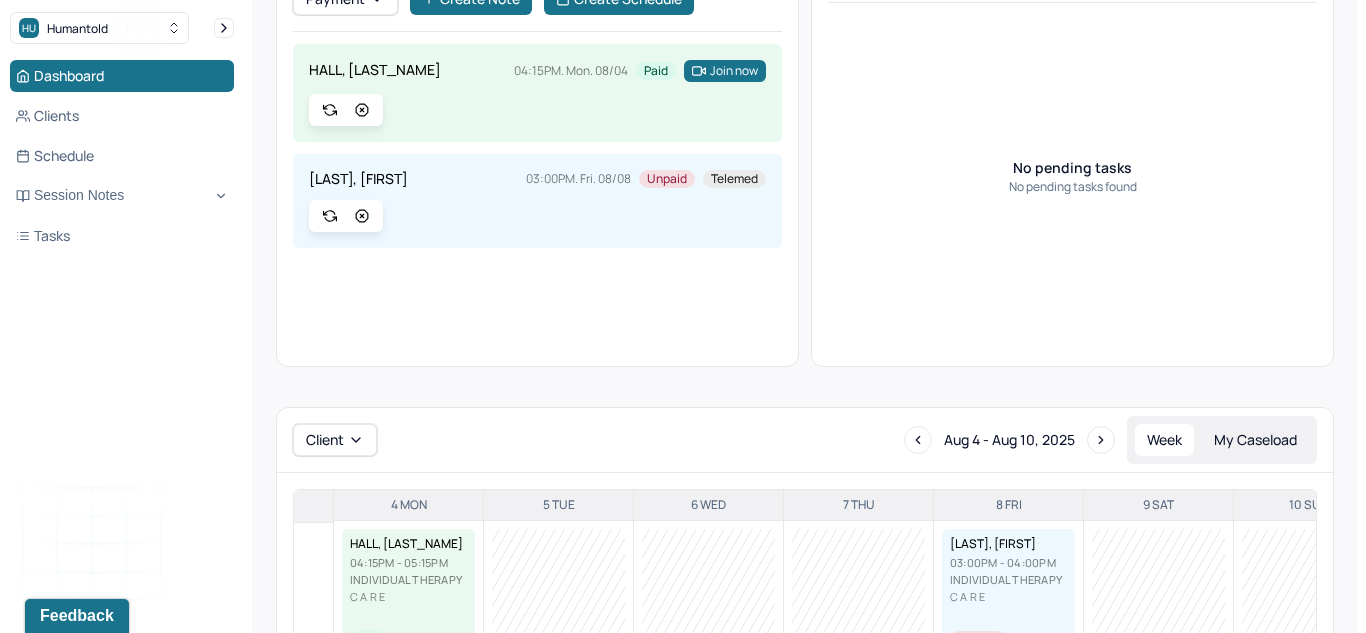 scroll, scrollTop: 0, scrollLeft: 0, axis: both 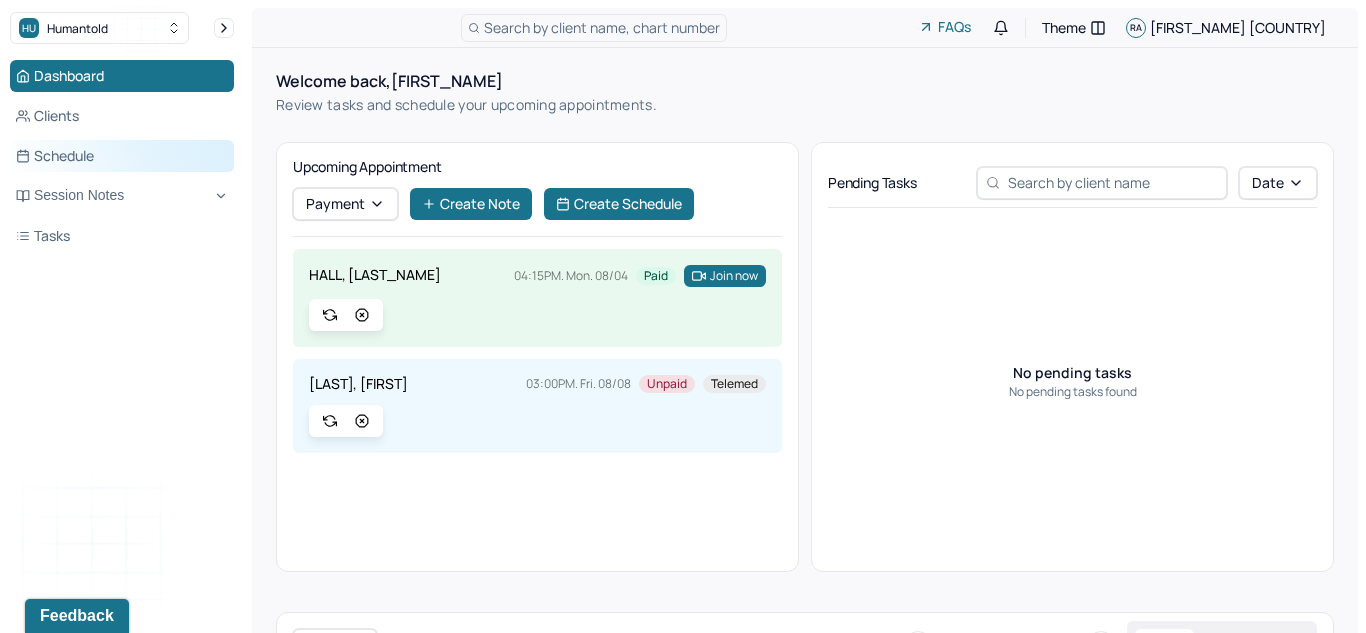 click on "Schedule" at bounding box center (122, 156) 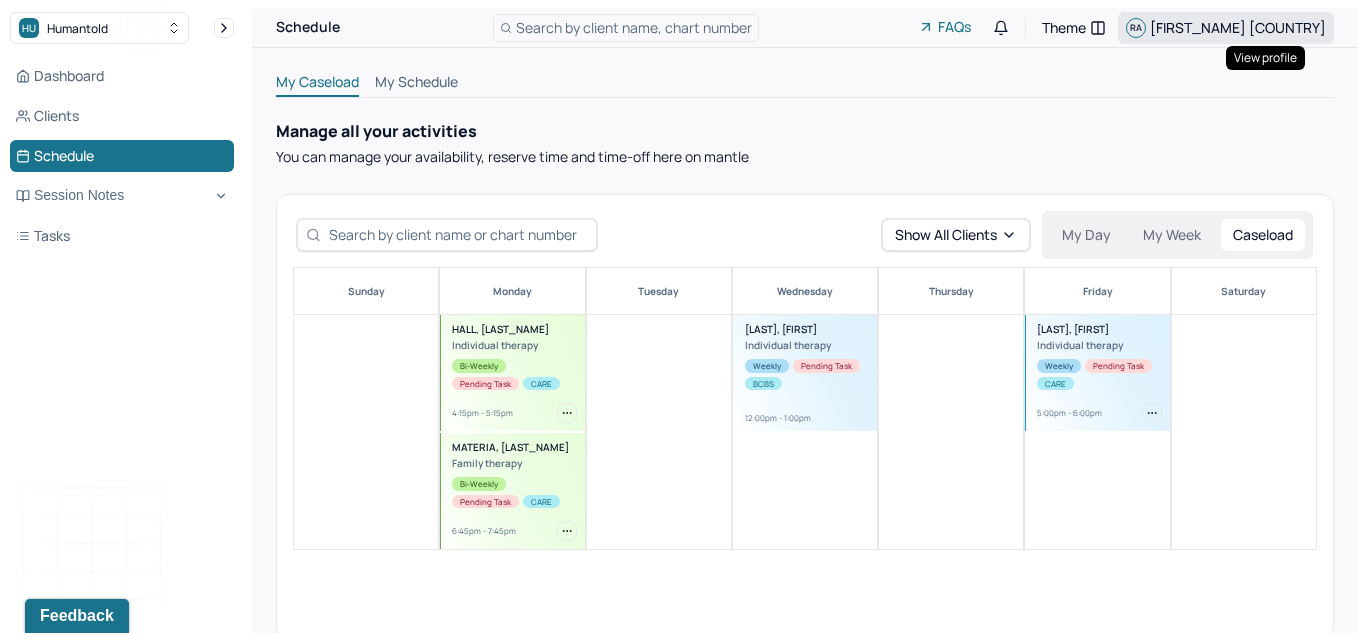 click on "RA" at bounding box center [1136, 28] 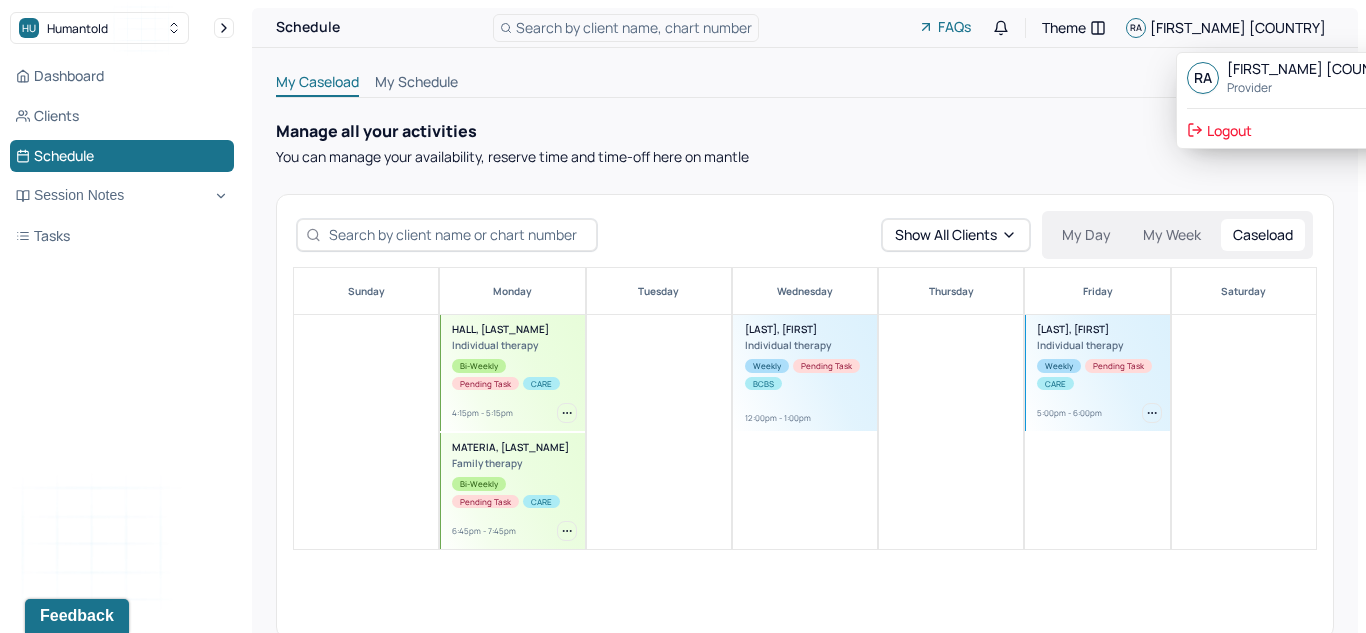 click on "Logout" at bounding box center [1219, 130] 